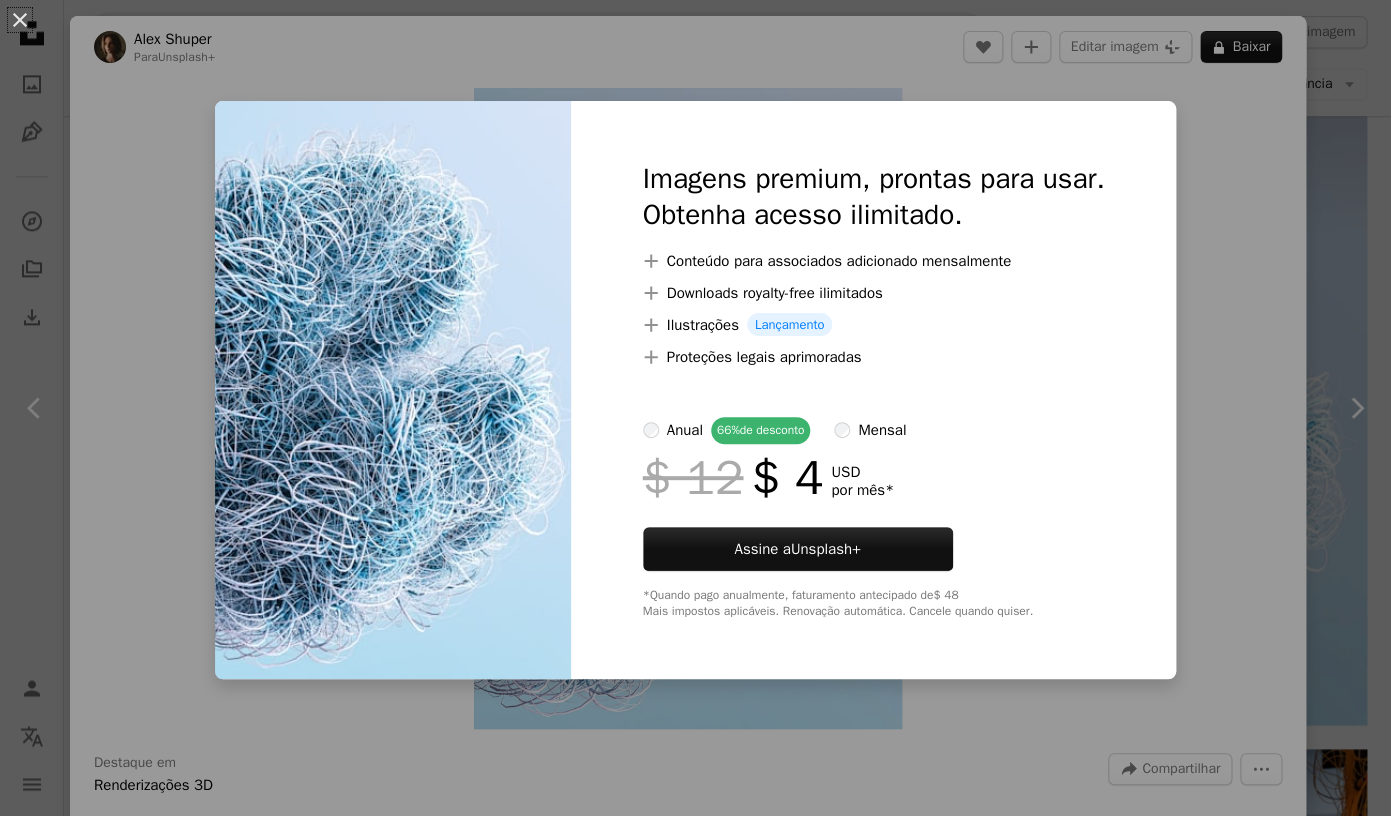 scroll, scrollTop: 1019, scrollLeft: 0, axis: vertical 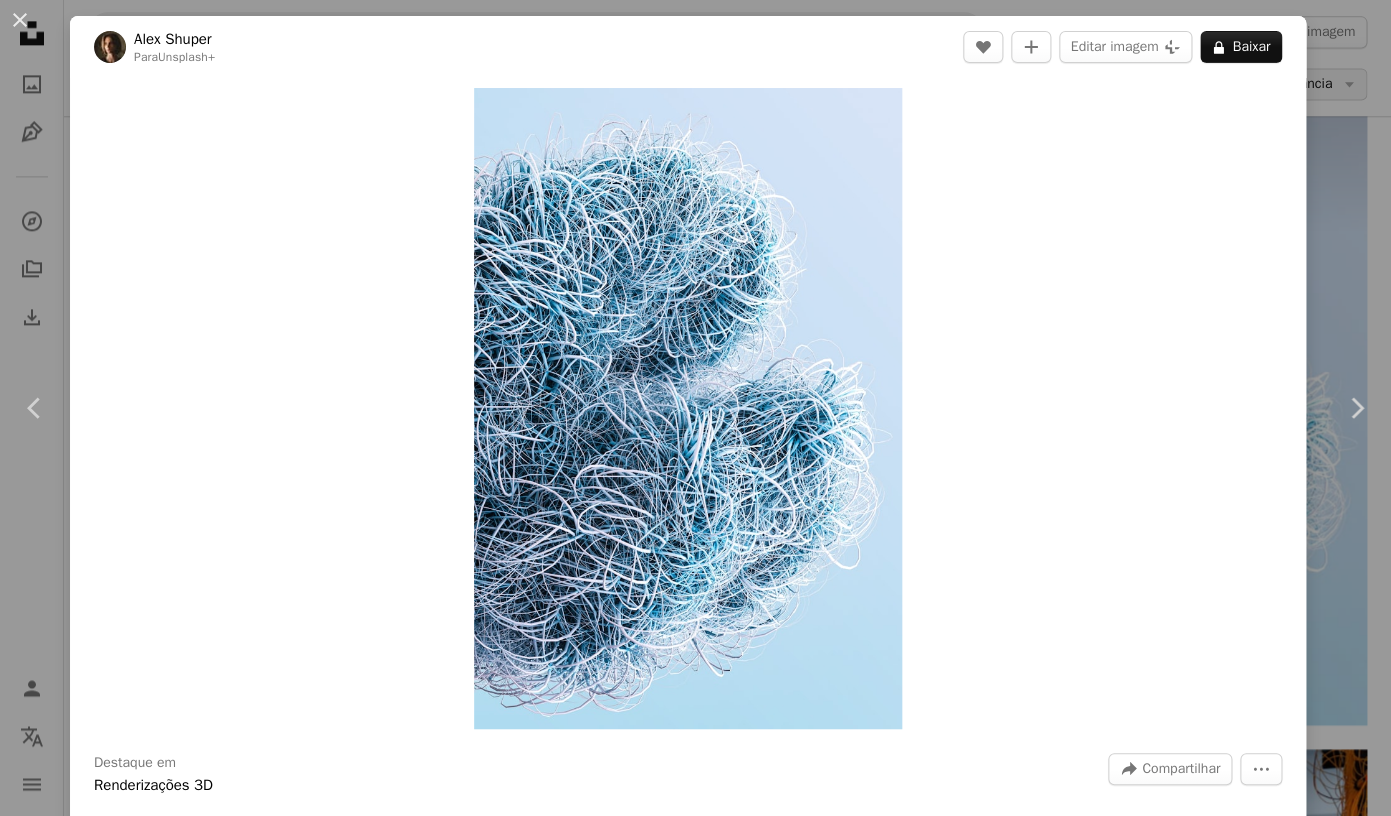 click on "An X shape Chevron left Chevron right [FIRST] [LAST] Para  Unsplash+ A heart A plus sign Editar imagem   Plus sign for Unsplash+ A lock   Baixar Zoom in Destaque em Renderizações 3D A forward-right arrow Compartilhar More Actions Calendar outlined Publicada em  [DATE] Safety Com a  Licença da Unsplash+ papel de parede fundo azul plano de fundo do gradiente arte abstrata Renderização 3D imagem digital prestar Fundos estética azul padrão geométrico liquidificador 3d arte minimalista arte geométrica papel de parede do smartphone estética azul-petróleo padrão de curva Planos de fundo Desta série Chevron right Plus sign for Unsplash+ Plus sign for Unsplash+ Plus sign for Unsplash+ Plus sign for Unsplash+ Plus sign for Unsplash+ Plus sign for Unsplash+ Plus sign for Unsplash+ Plus sign for Unsplash+ Plus sign for Unsplash+ Imagens relacionadas Plus sign for Unsplash+ A heart A plus sign [FIRST] [LAST] Para  Unsplash+ A lock   Baixar Plus sign for Unsplash+ A heart A plus sign [FIRST] [LAST]" at bounding box center (695, 408) 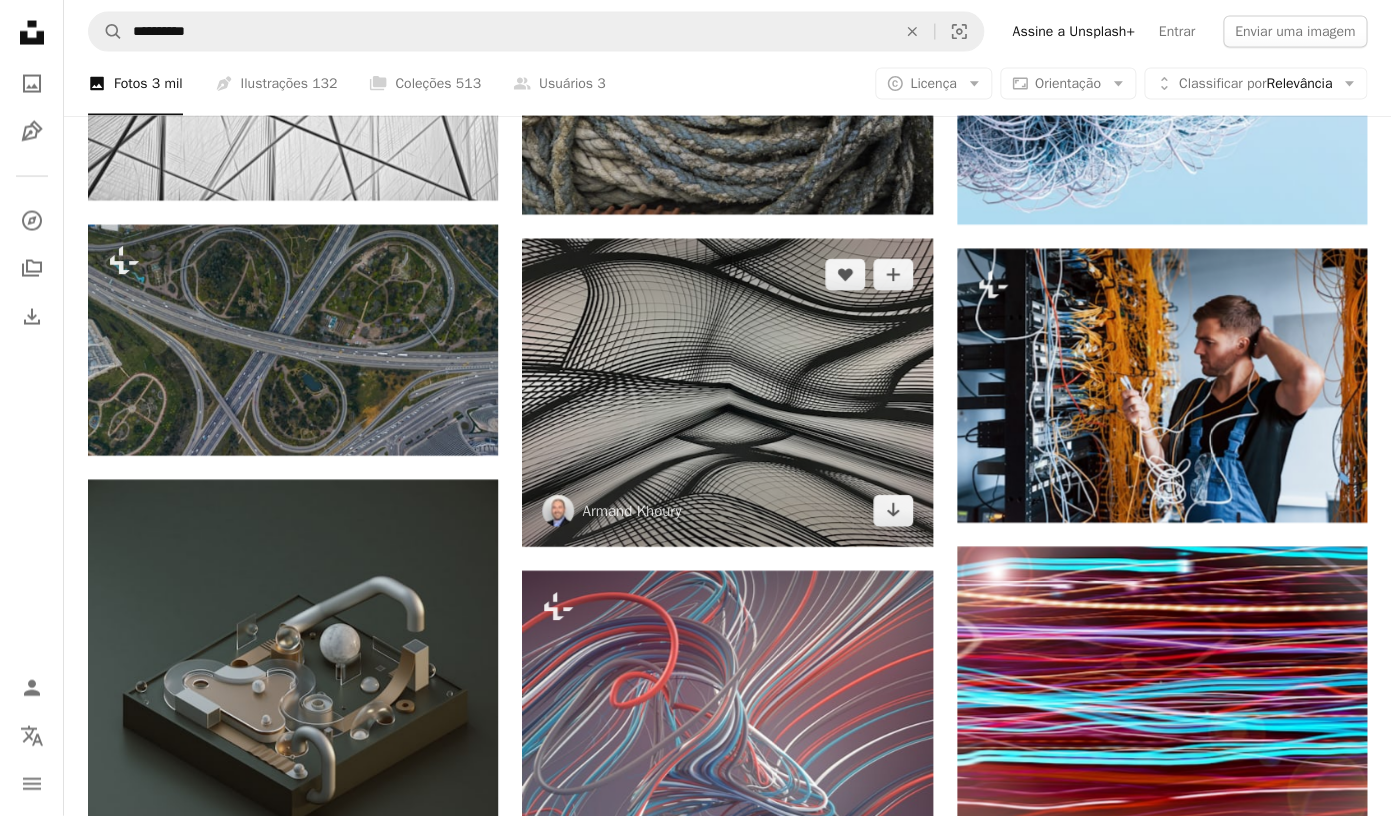 scroll, scrollTop: 1506, scrollLeft: 0, axis: vertical 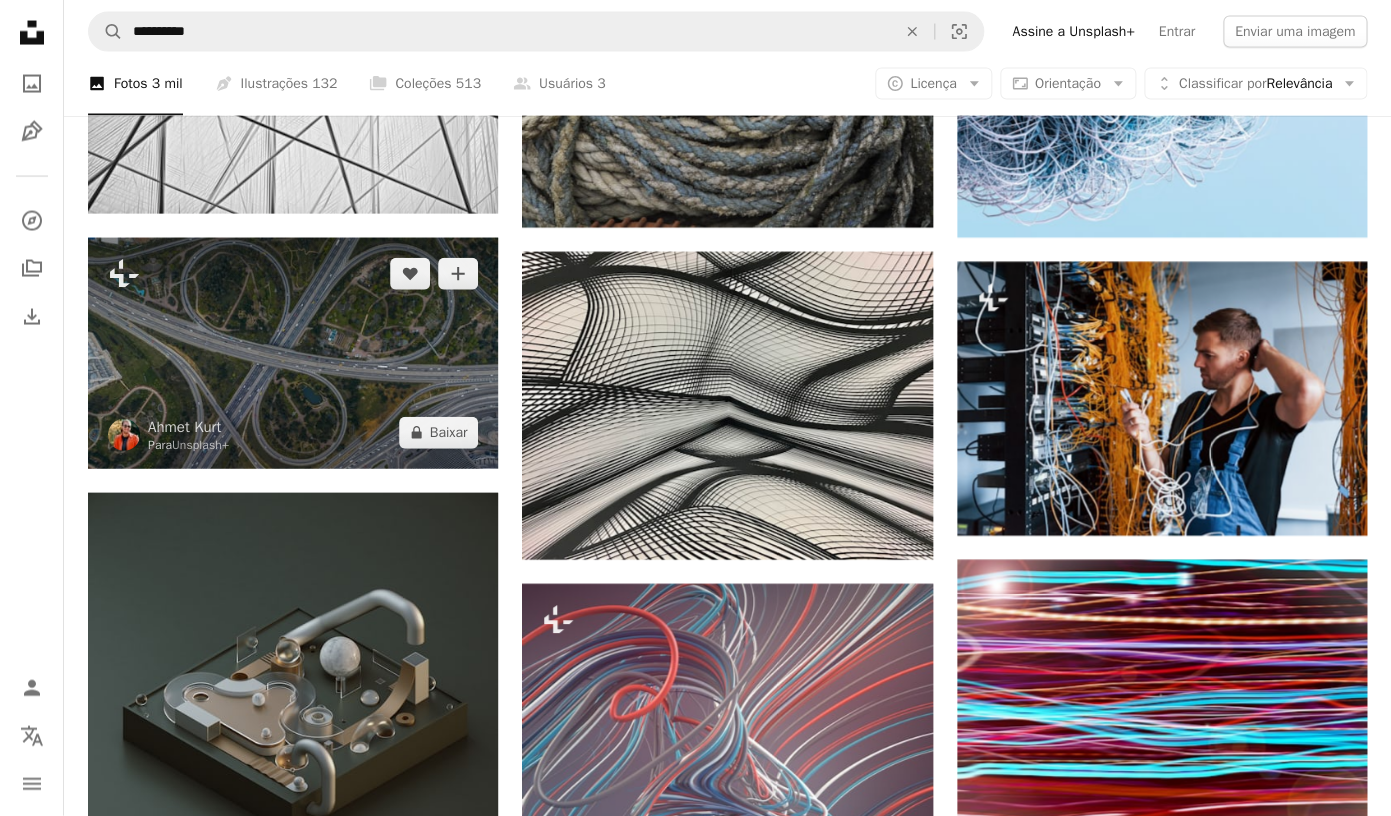 click at bounding box center [293, 353] 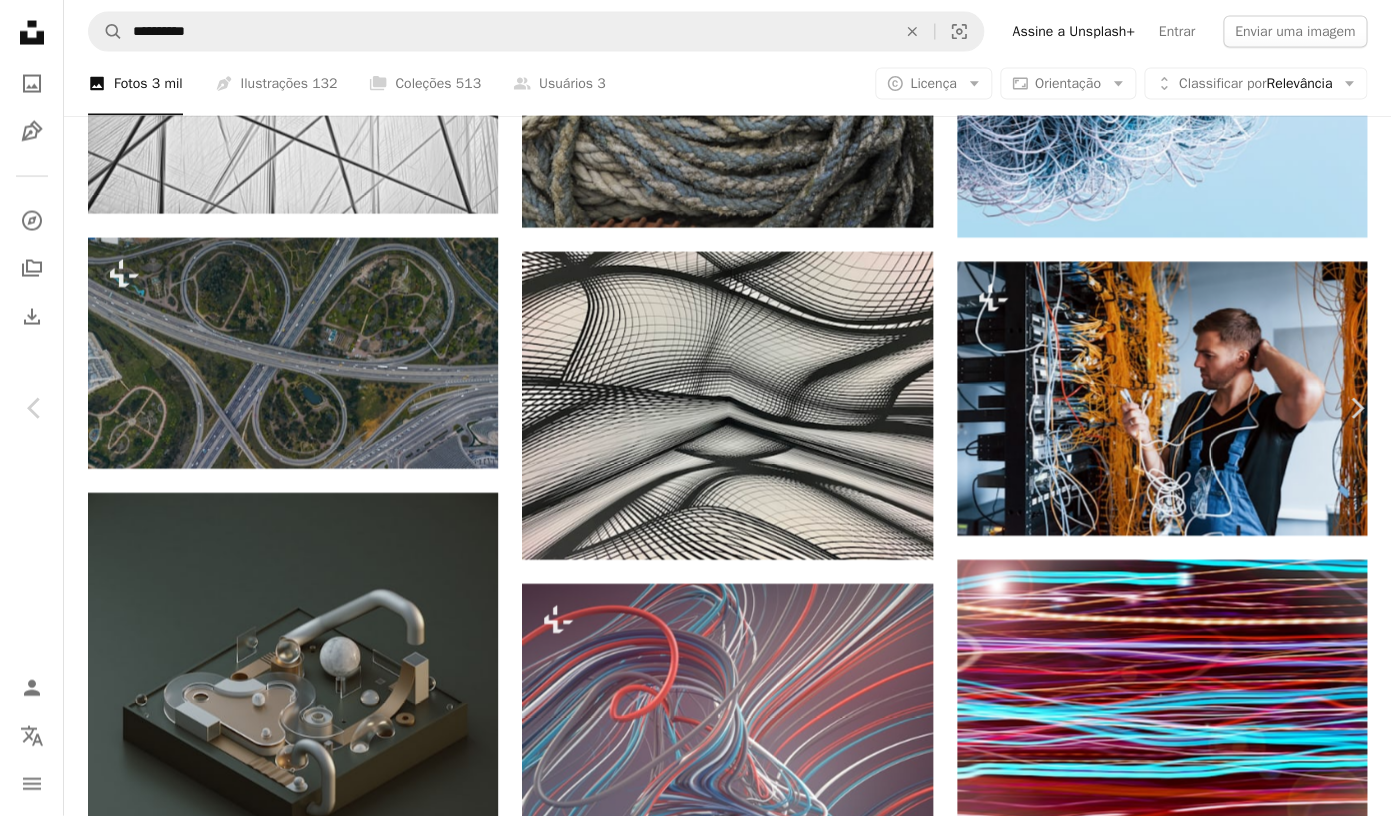 click on "An X shape Chevron left Chevron right [FIRST] [LAST] Para  Unsplash+ A heart A plus sign Editar imagem   Plus sign for Unsplash+ A lock   Baixar Zoom in A forward-right arrow Compartilhar More Actions Calendar outlined Publicada em  23 de abril de 2023 Safety Com a  Licença da Unsplash+ urbano Renderização 3D imagem digital prestar rodovia Estradas infra-estrutura Vista aérea encruzilhada complexo cruzamento complexidade Auto-estrada estrada de cima opção junção Maneiras Imagens Creative Commons Desta série Chevron right Plus sign for Unsplash+ Plus sign for Unsplash+ Plus sign for Unsplash+ Plus sign for Unsplash+ Plus sign for Unsplash+ Plus sign for Unsplash+ Plus sign for Unsplash+ Plus sign for Unsplash+ Imagens relacionadas Plus sign for Unsplash+ A heart A plus sign [FIRST] [LAST] Para  Unsplash+ A lock   Baixar Plus sign for Unsplash+ A heart A plus sign [FIRST] [LAST] Para  Unsplash+ A lock   Baixar Plus sign for Unsplash+ A heart A plus sign Unsplash+ Community Para  Unsplash+ A lock   Baixar A heart" at bounding box center [695, 3263] 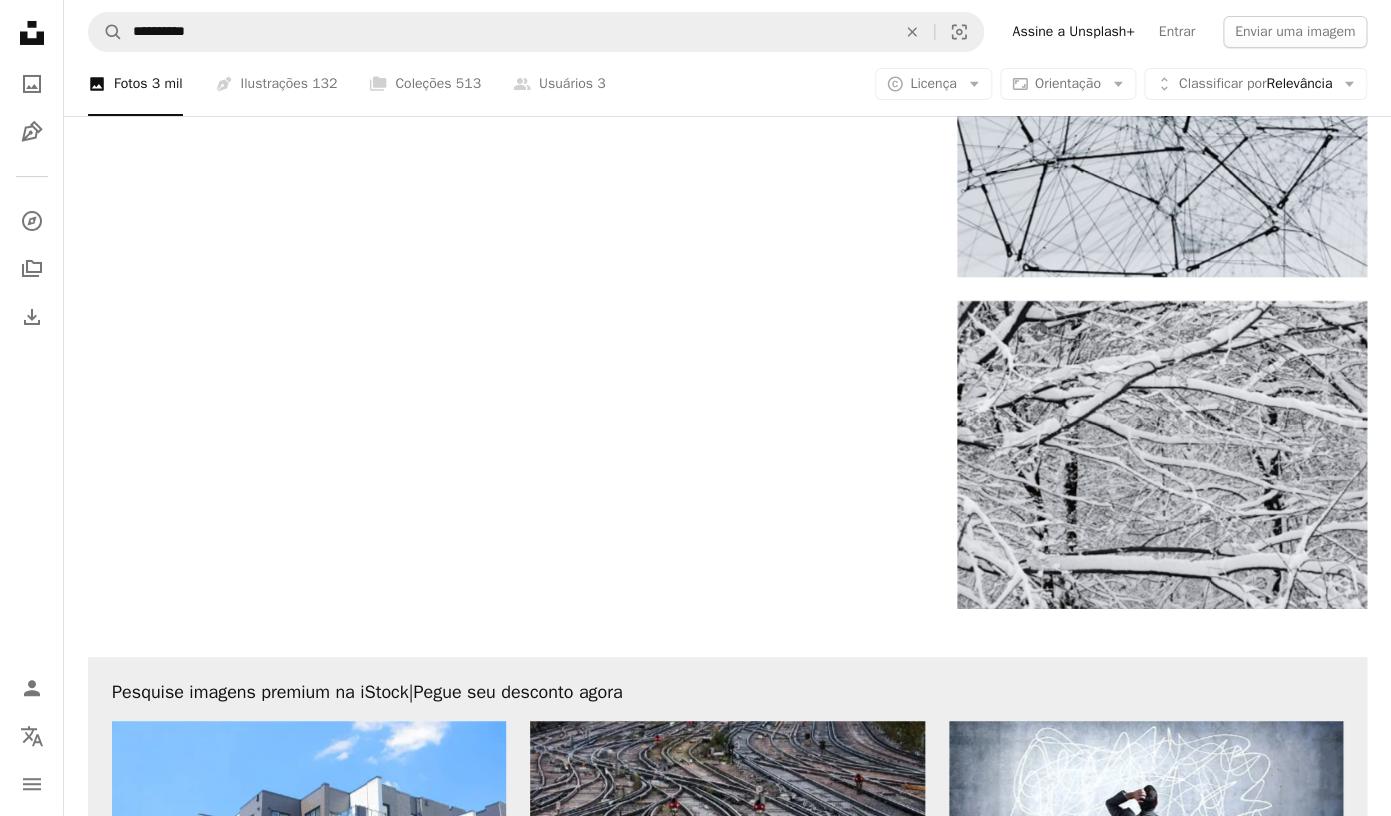 scroll, scrollTop: 2727, scrollLeft: 0, axis: vertical 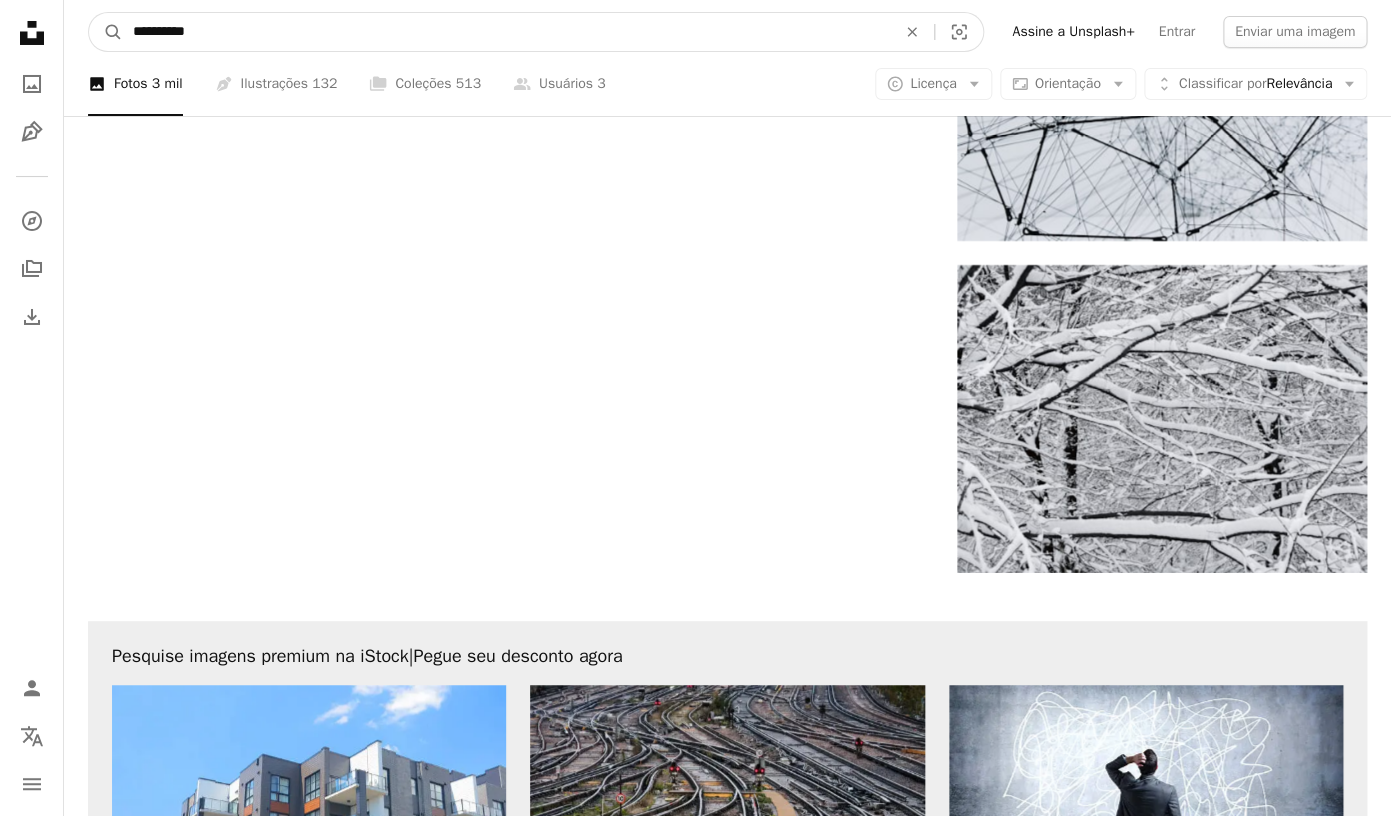click on "**********" at bounding box center (506, 32) 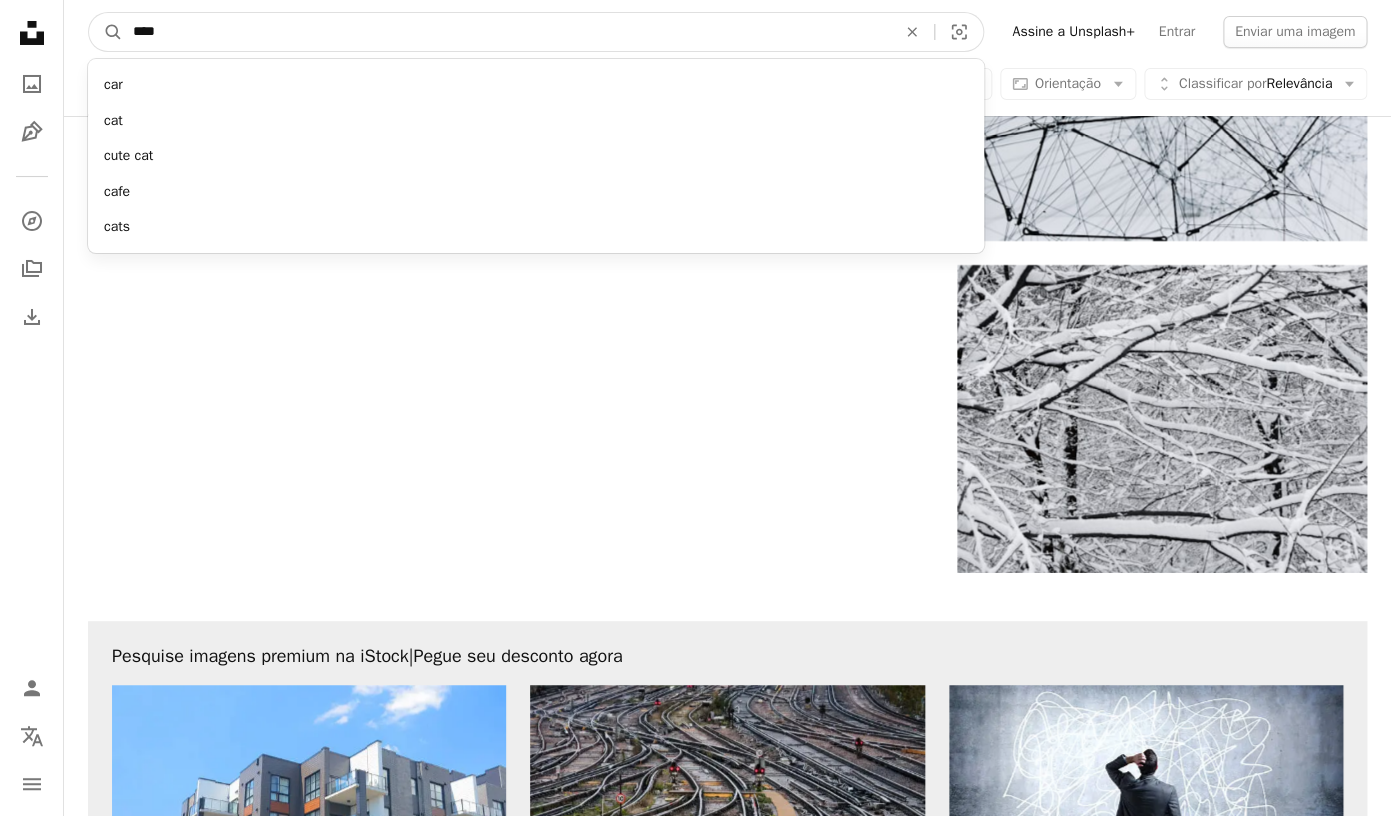 type on "****" 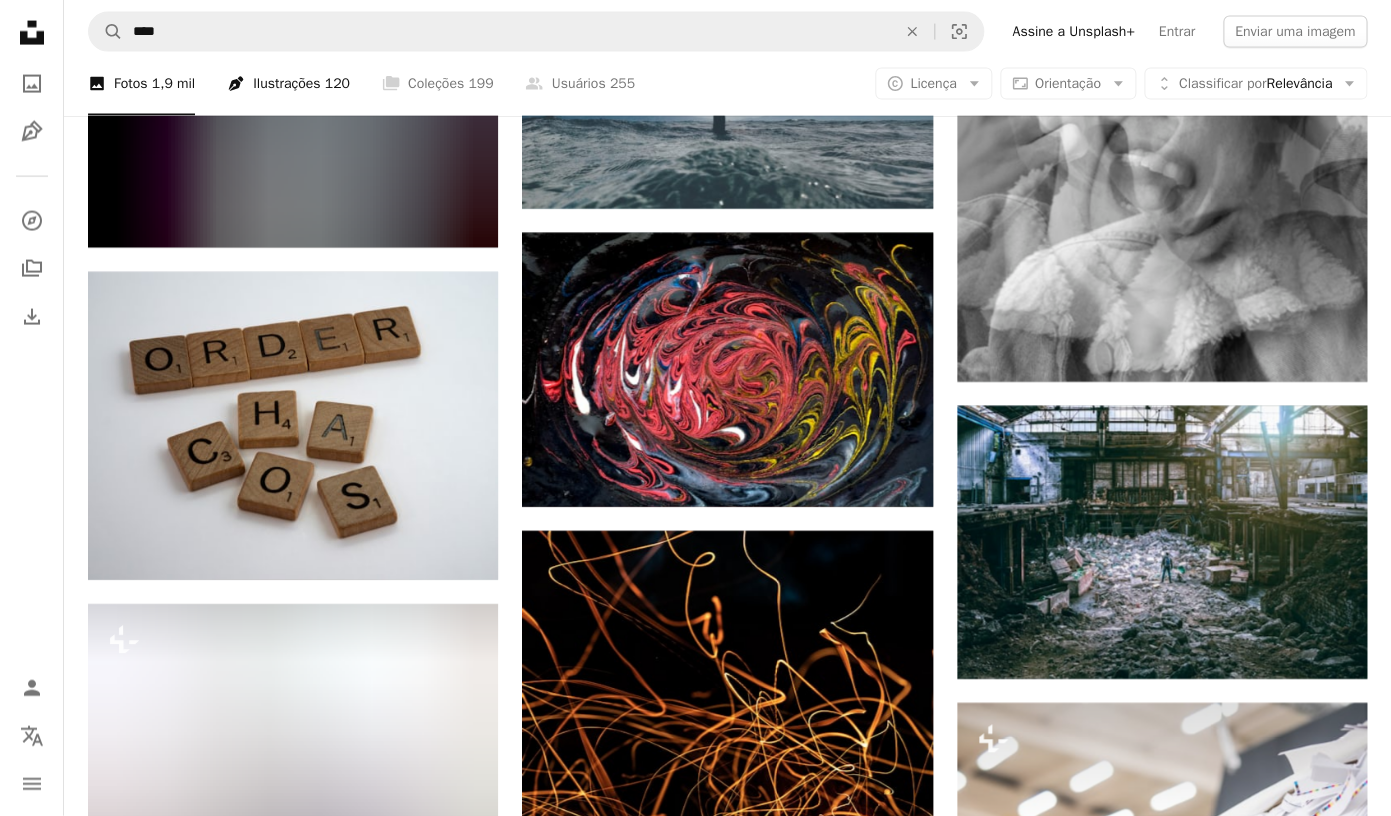 scroll, scrollTop: 1604, scrollLeft: 0, axis: vertical 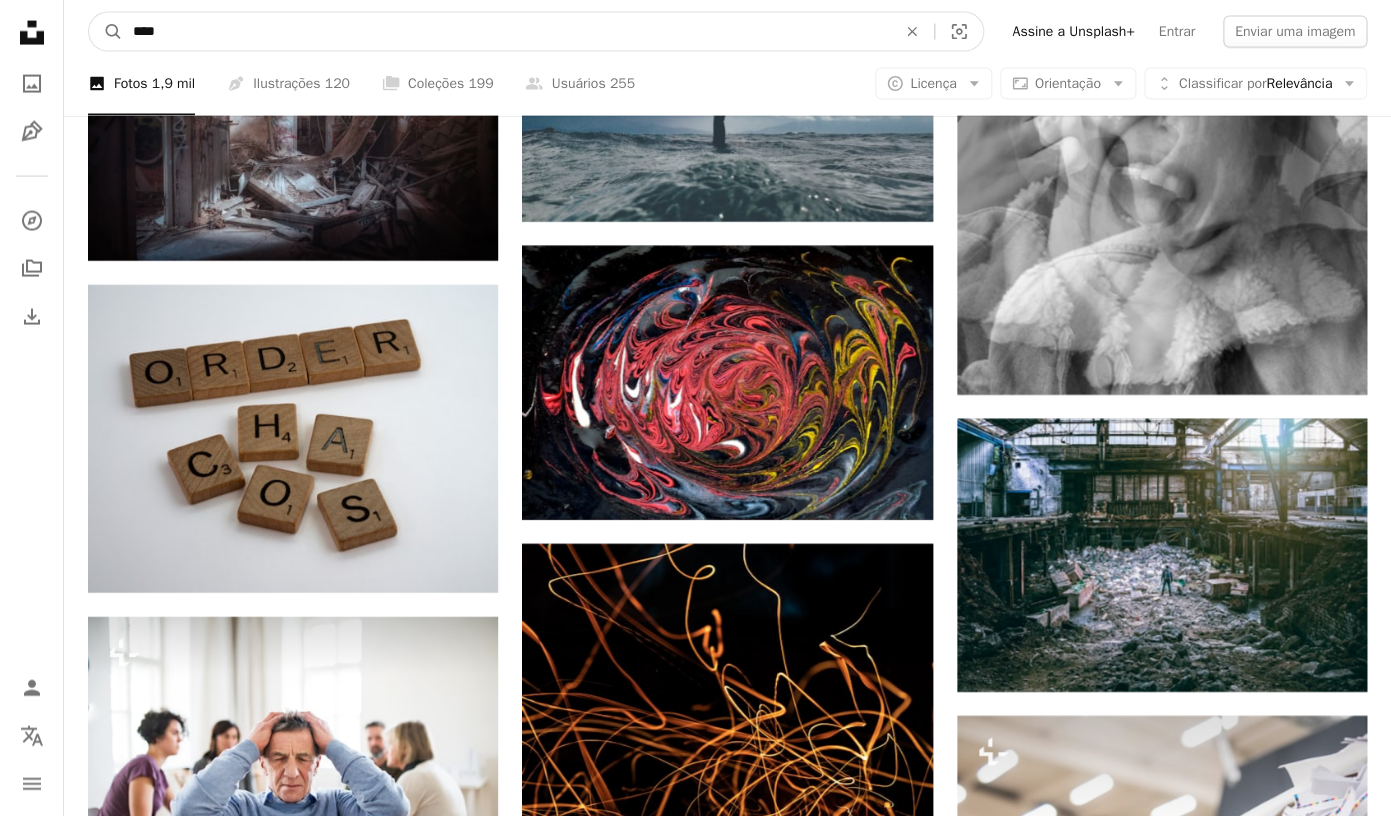 click on "****" at bounding box center [506, 32] 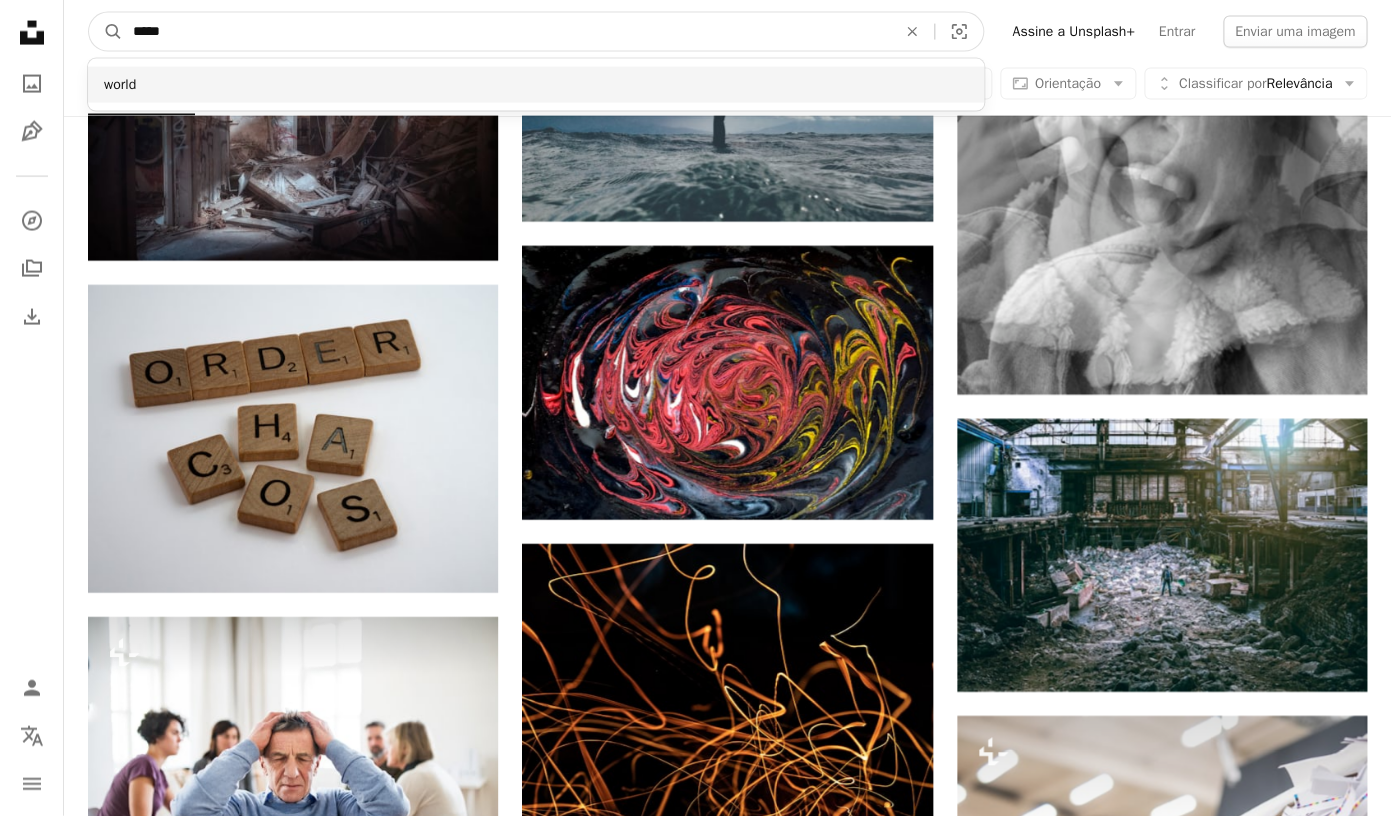 type on "*****" 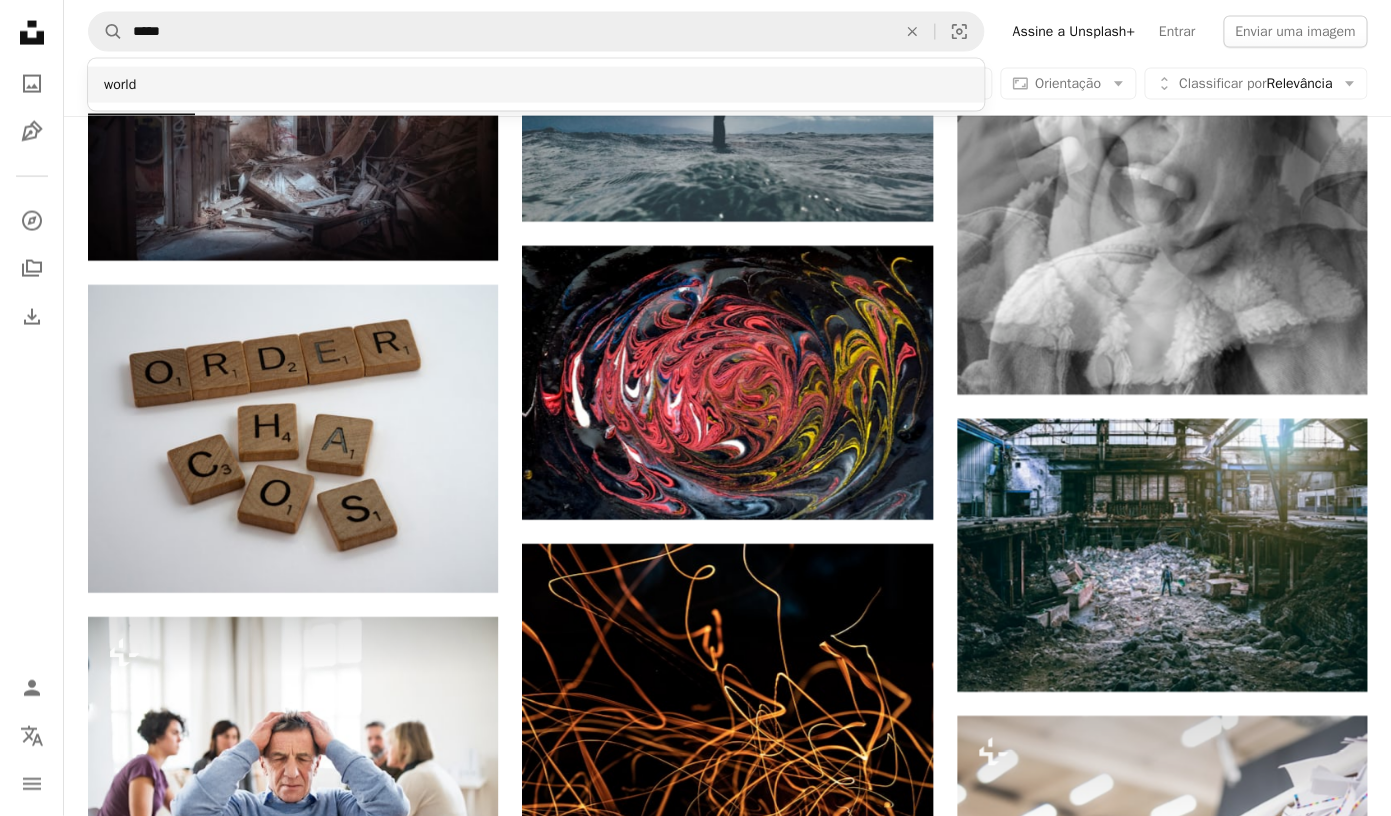 click on "world" at bounding box center [536, 85] 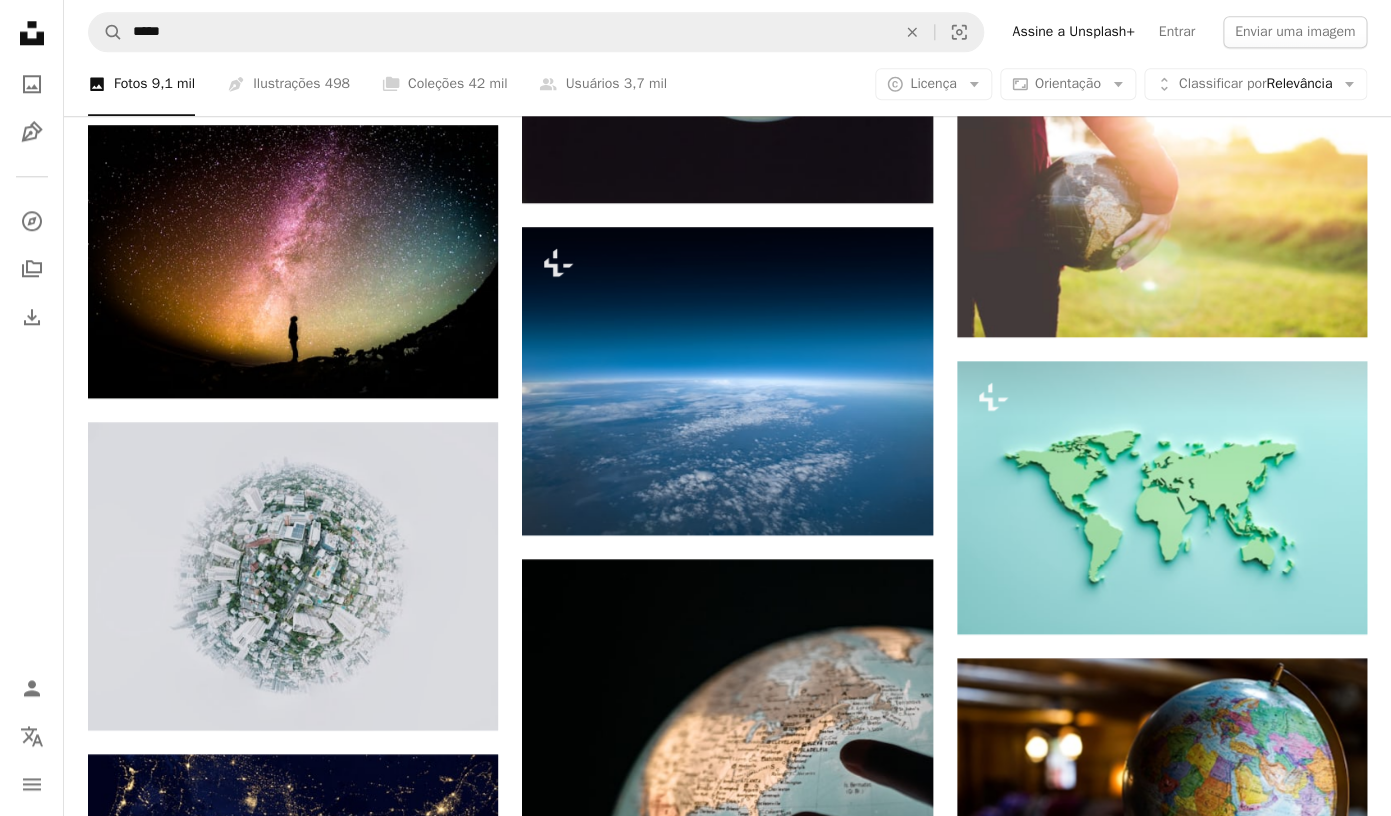 scroll, scrollTop: 761, scrollLeft: 0, axis: vertical 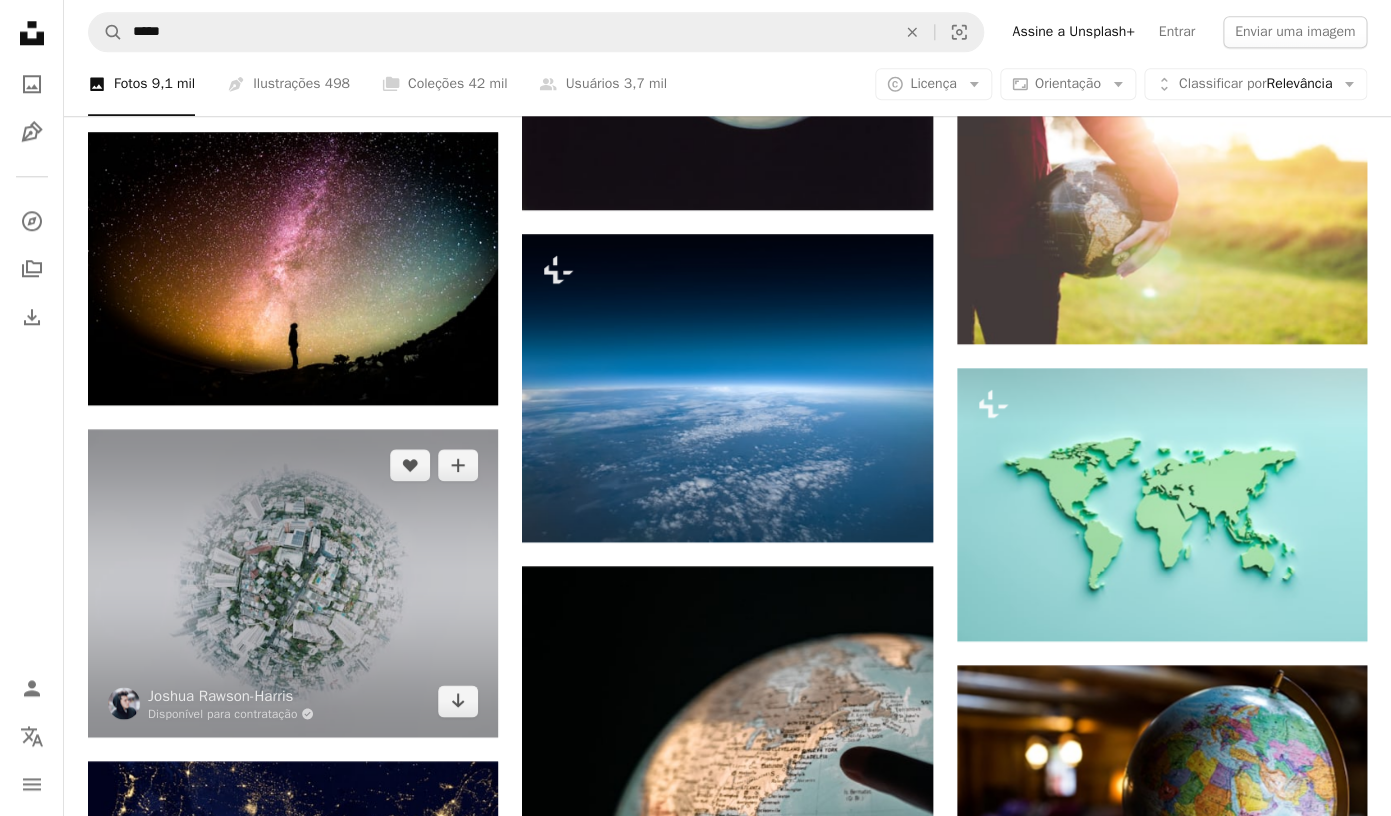 click at bounding box center (293, 583) 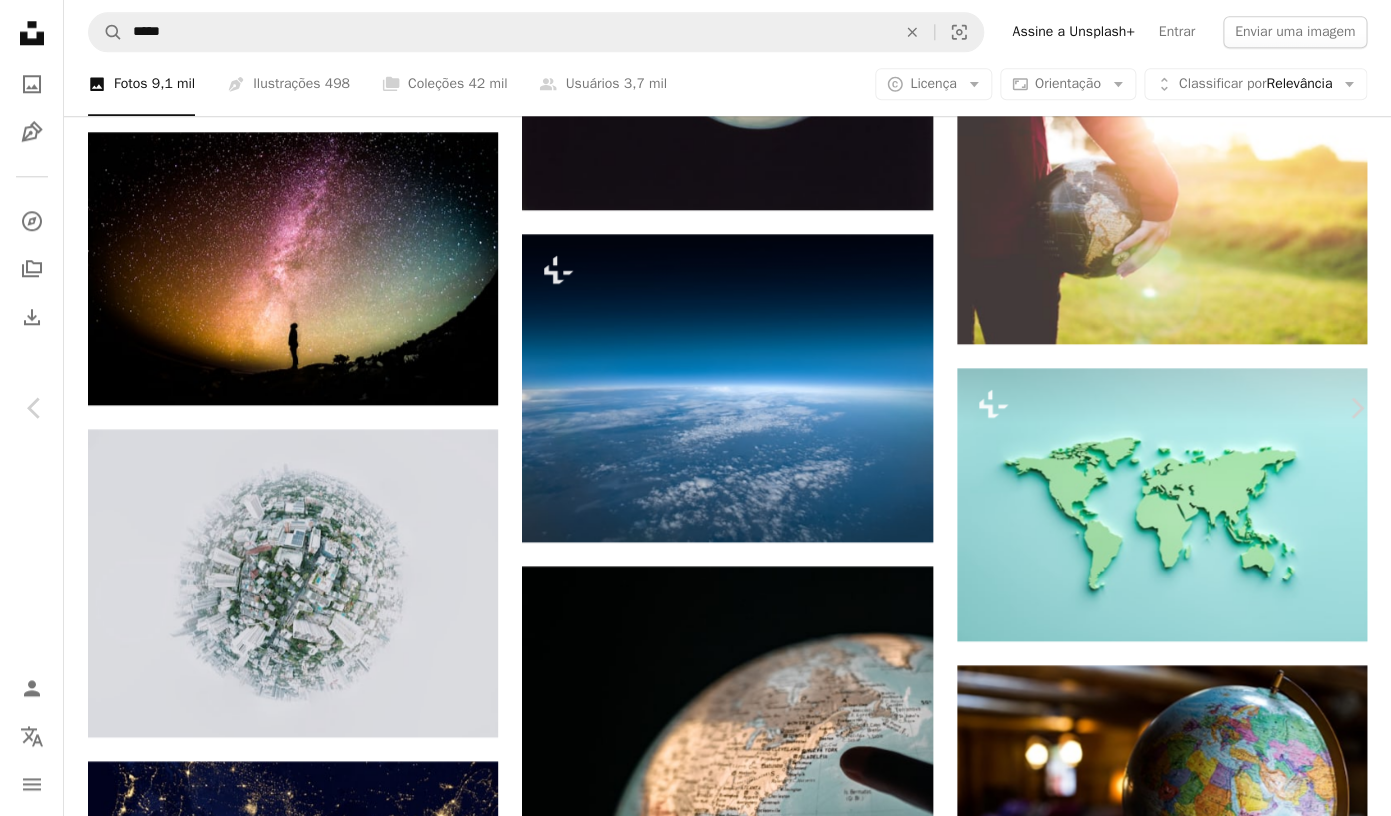 click on "Baixar gratuitamente" at bounding box center [1171, 3373] 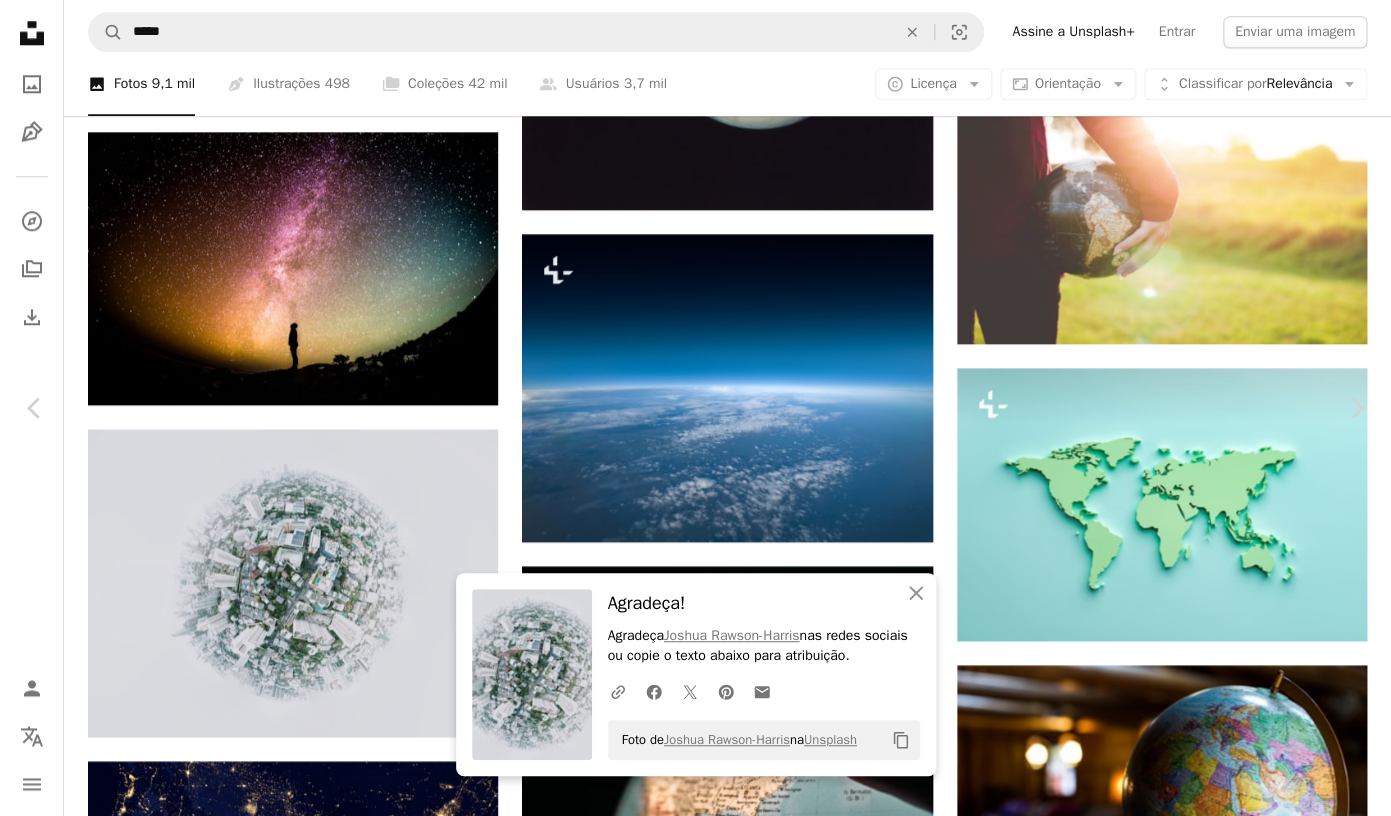 click on "An X shape Chevron left Chevron right An X shape Fechar Agradeça! Agradeça  [FIRST] [LAST]  nas redes sociais ou ou copie o texto abaixo para atribuição. A URL sharing icon (chains) Facebook icon X (formerly Twitter) icon Pinterest icon An envelope Foto de  [FIRST] [LAST]  na  Unsplash
Copy content [FIRST] [LAST] Disponível para contratação A checkmark inside of a circle A heart A plus sign Editar imagem   Plus sign for Unsplash+ Baixar gratuitamente Chevron down Zoom in Visualizações 26.125.361 Downloads 184.128 Destaque em Fotos A forward-right arrow Compartilhar Info icon Informações More Actions Calendar outlined Publicada em  [DATE] Camera Apple, iPad Safety Uso gratuito sob a  Licença da Unsplash cidade área de trabalho arquitetura inverno helicóptero conteúdo Ásia piloto Estradas Tendências editar imac incrível base característica besties Tons olho de pássaro bkk arte Imagens de domínio público Pesquise imagens premium relacionadas na iStock  |" at bounding box center [695, 3734] 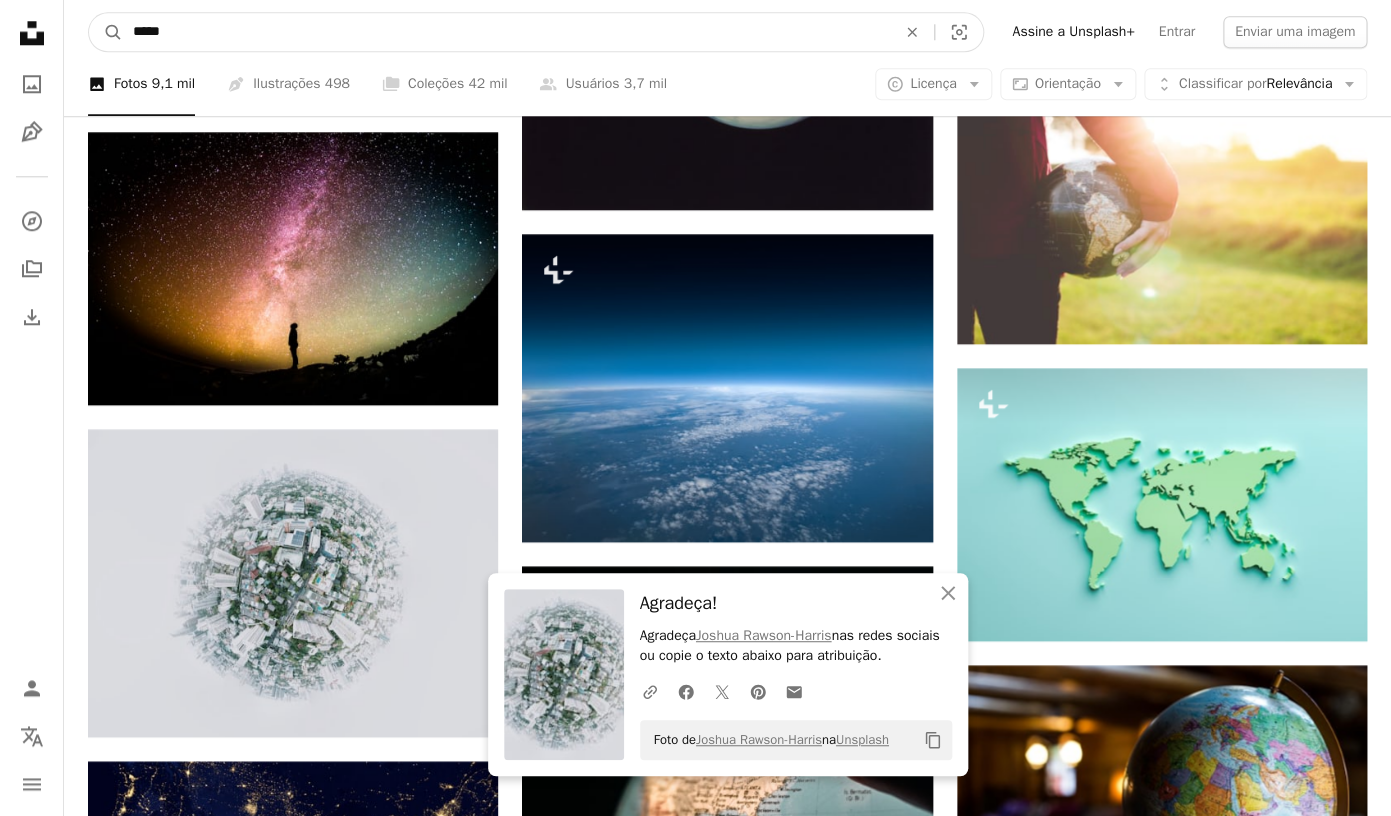 click on "*****" at bounding box center (506, 32) 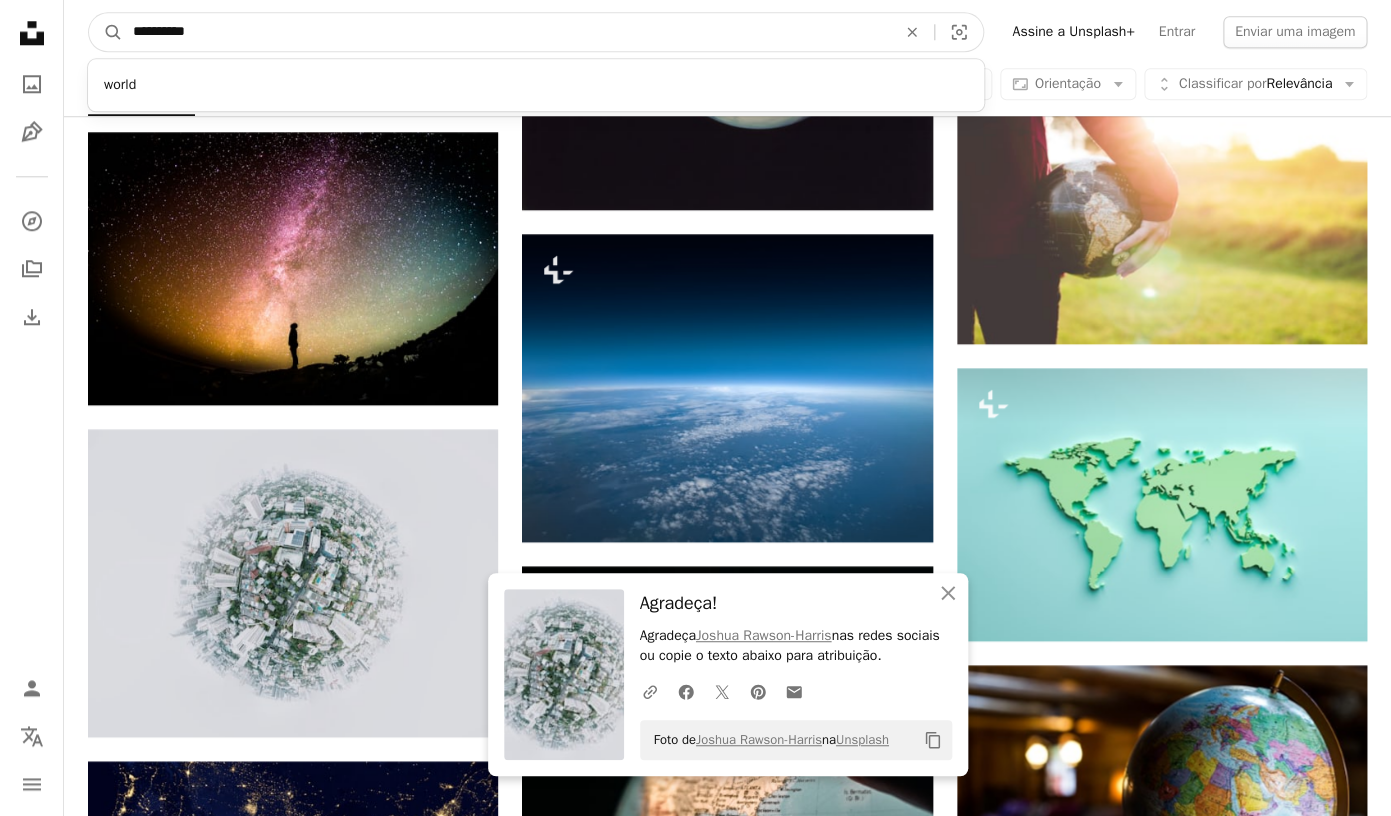 type on "**********" 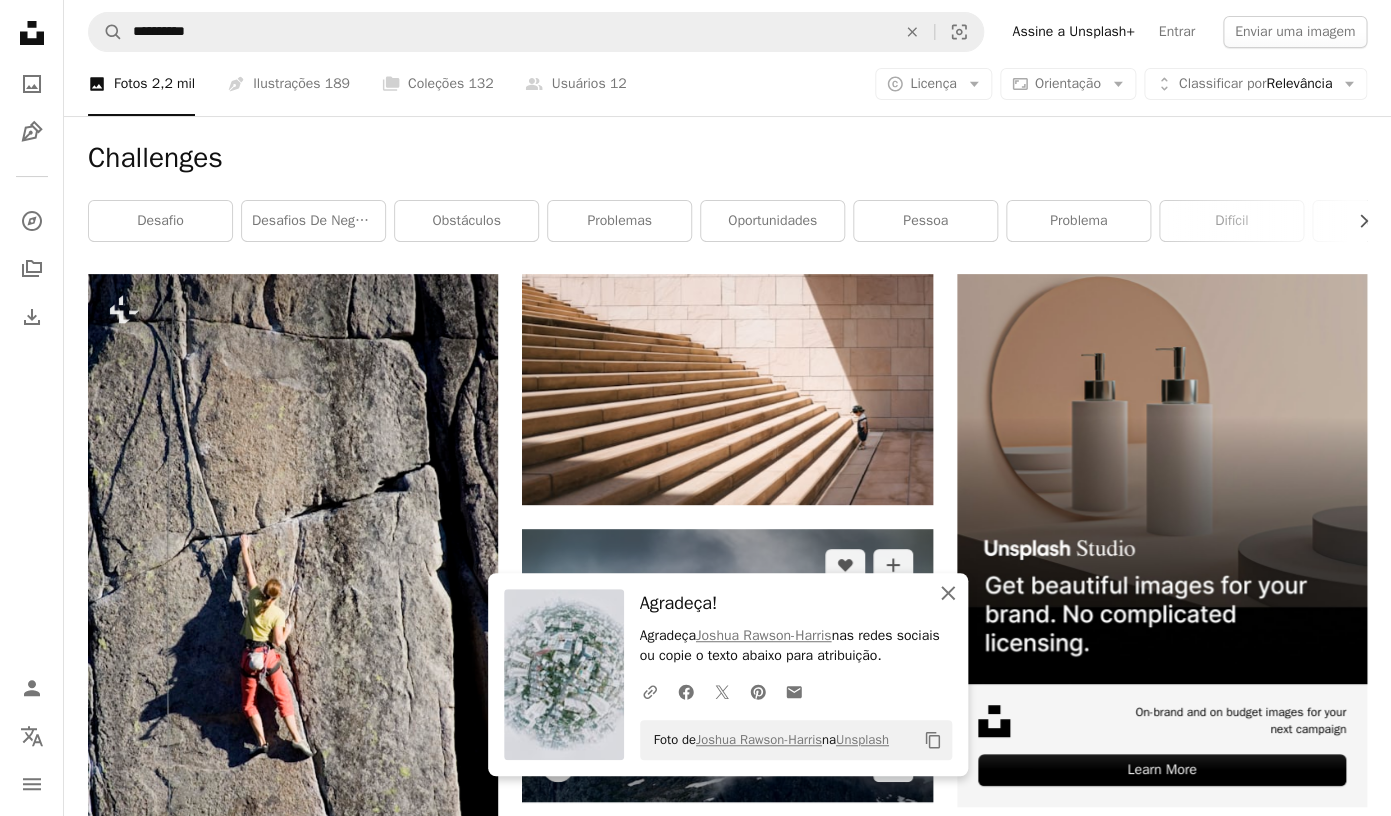 drag, startPoint x: 946, startPoint y: 590, endPoint x: 920, endPoint y: 574, distance: 30.528675 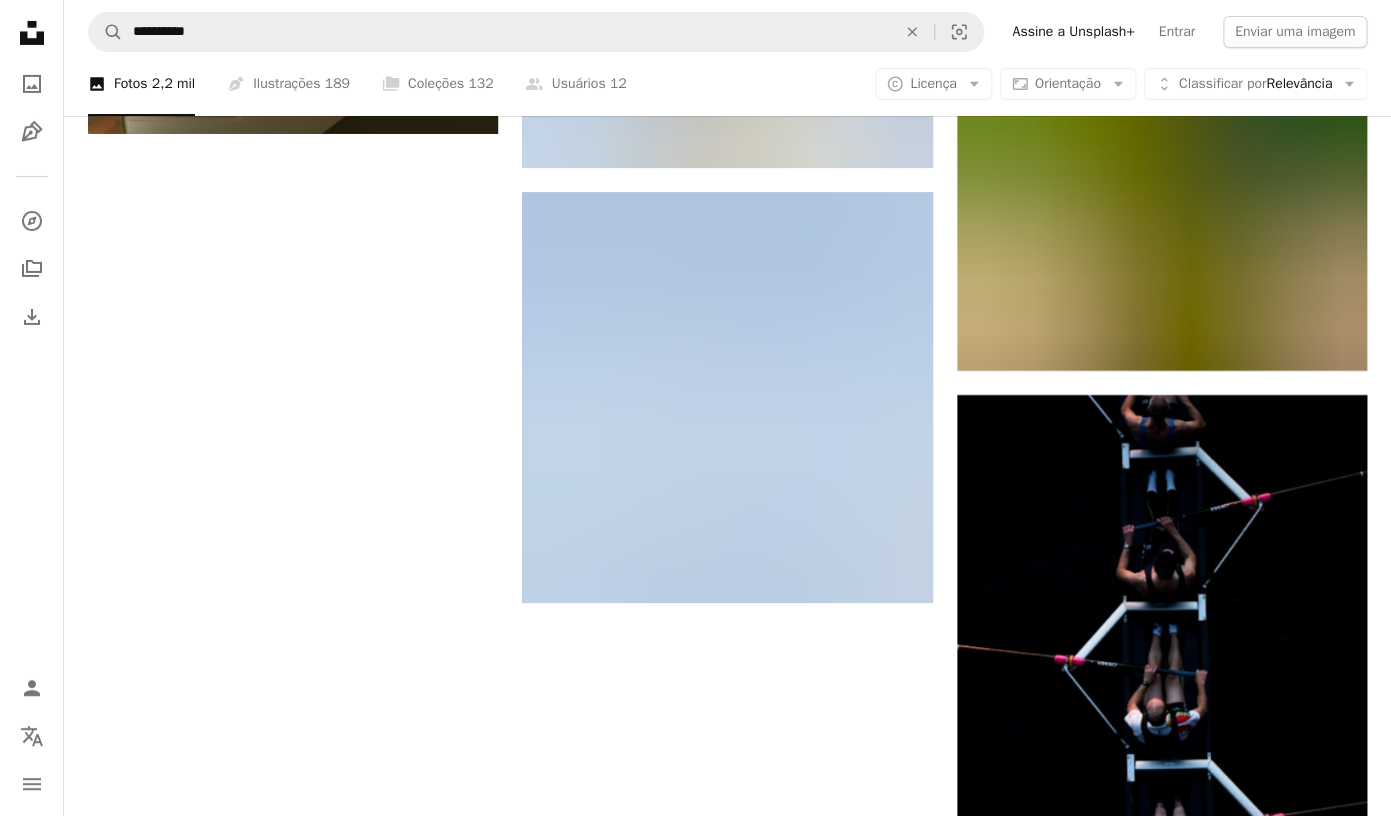 scroll, scrollTop: 2613, scrollLeft: 0, axis: vertical 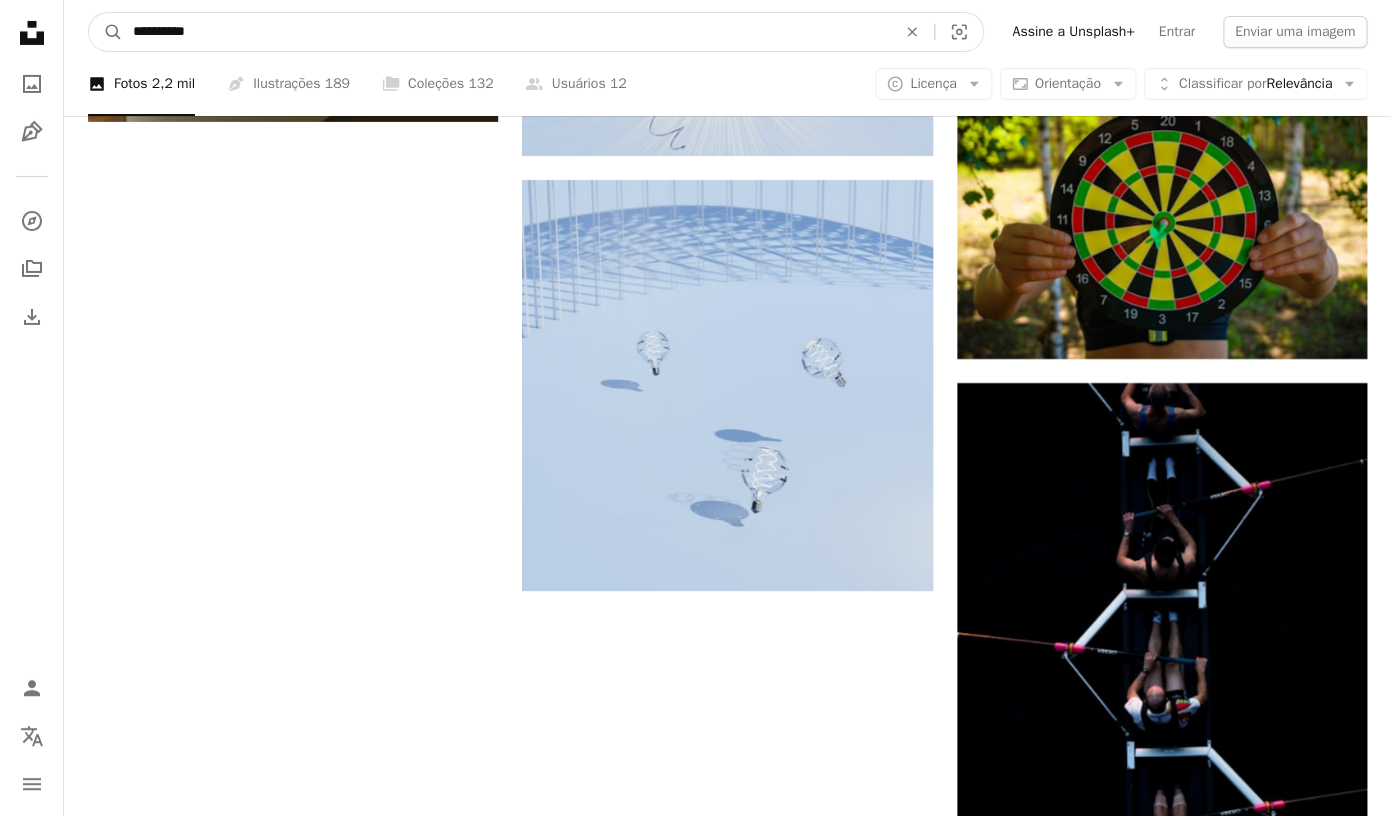 click on "**********" at bounding box center (506, 32) 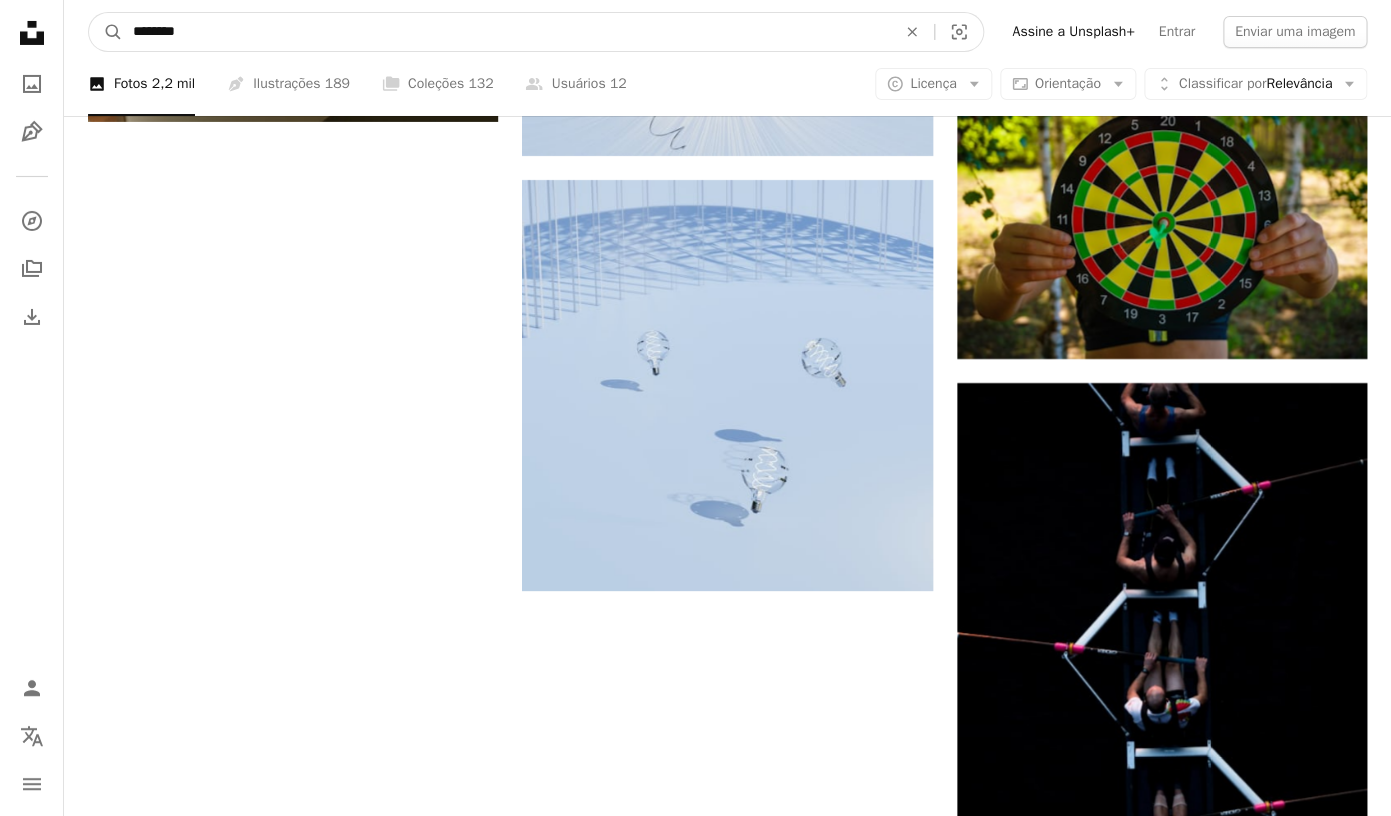 type on "********" 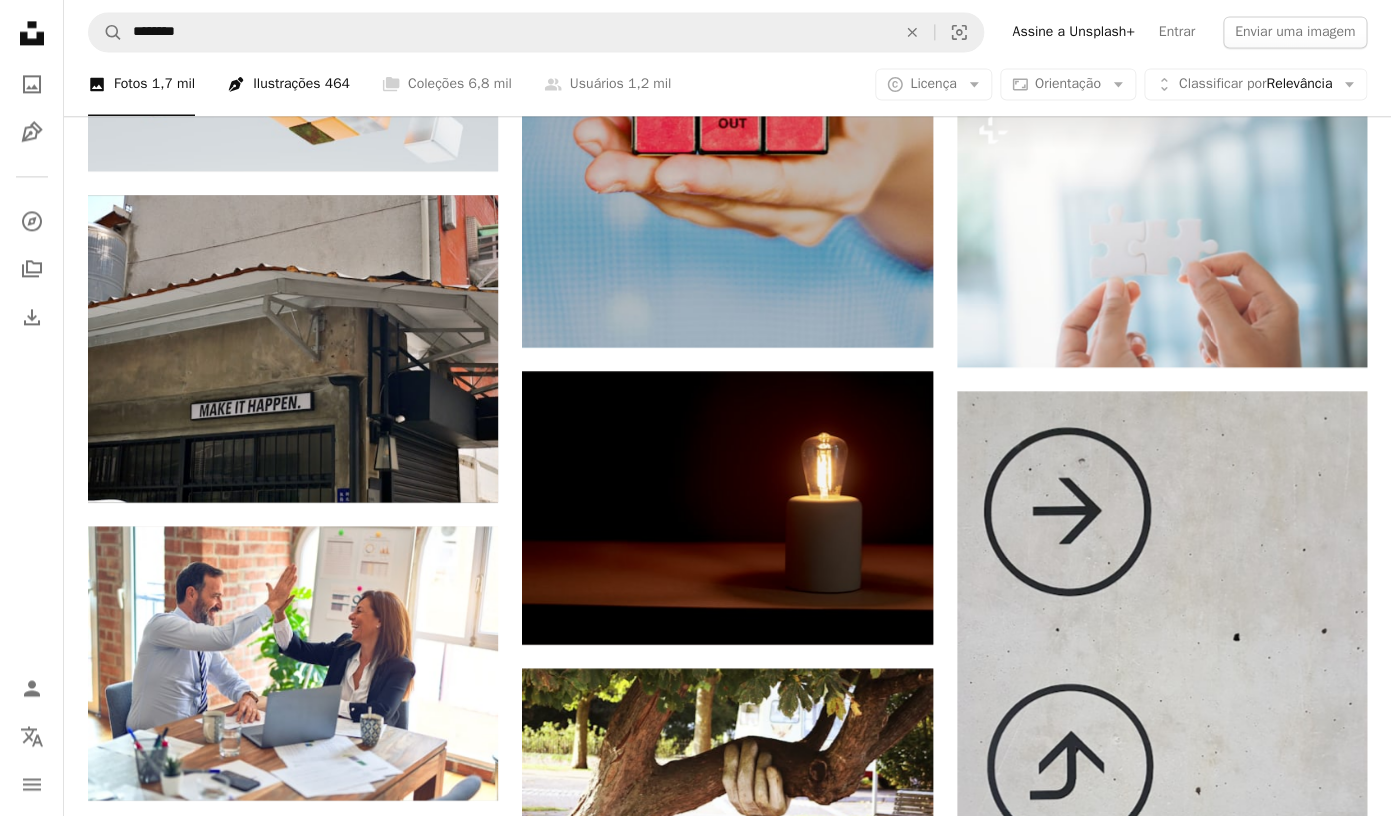 scroll, scrollTop: 1033, scrollLeft: 0, axis: vertical 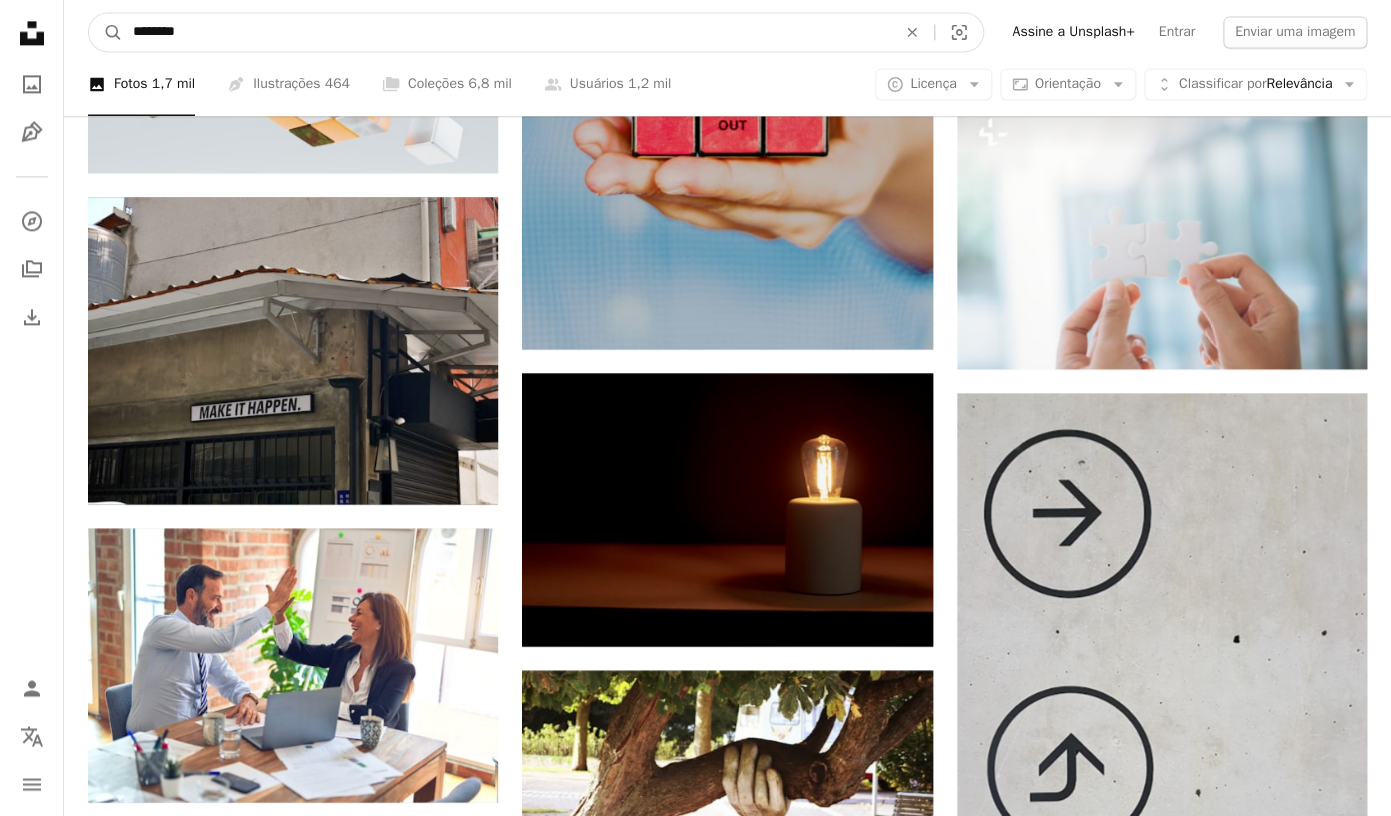 click on "********" at bounding box center (506, 32) 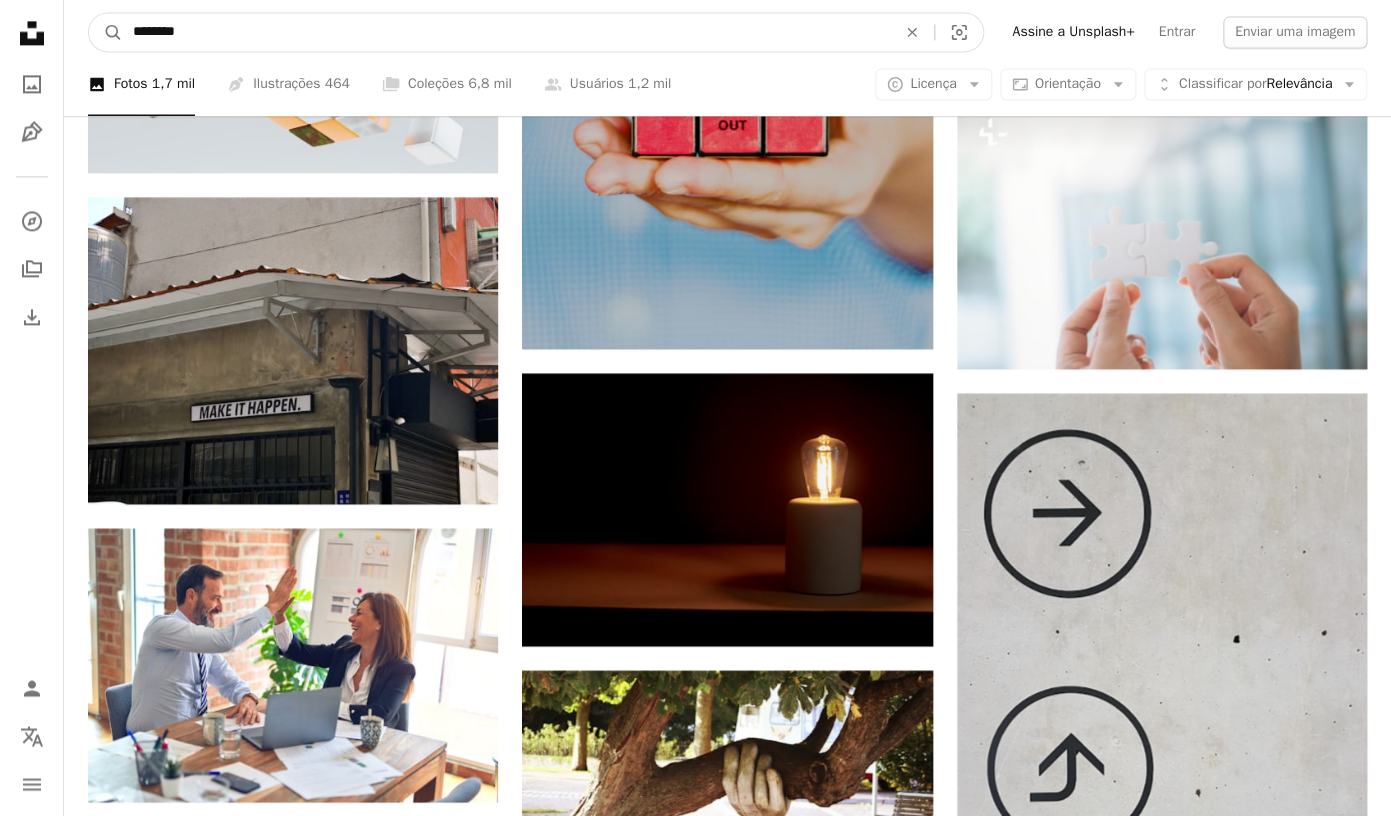 type on "********" 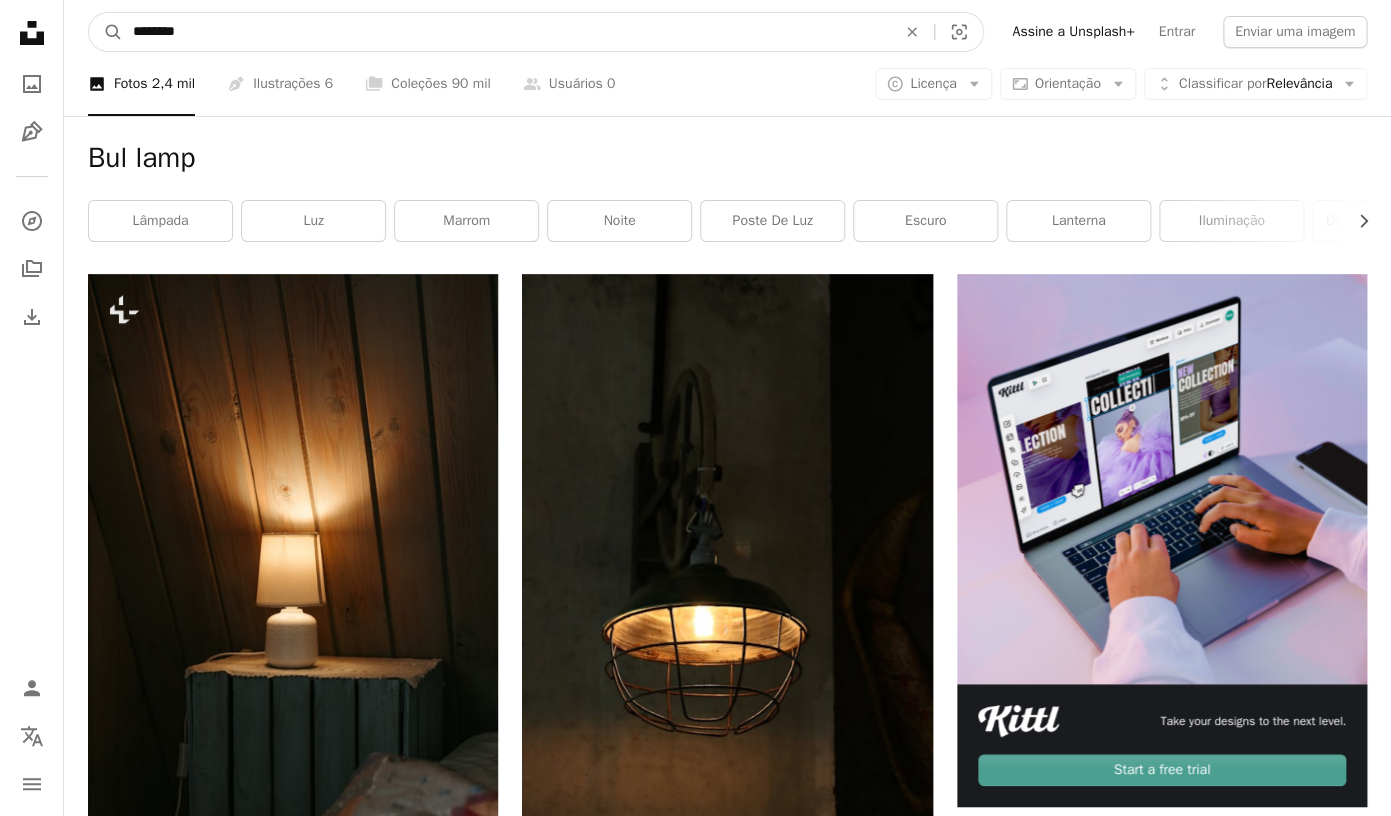 click on "********" at bounding box center (506, 32) 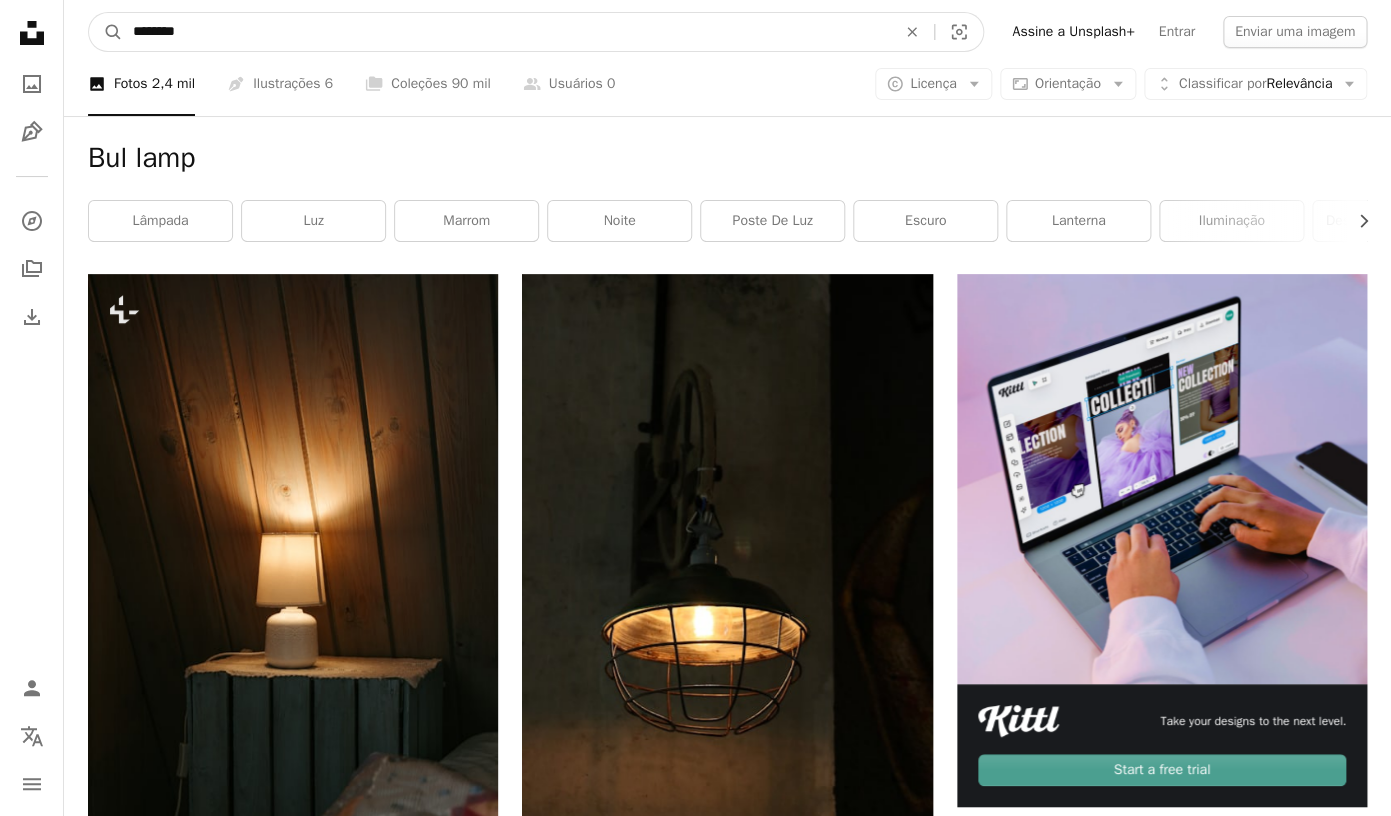 type on "*********" 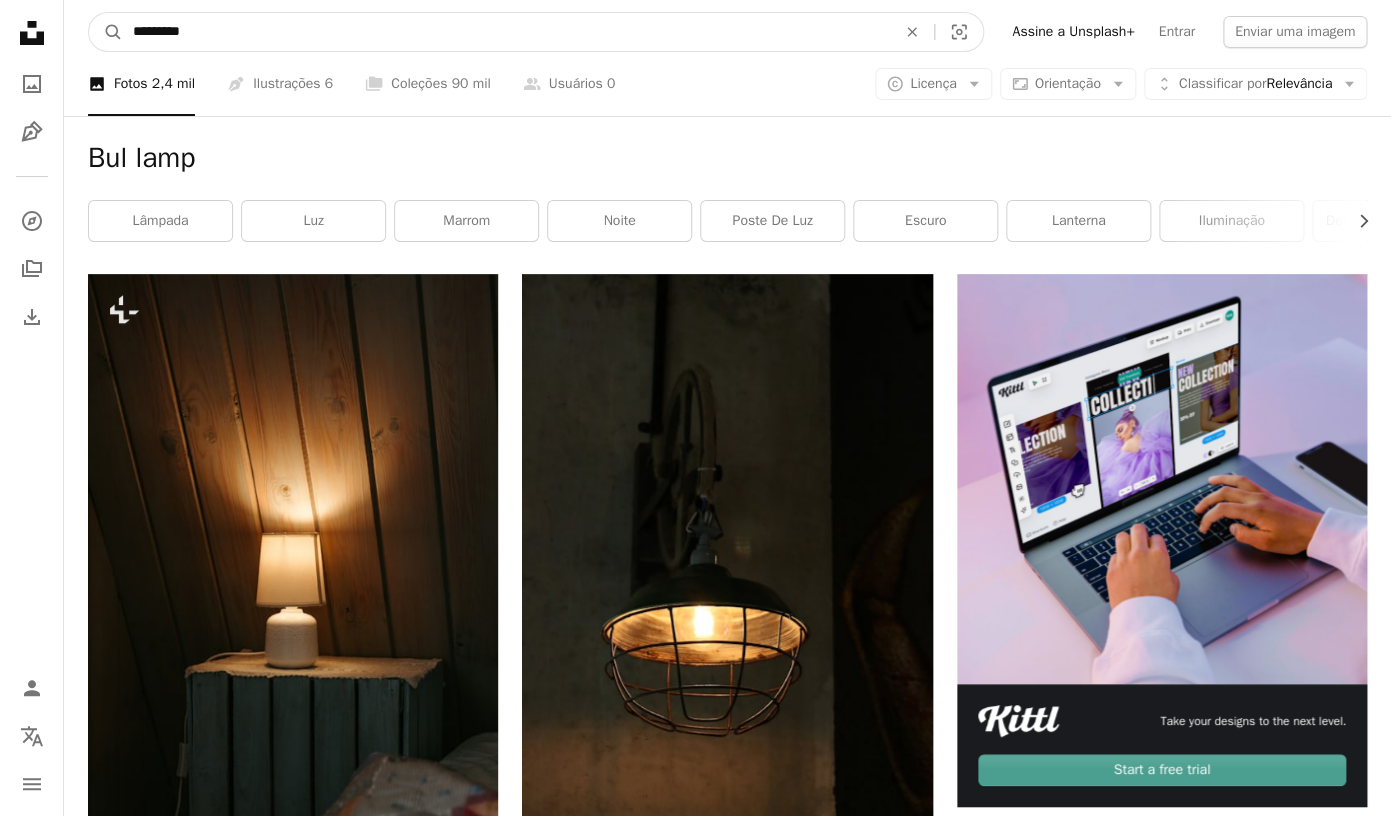 click on "A magnifying glass" at bounding box center (106, 32) 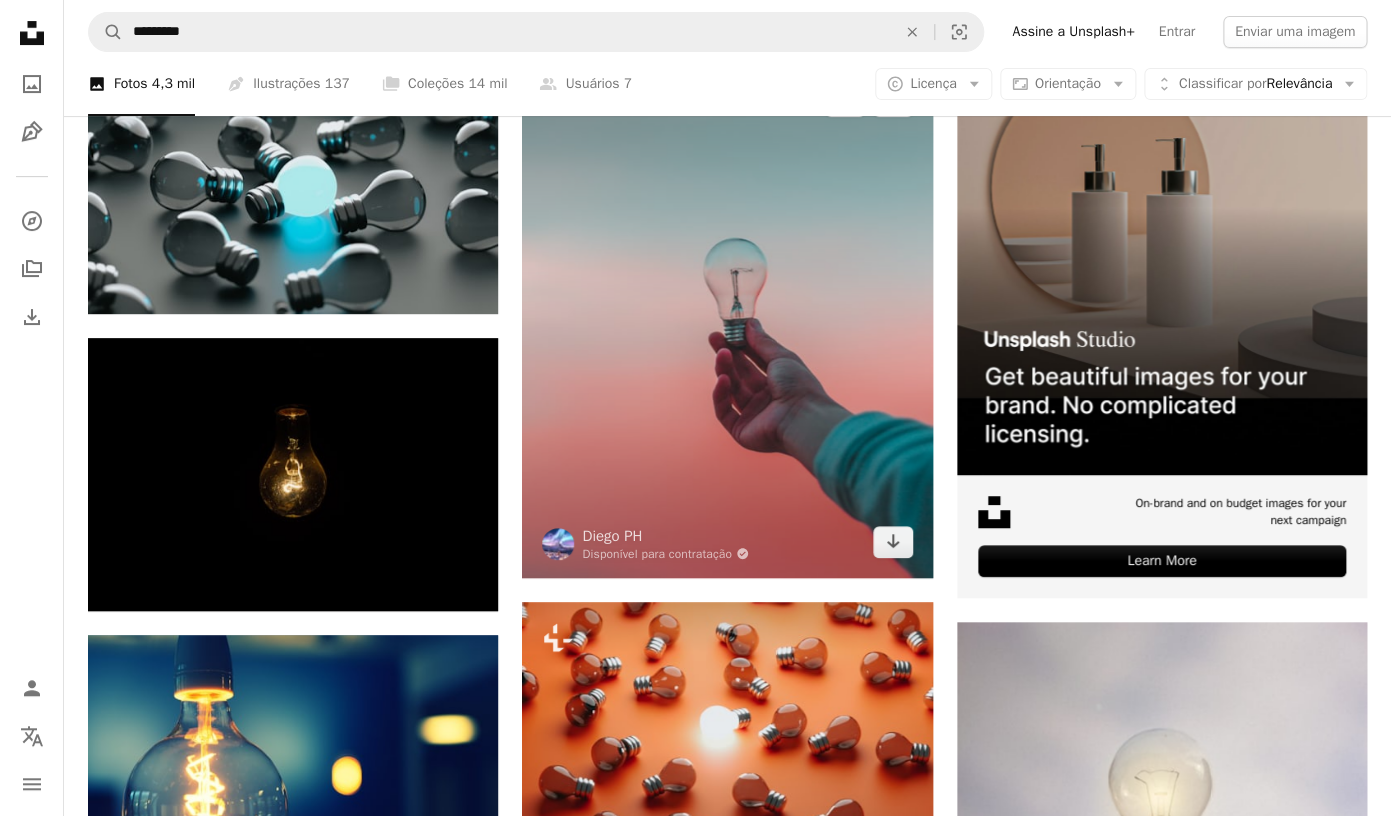 scroll, scrollTop: 203, scrollLeft: 0, axis: vertical 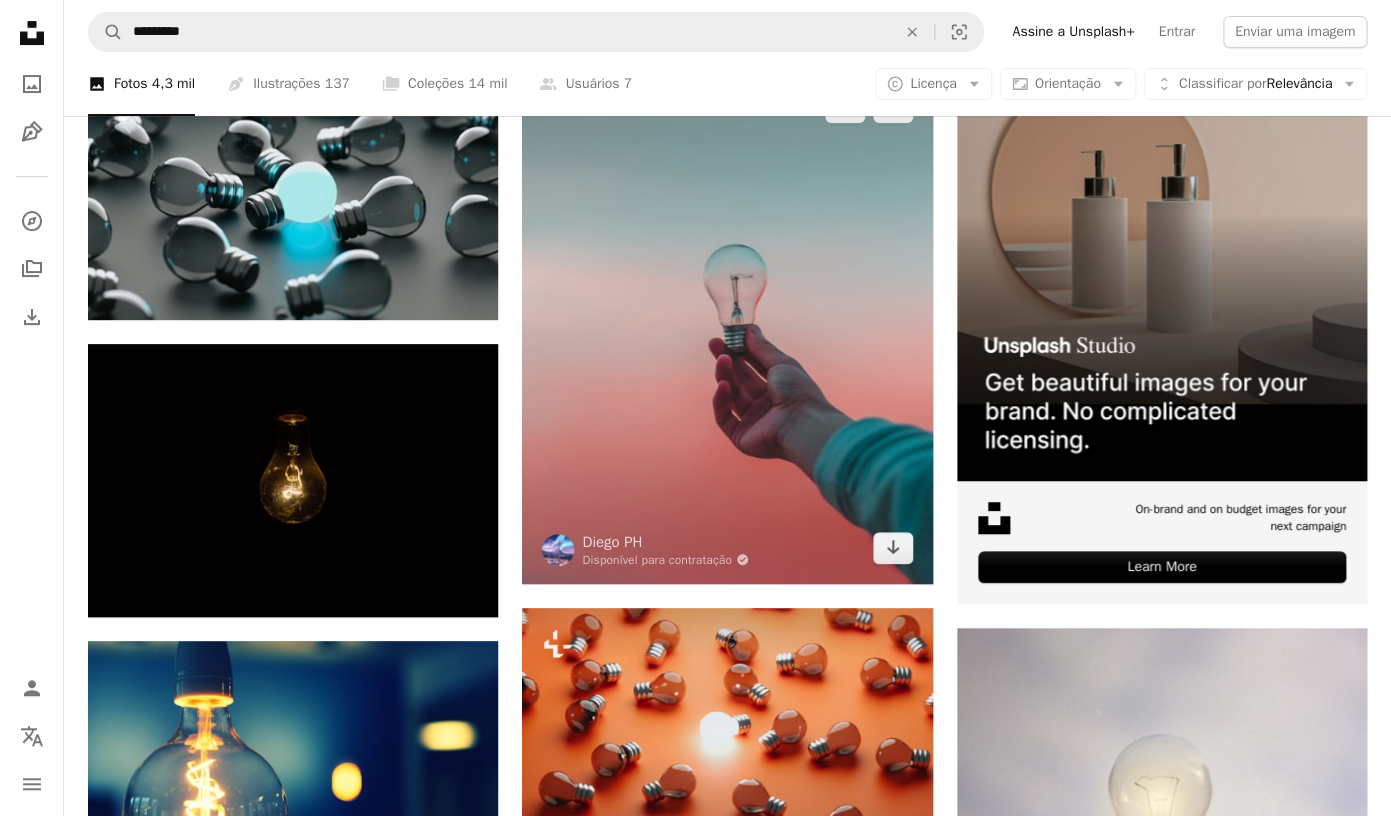 click at bounding box center [727, 327] 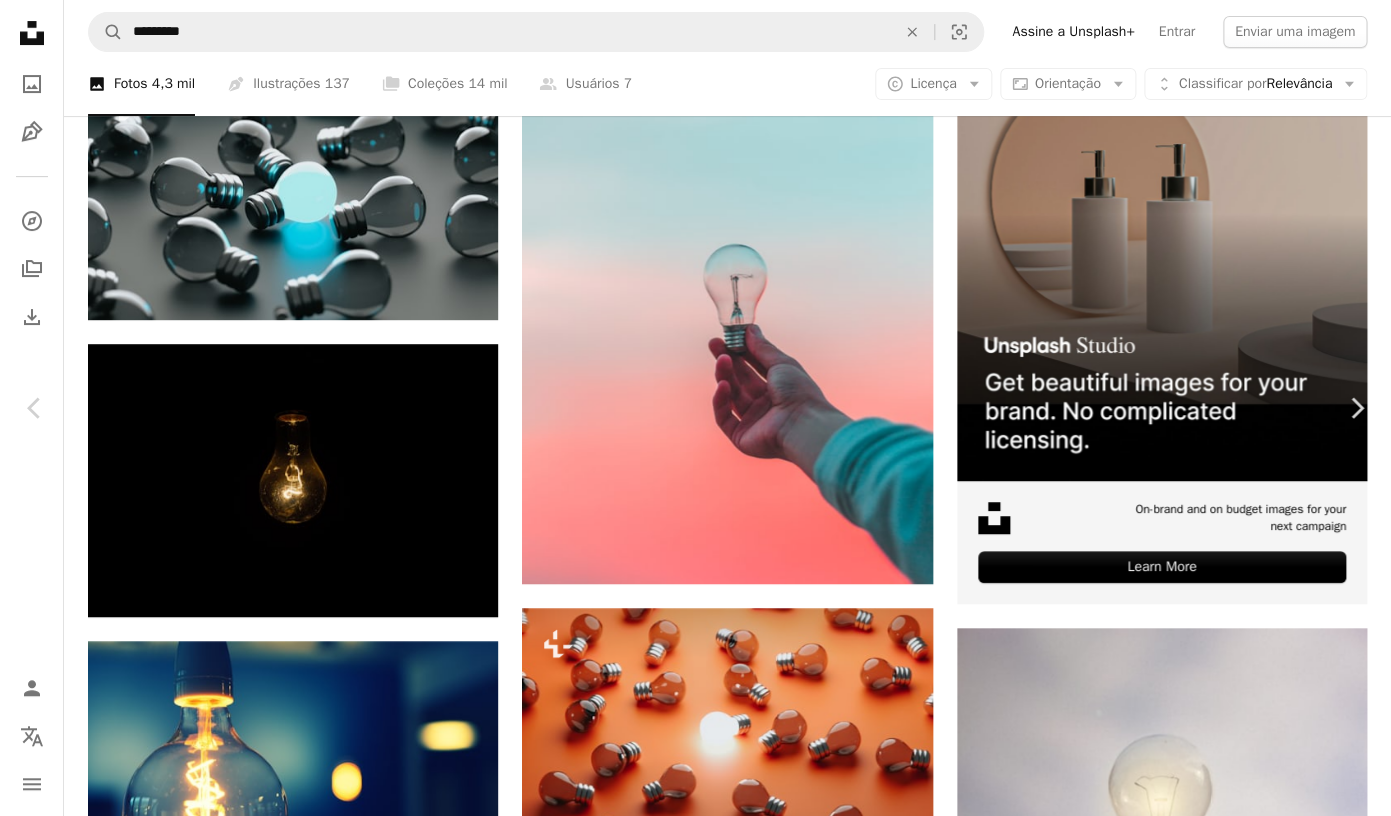 click on "Baixar gratuitamente" at bounding box center (1171, 4496) 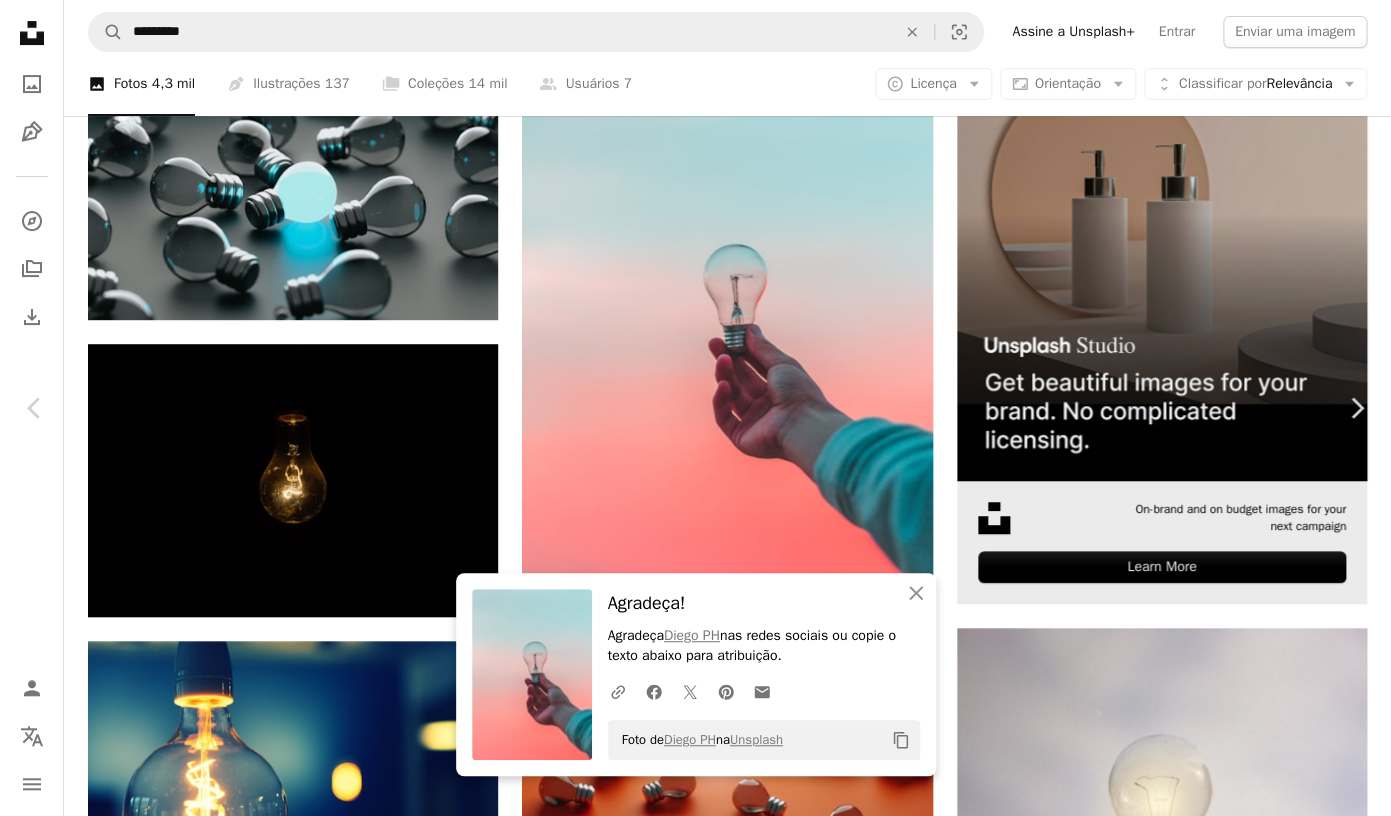 click on "An X shape Chevron left Chevron right An X shape Fechar Agradeça! Agradeça  [FIRST] [LAST]  nas redes sociais ou copie o texto abaixo para atribuição. A URL sharing icon (chains) Facebook icon X (formerly Twitter) icon Pinterest icon An envelope Foto de  [FIRST] [LAST]  na  Unsplash
Copy content [FIRST] [LAST] Disponível para contratação A checkmark inside of a circle A heart A plus sign Editar imagem   Plus sign for Unsplash+ Baixar gratuitamente Chevron down Zoom in Visualizações 187.620.441 Downloads 1.803.095 Destaque em Fotos ,  Negócios e Trabalho A forward-right arrow Compartilhar Info icon Informações More Actions A map marker [CITY], [COUNTRY] Calendar outlined Publicada em  1 de maio de 2017 Camera Canon, EOS REBEL T5i Safety Uso gratuito sob a  Licença da Unsplash ocaso azul verde luz rosa mão pensante idéia fundo claro lâmpada lâmpada turquesa pessoa pensando propriedade cor pastel papel de parede turquesa segurar Seafoam estender papel de parede Imagens de domínio público  |   ↗ A heart" at bounding box center [695, 4857] 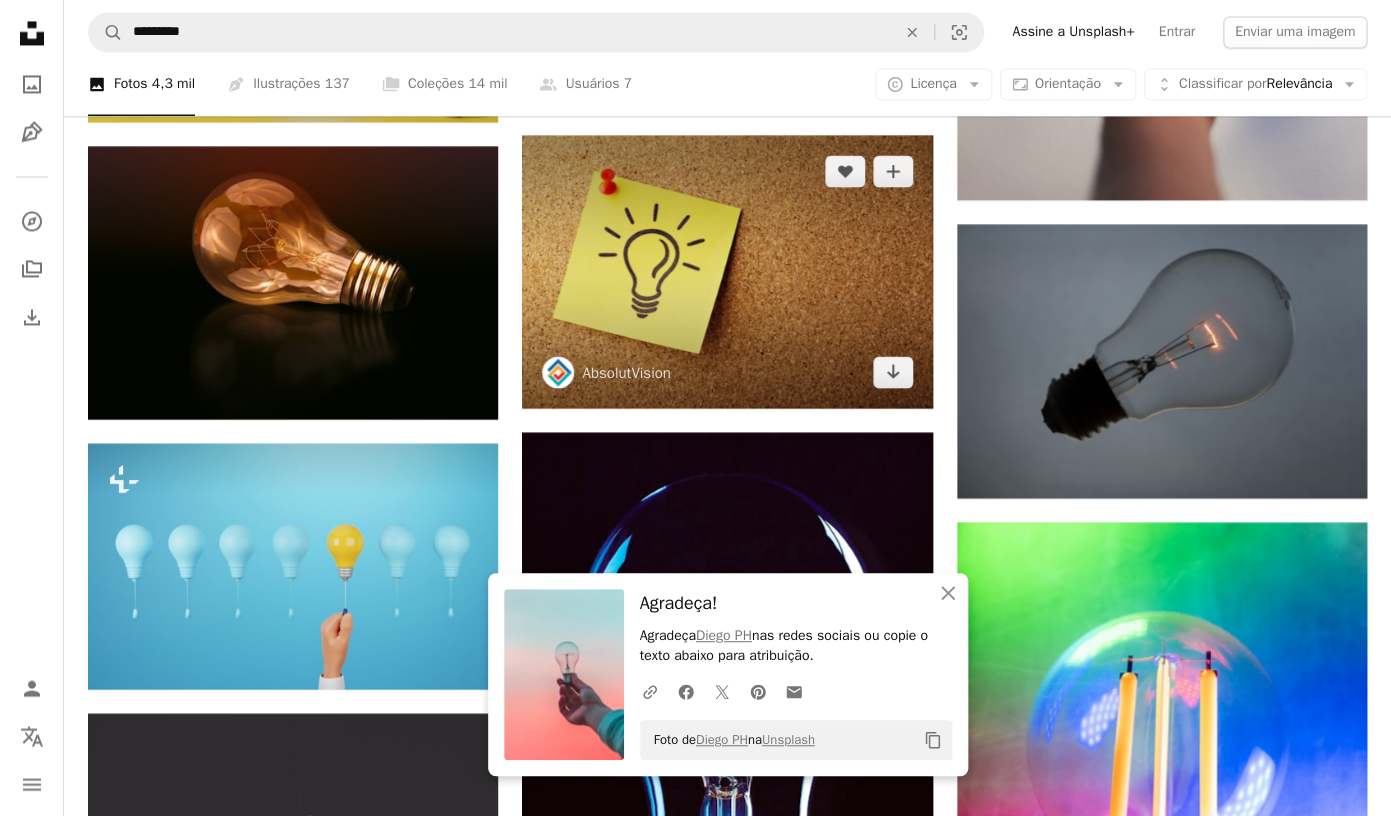 scroll, scrollTop: 1256, scrollLeft: 0, axis: vertical 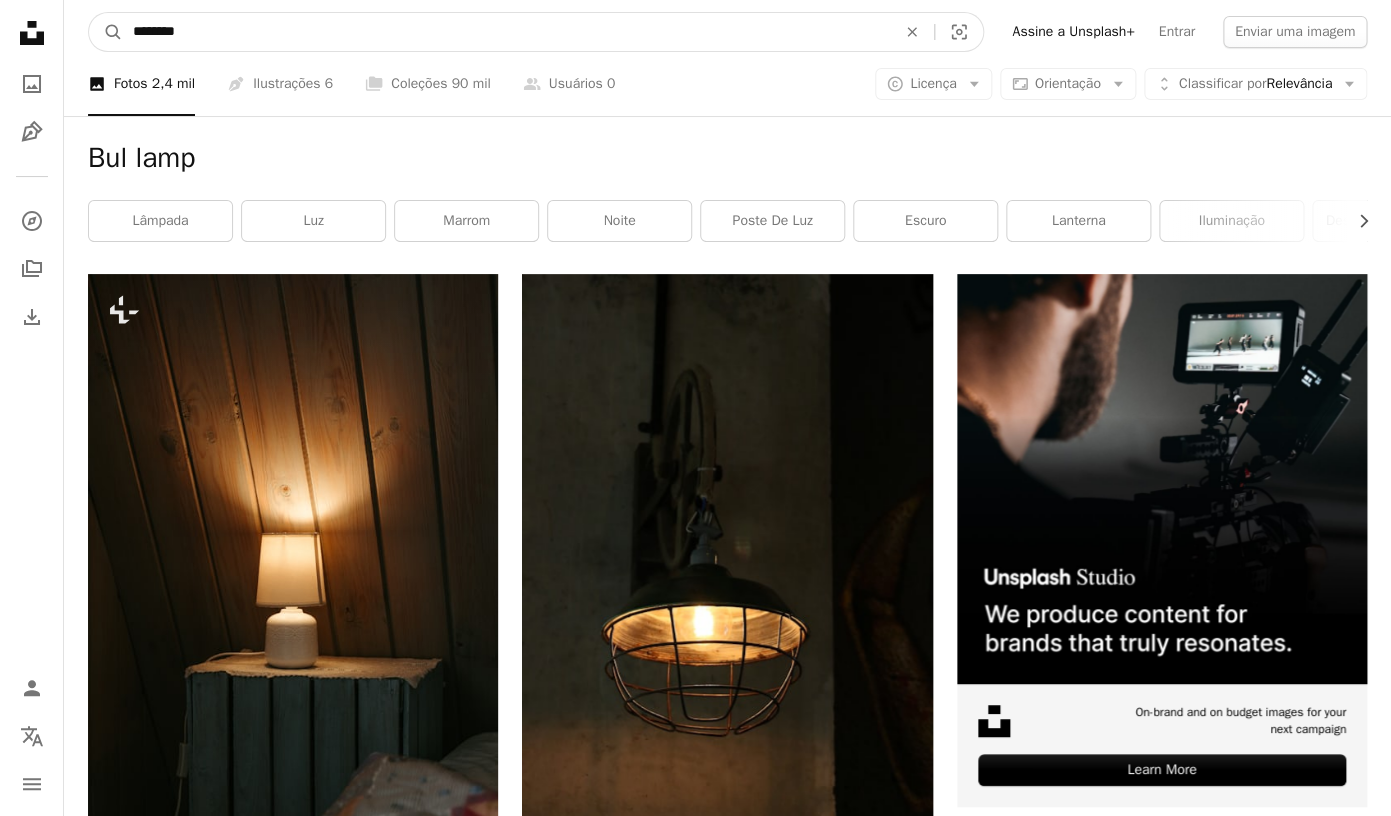 click on "********" at bounding box center (506, 32) 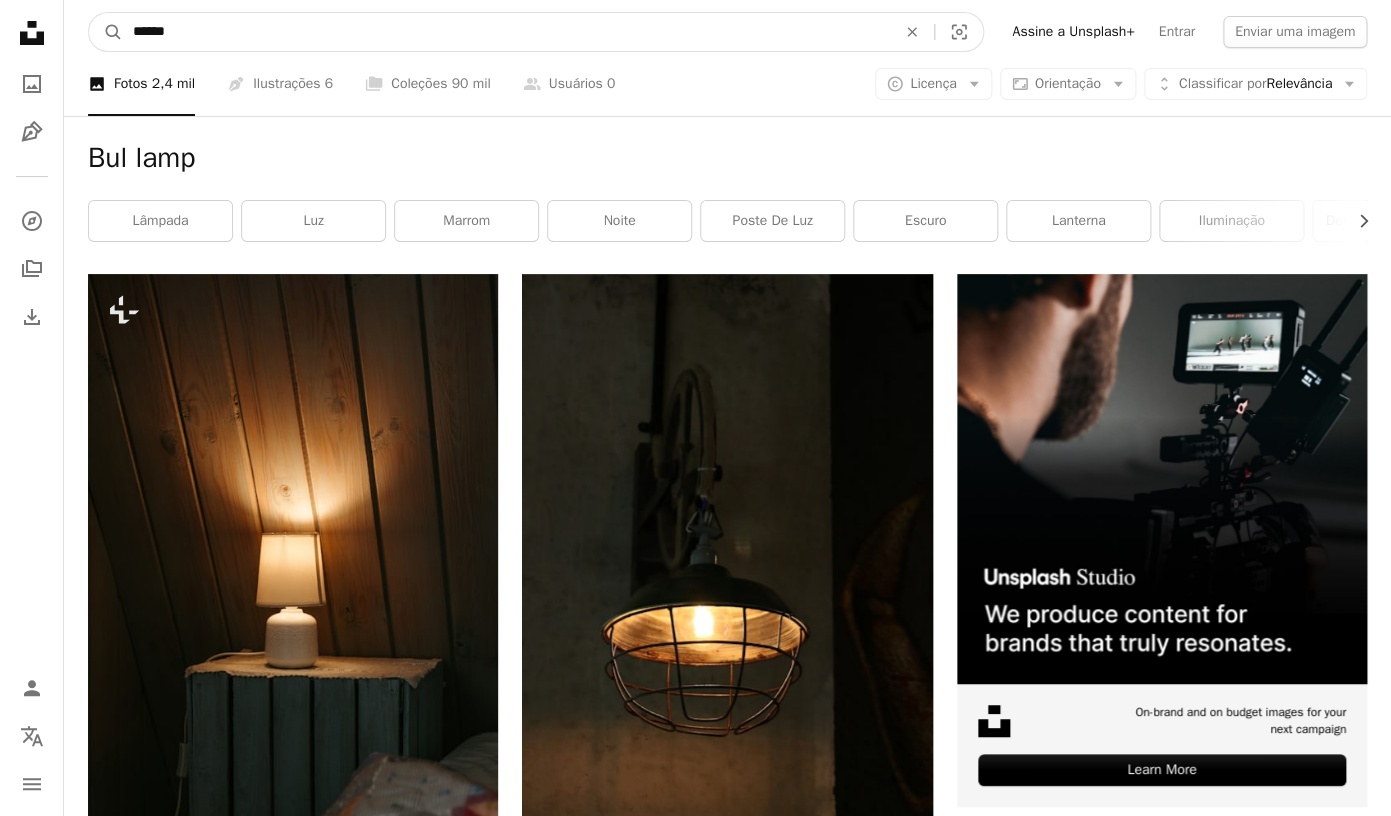 type on "*******" 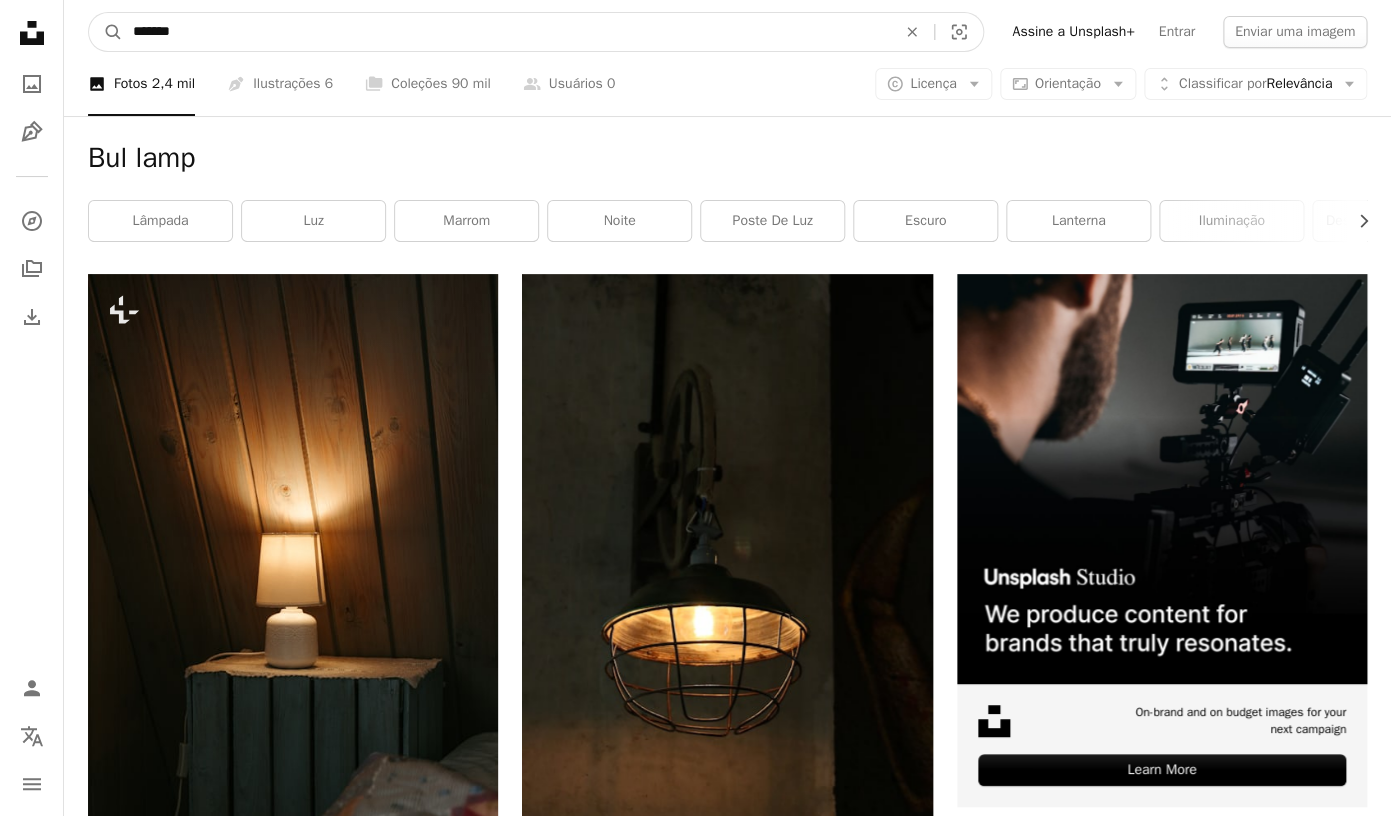 click on "A magnifying glass" at bounding box center (106, 32) 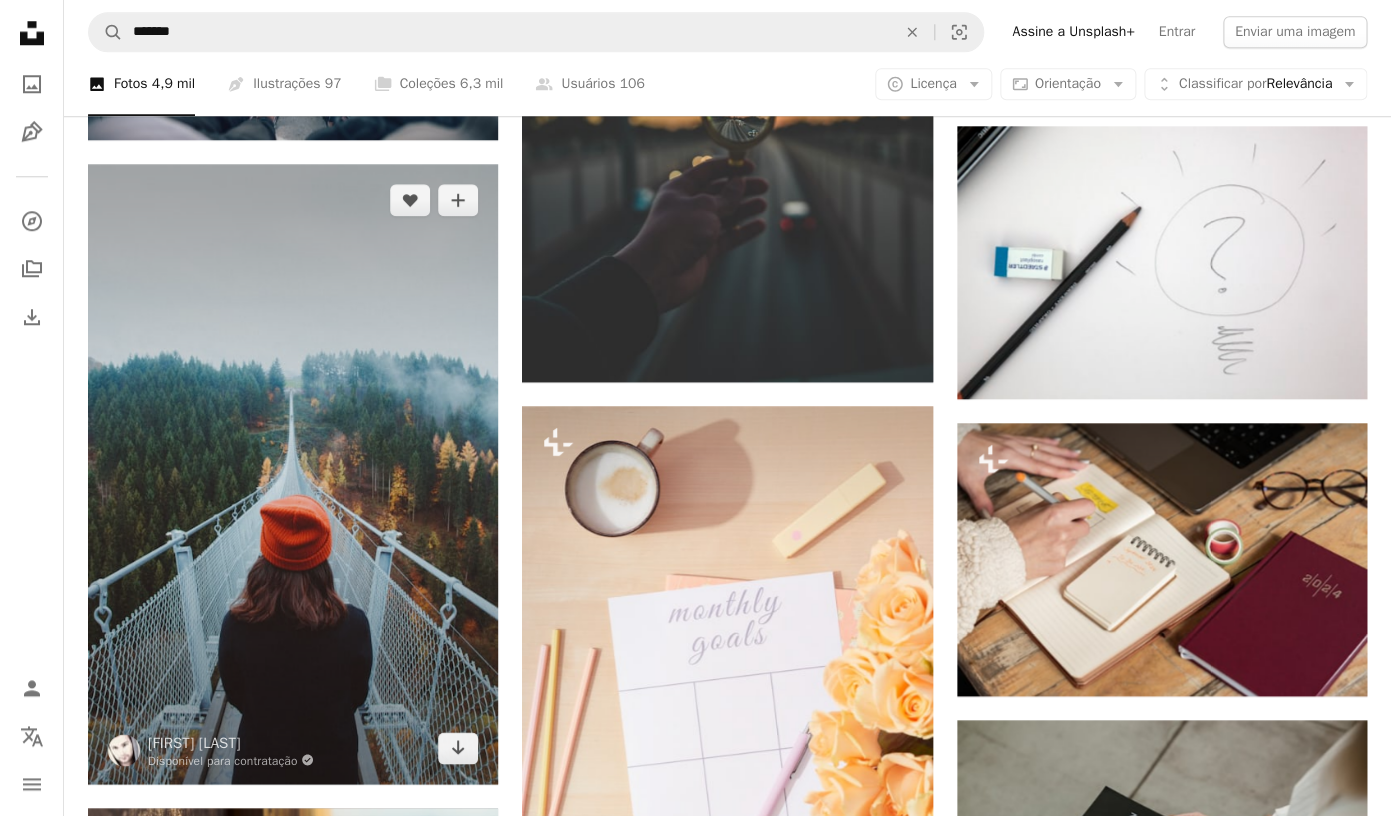 scroll, scrollTop: 0, scrollLeft: 0, axis: both 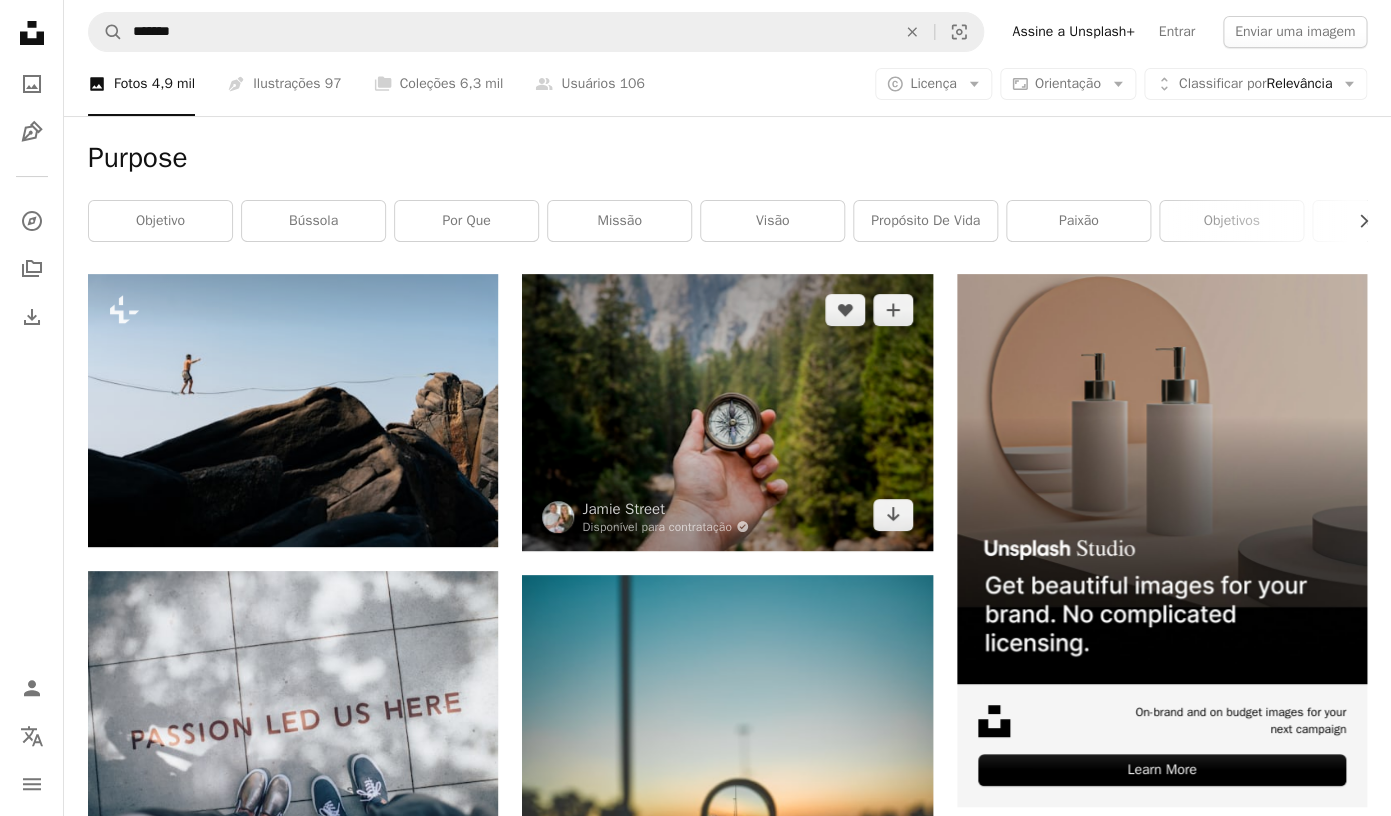 click at bounding box center (727, 412) 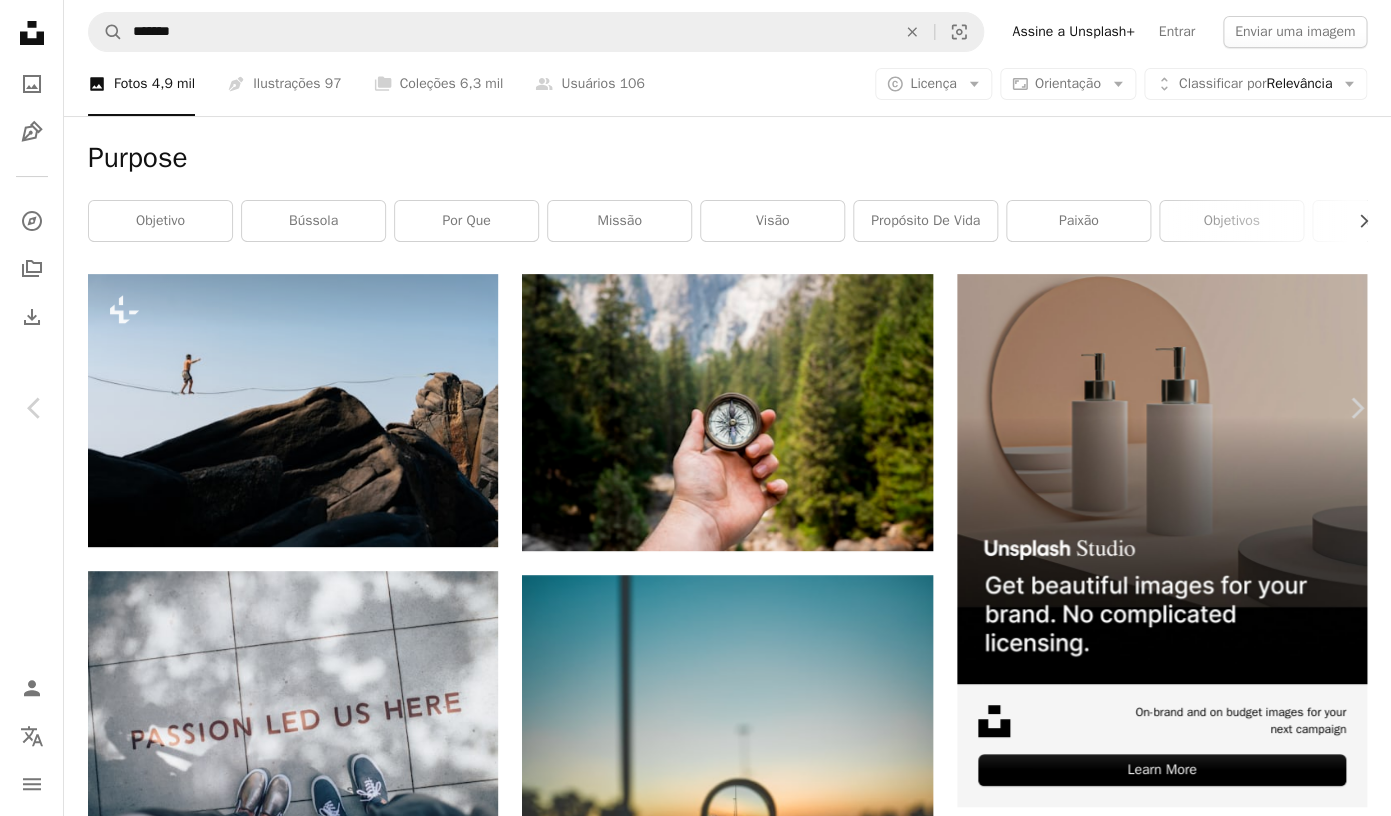 click on "Baixar gratuitamente" at bounding box center [1171, 4593] 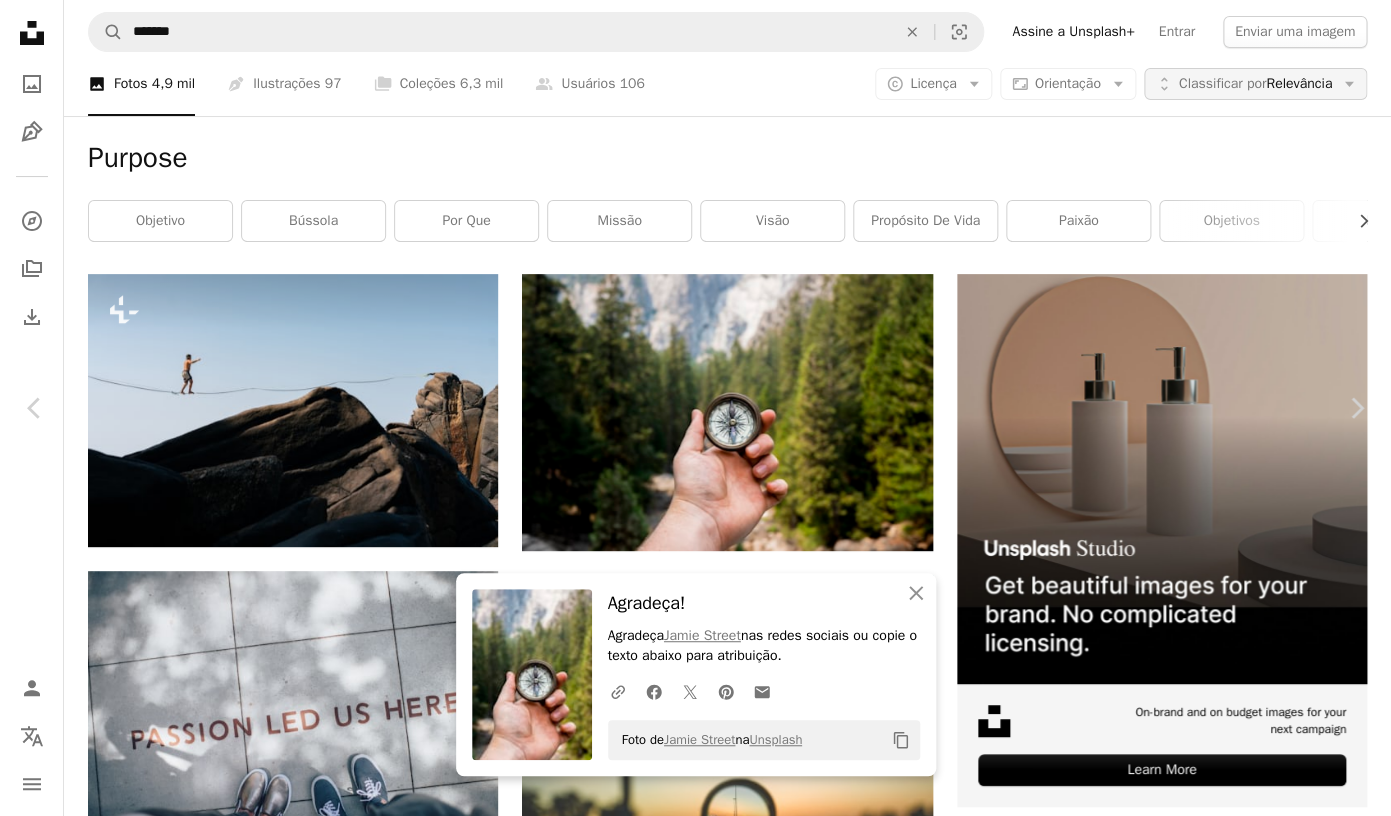 click on "An X shape Chevron left Chevron right An X shape Fechar Agradeça! Agradeça  [FIRST] [LAST]  nas redes sociais ou copie o texto abaixo para atribuição. A URL sharing icon (chains) Facebook icon X (formerly Twitter) icon Pinterest icon An envelope Foto de  [FIRST] [LAST]  na  Unsplash
Copy content [FIRST] [LAST] Disponível para contratação A checkmark inside of a circle A heart A plus sign Editar imagem   Plus sign for Unsplash+ Baixar gratuitamente Chevron down Zoom in Visualizações 24.572.668 Downloads 271.902 Destaque em Fotos ,  Natureza ,  Viajar A forward-right arrow Compartilhar Info icon Informações More Actions A map marker [CITY], [COUNTRY] Calendar outlined Publicada em  [DATE] Camera Panasonic, DC-GH5 Safety Uso gratuito sob a  Licença da Unsplash viajar ao ar livre madeira pedestrianismo mão aventura ambulante bússola [STATE] floresta [CITY] andar Forrest caminhada parque nacional GPS navegação aventureiro em qualquer lugar Brujula  |" at bounding box center (695, 4954) 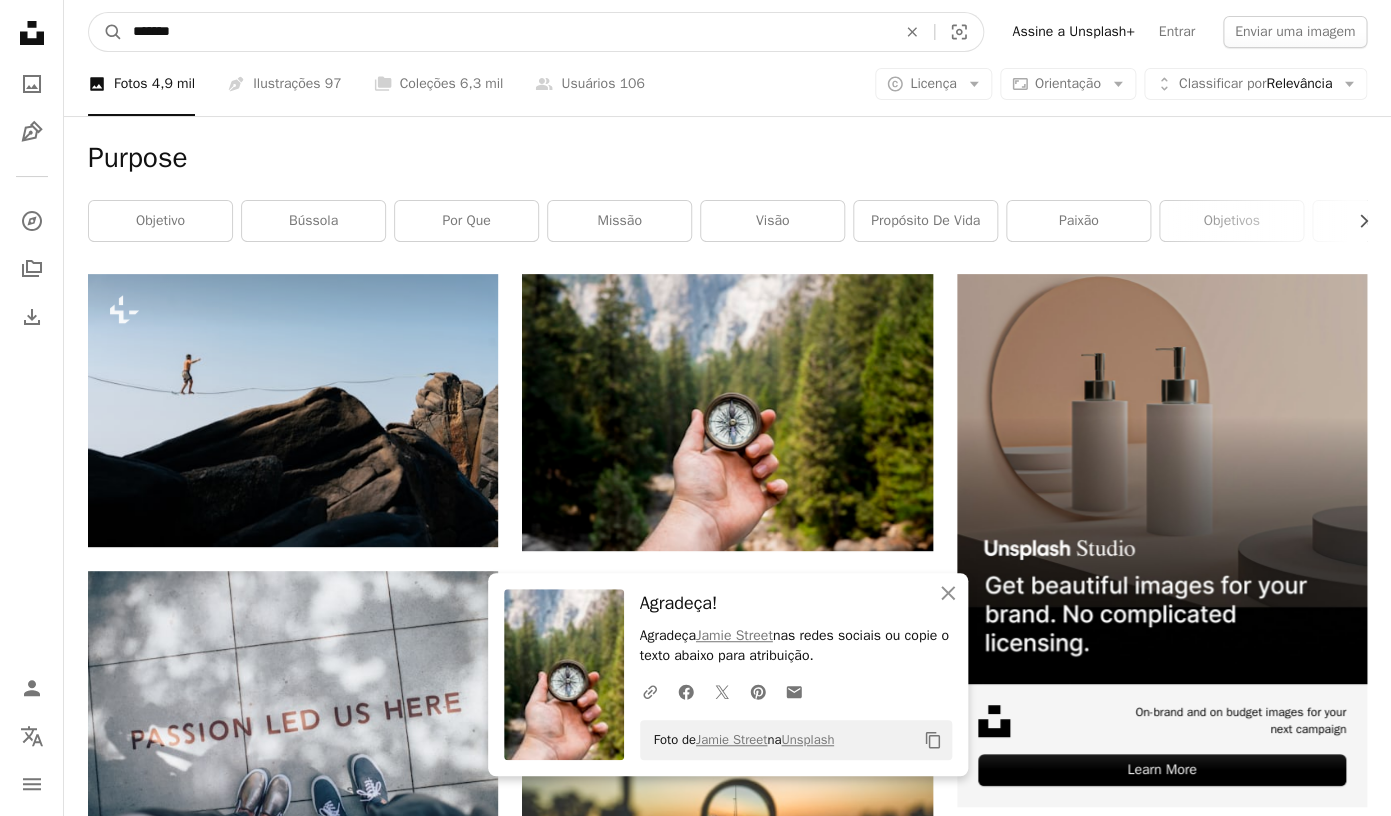 click on "*******" at bounding box center (506, 32) 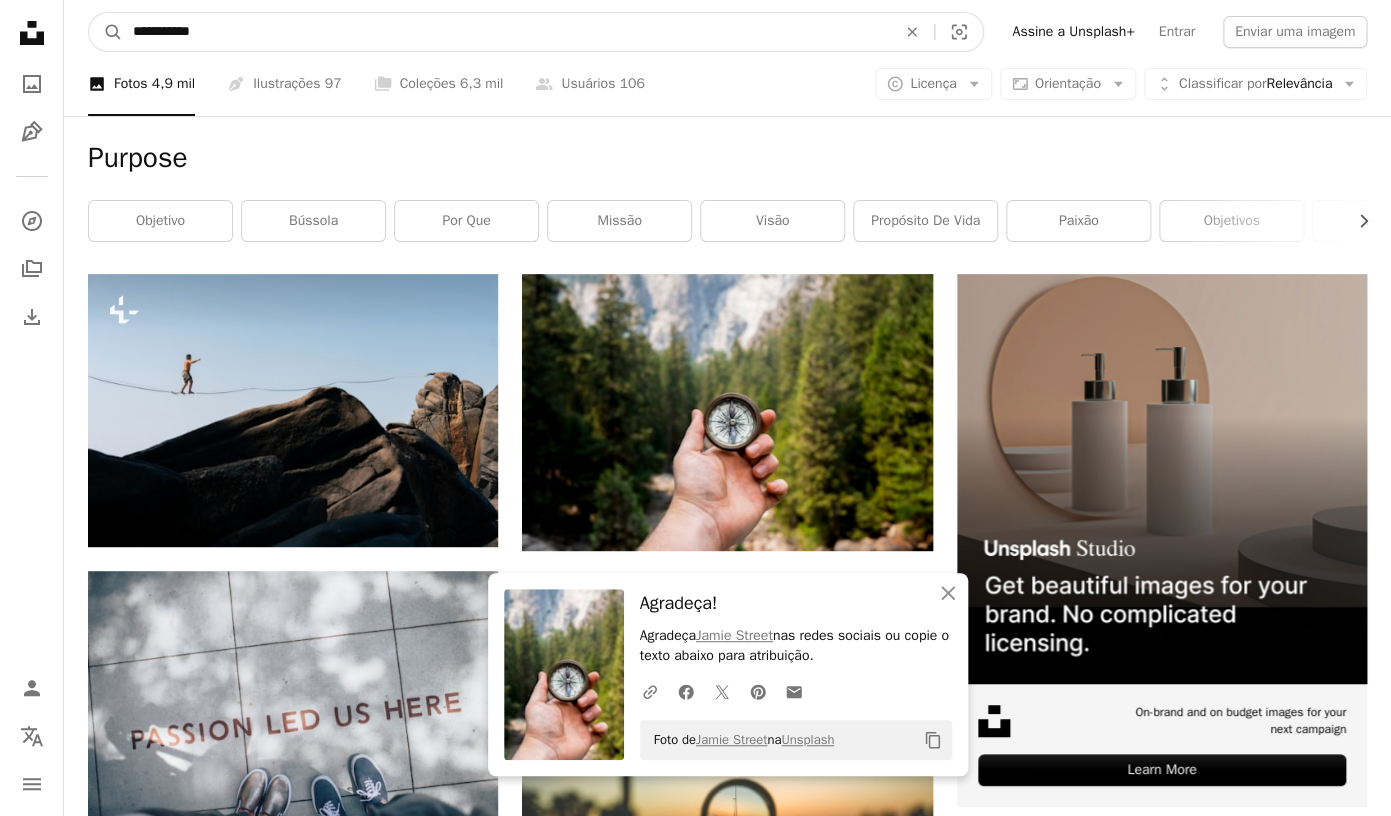 type on "**********" 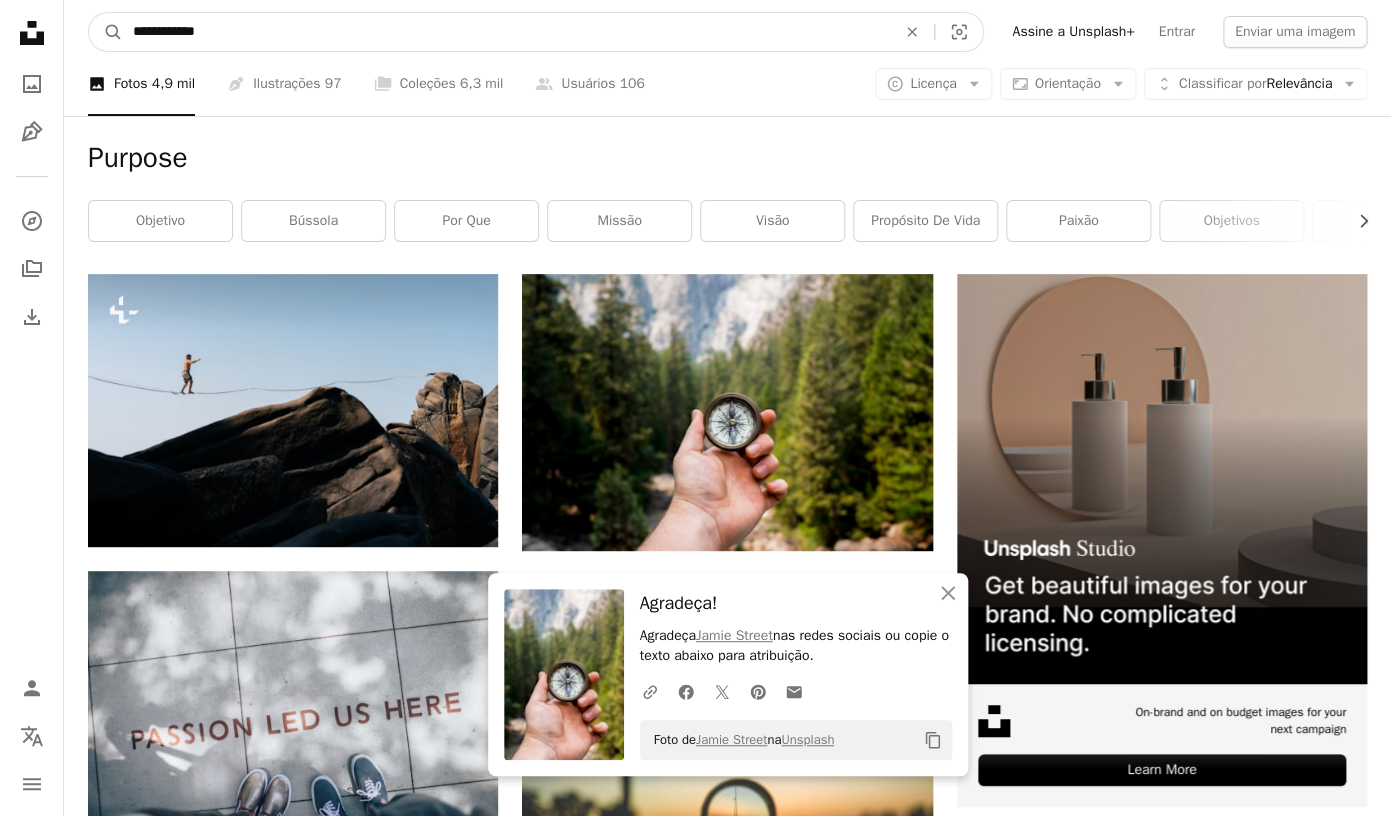 click on "A magnifying glass" at bounding box center [106, 32] 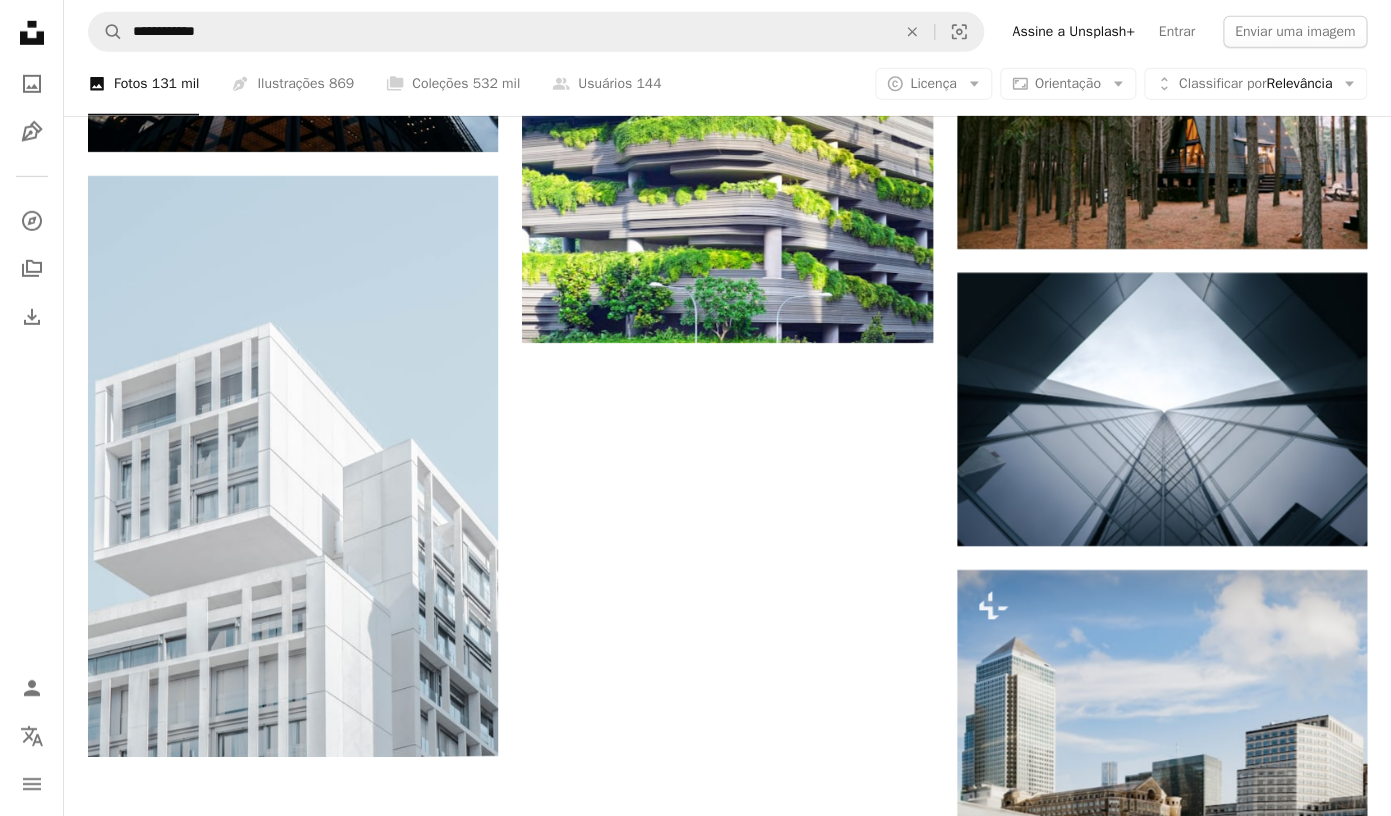 scroll, scrollTop: 2294, scrollLeft: 0, axis: vertical 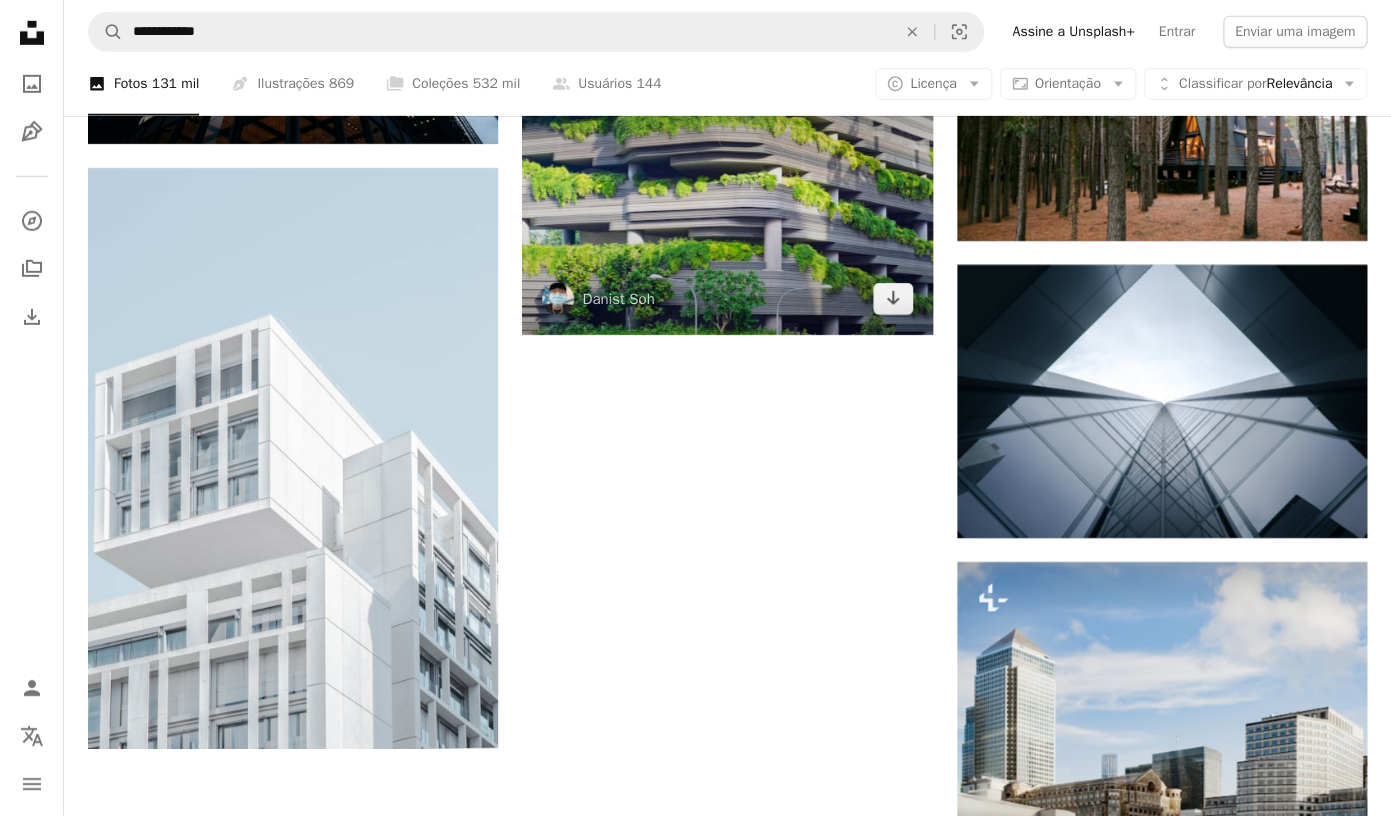 click at bounding box center [727, 198] 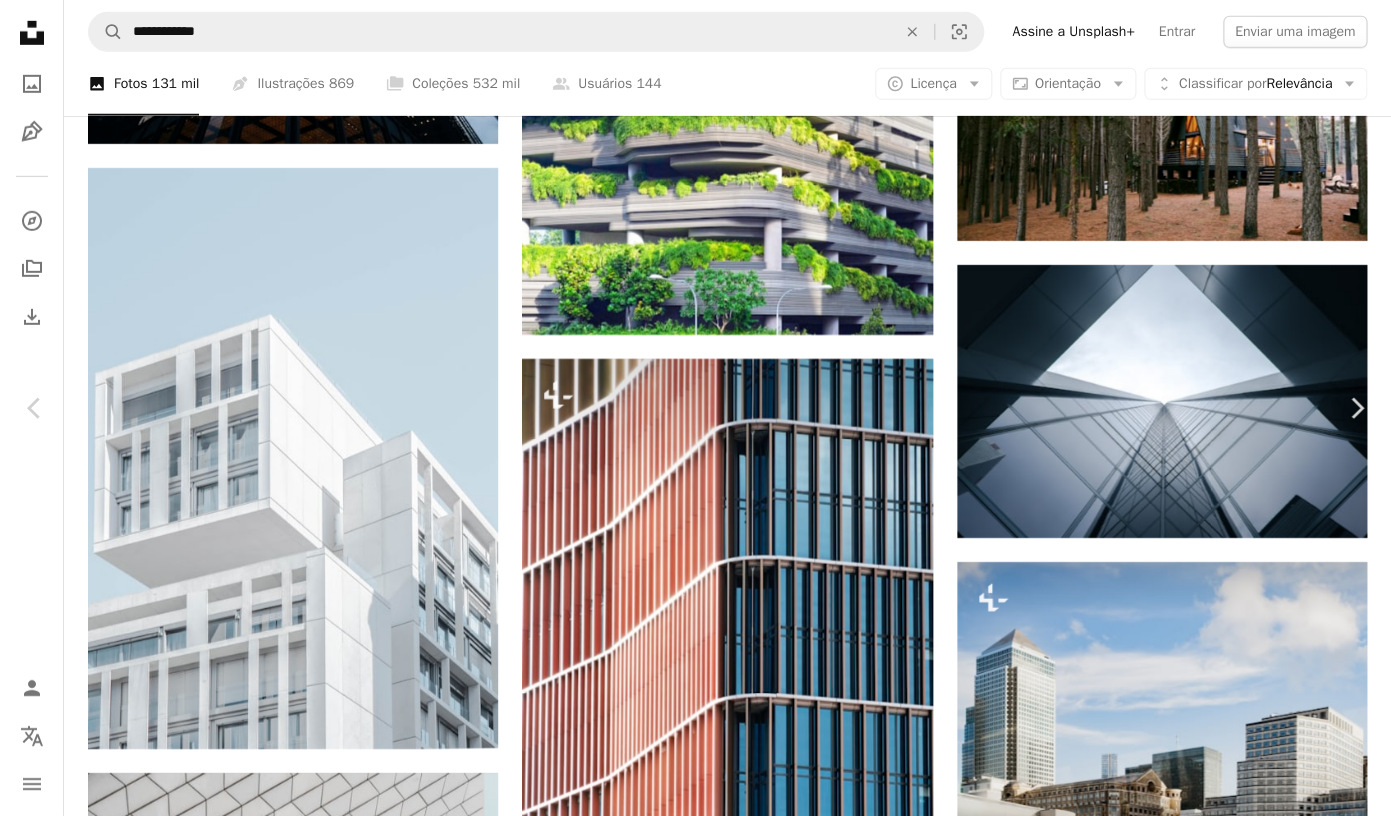 click on "Baixar gratuitamente" at bounding box center [1171, 5983] 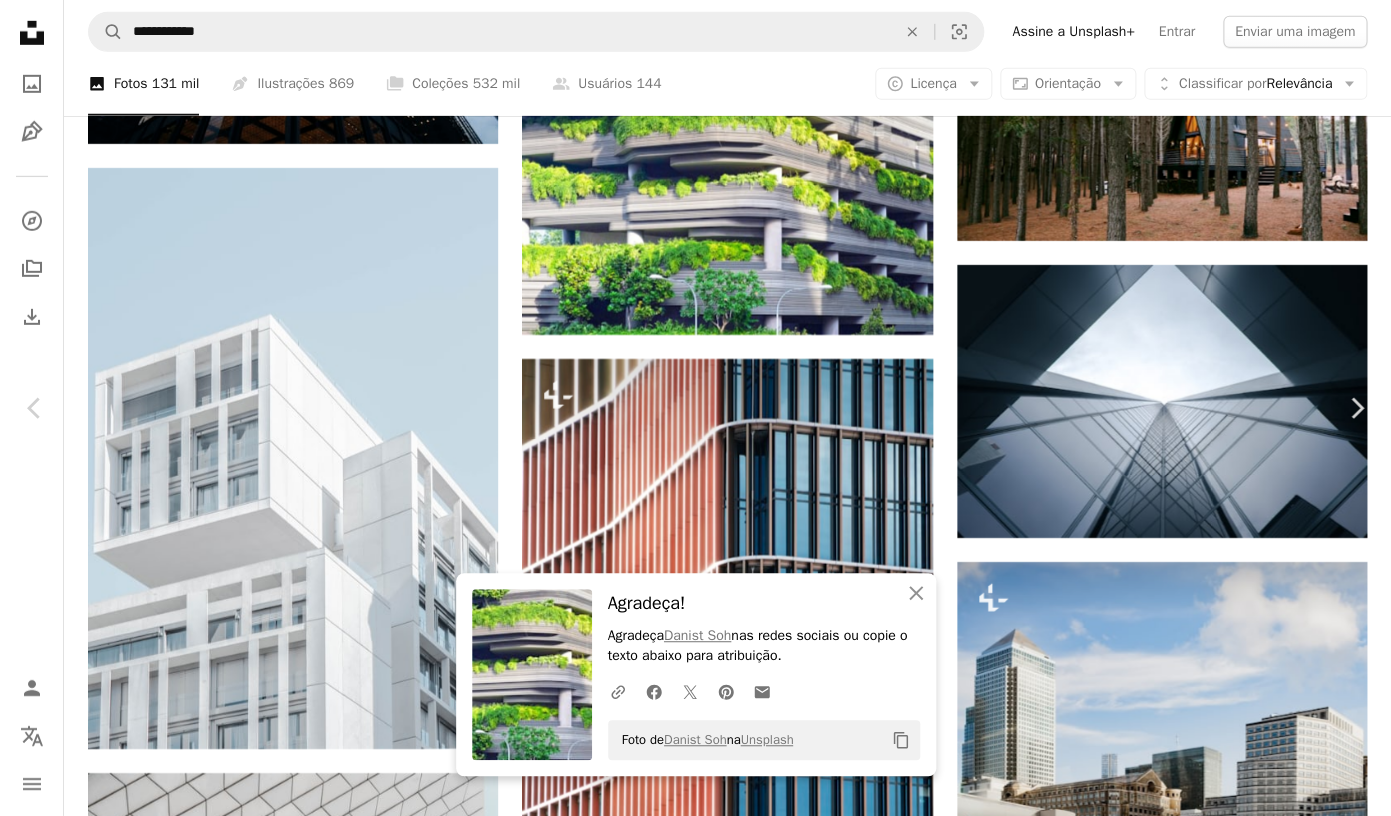 click on "An X shape Chevron left Chevron right An X shape Fechar Agradeça! Agradeça  [FIRST] [LAST]  nas redes sociais ou copie o texto abaixo para atribuição. A URL sharing icon (chains) Facebook icon X (formerly Twitter) icon Pinterest icon An envelope Foto de  [FIRST] [LAST]  na  Unsplash
Copy content [FIRST] [LAST] [FIRST] [LAST] A heart A plus sign Editar imagem   Plus sign for Unsplash+ Baixar gratuitamente Chevron down Zoom in Visualizações 40.216.108 Downloads 388.097 Destaque em Fotos ,  Arquitetura e Interiores ,  Cidades mais verdes A forward-right arrow Compartilhar Info icon Informações More Actions Calendar outlined Publicada em  5 de janeiro de 2016 Camera FUJIFILM, X-T1 Safety Uso gratuito sob a  Licença da Unsplash edifício cidade preto arquitetura planta jardim Branco Folhas vida vidro arte de rua cinza musgo arco Iluminação pública Colunas Arbustos papel de parede alimento verde Imagens de domínio público Pesquise imagens premium relacionadas na iStock  |   Economize 20% com o código UNSPLASH20" at bounding box center (695, 6344) 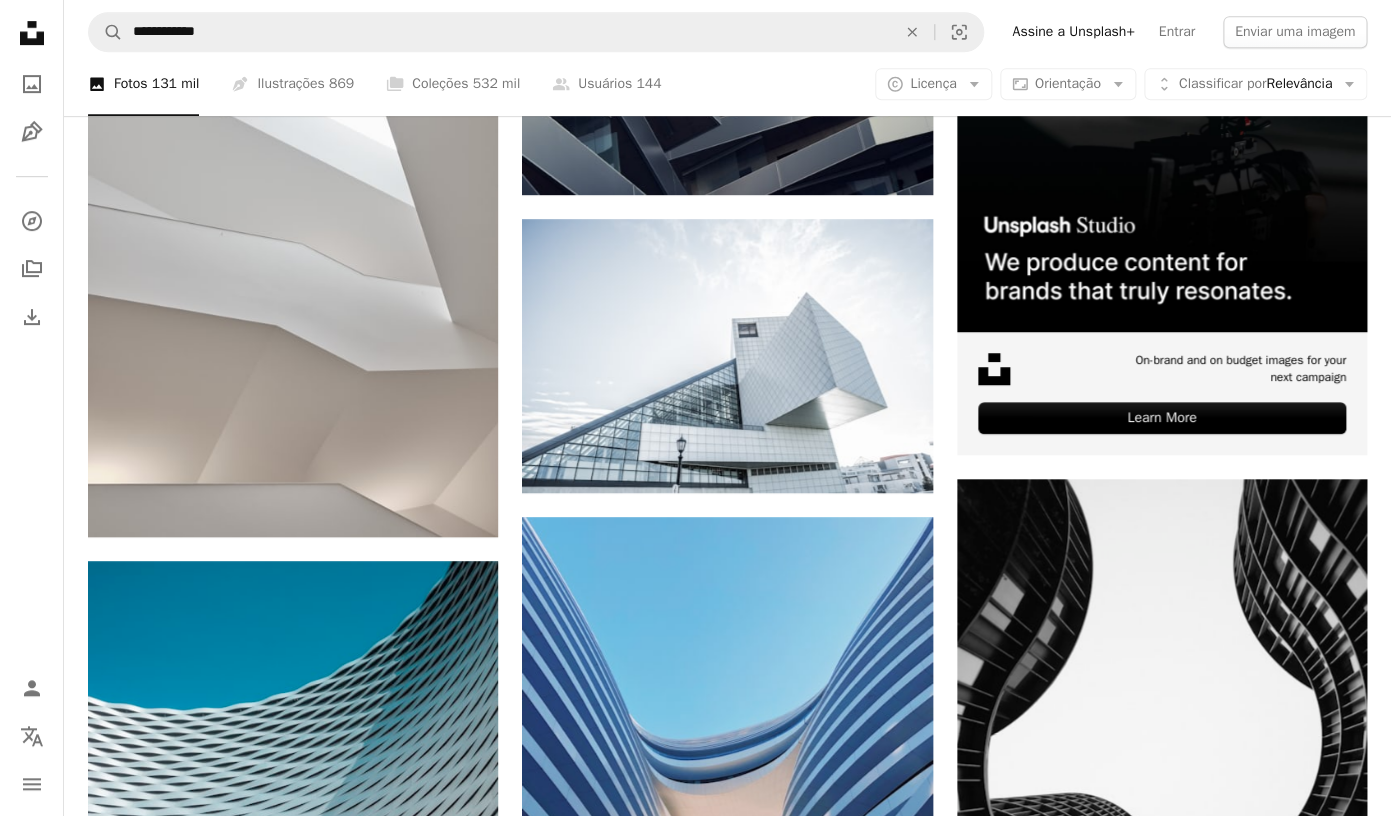 scroll, scrollTop: 0, scrollLeft: 0, axis: both 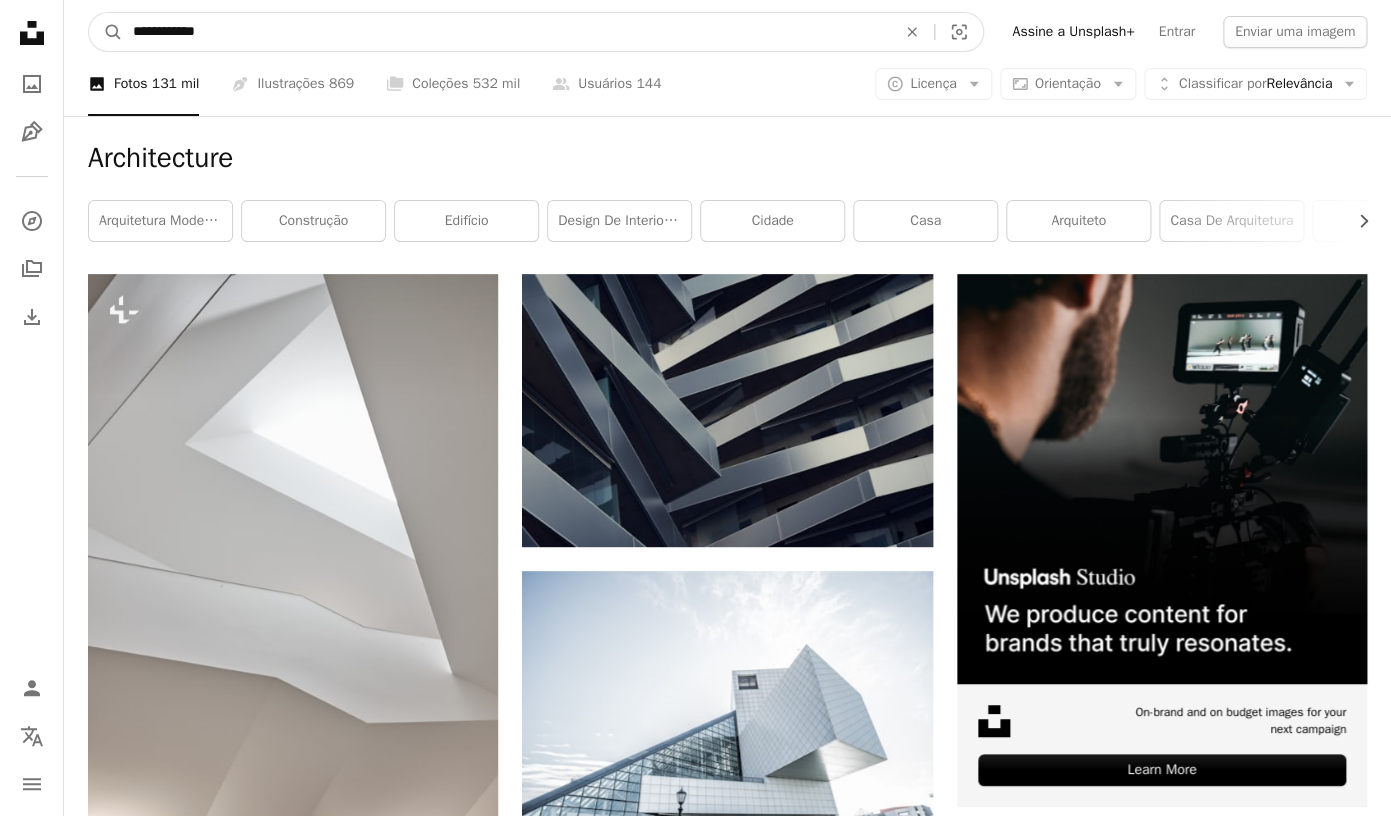 click on "**********" at bounding box center [506, 32] 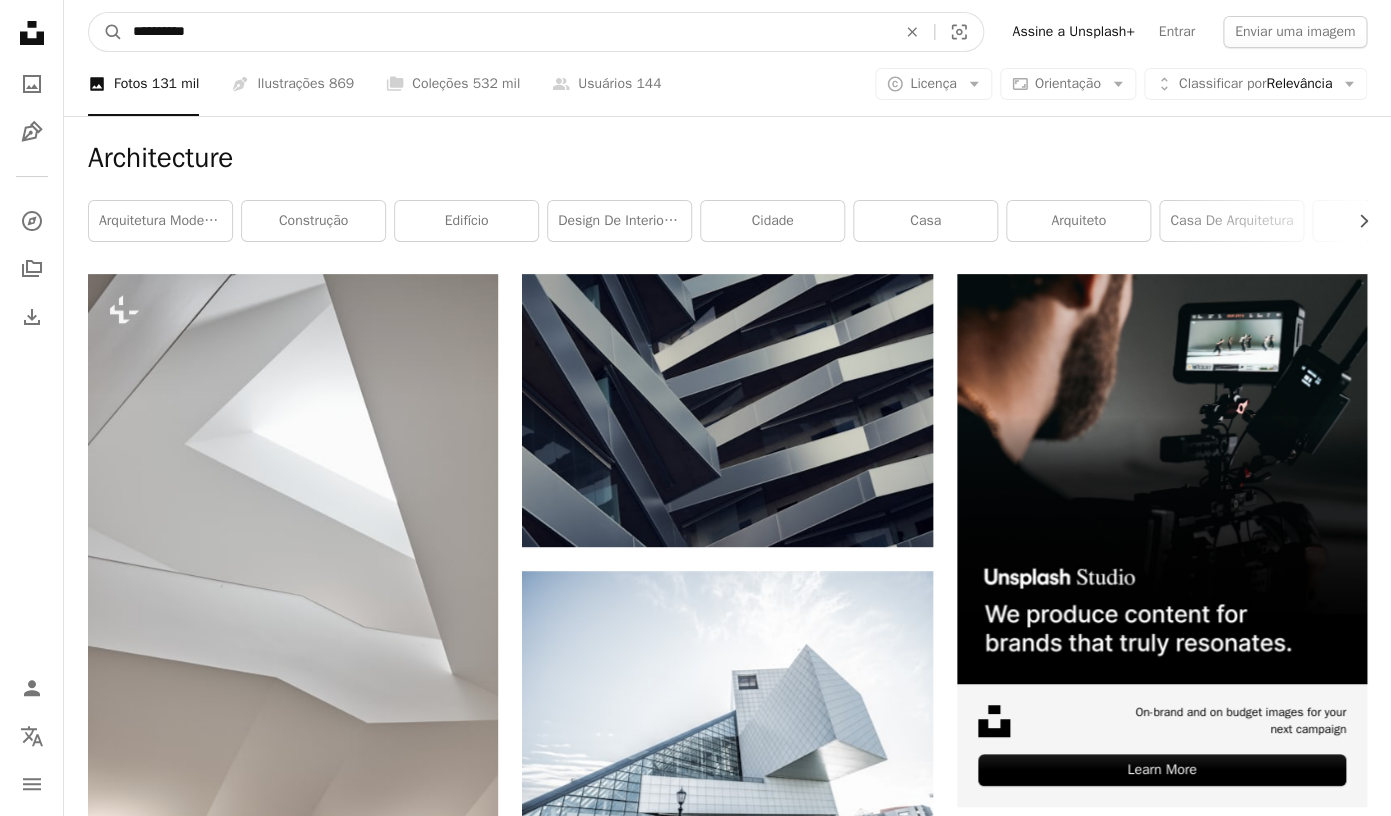 type on "**********" 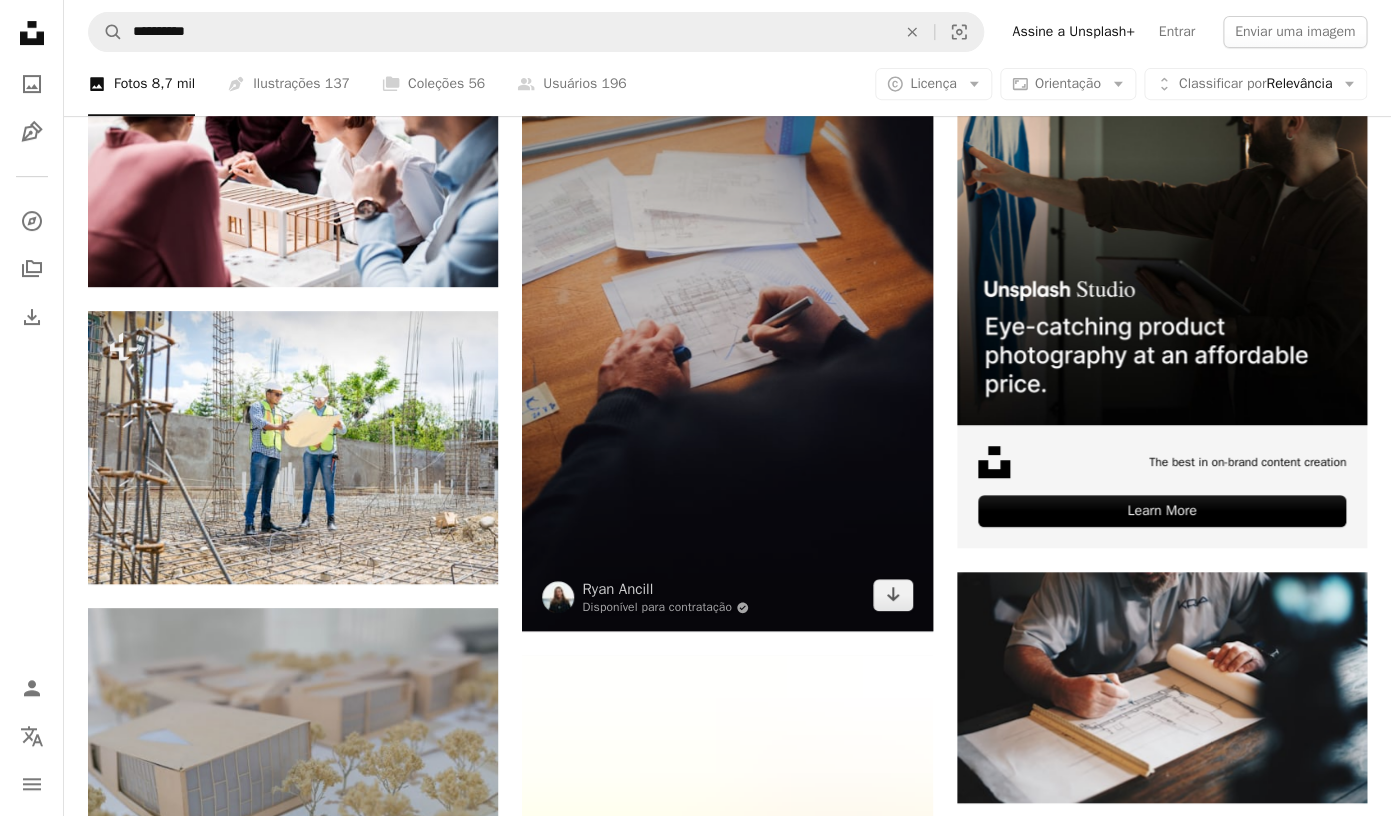 scroll, scrollTop: 260, scrollLeft: 0, axis: vertical 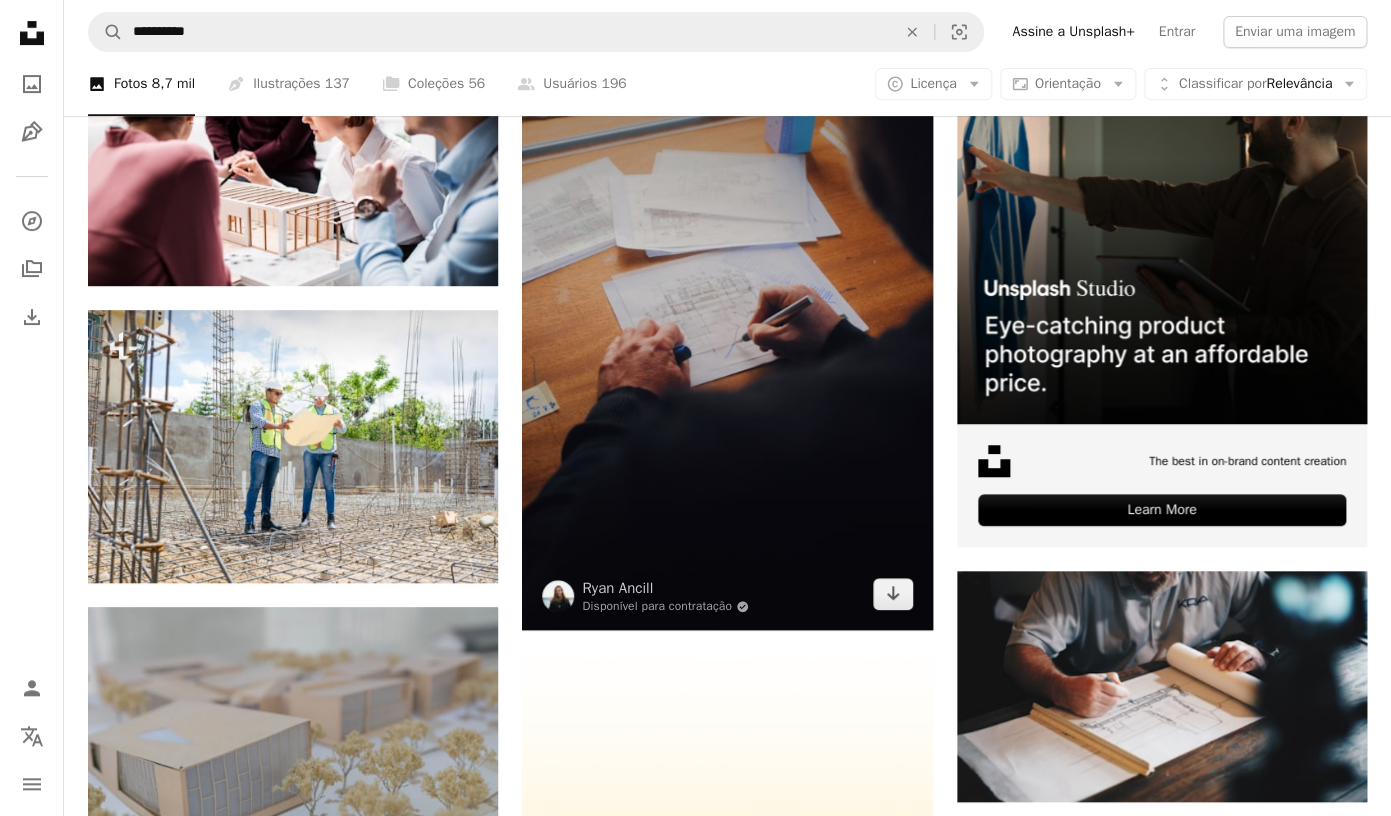 click at bounding box center (727, 322) 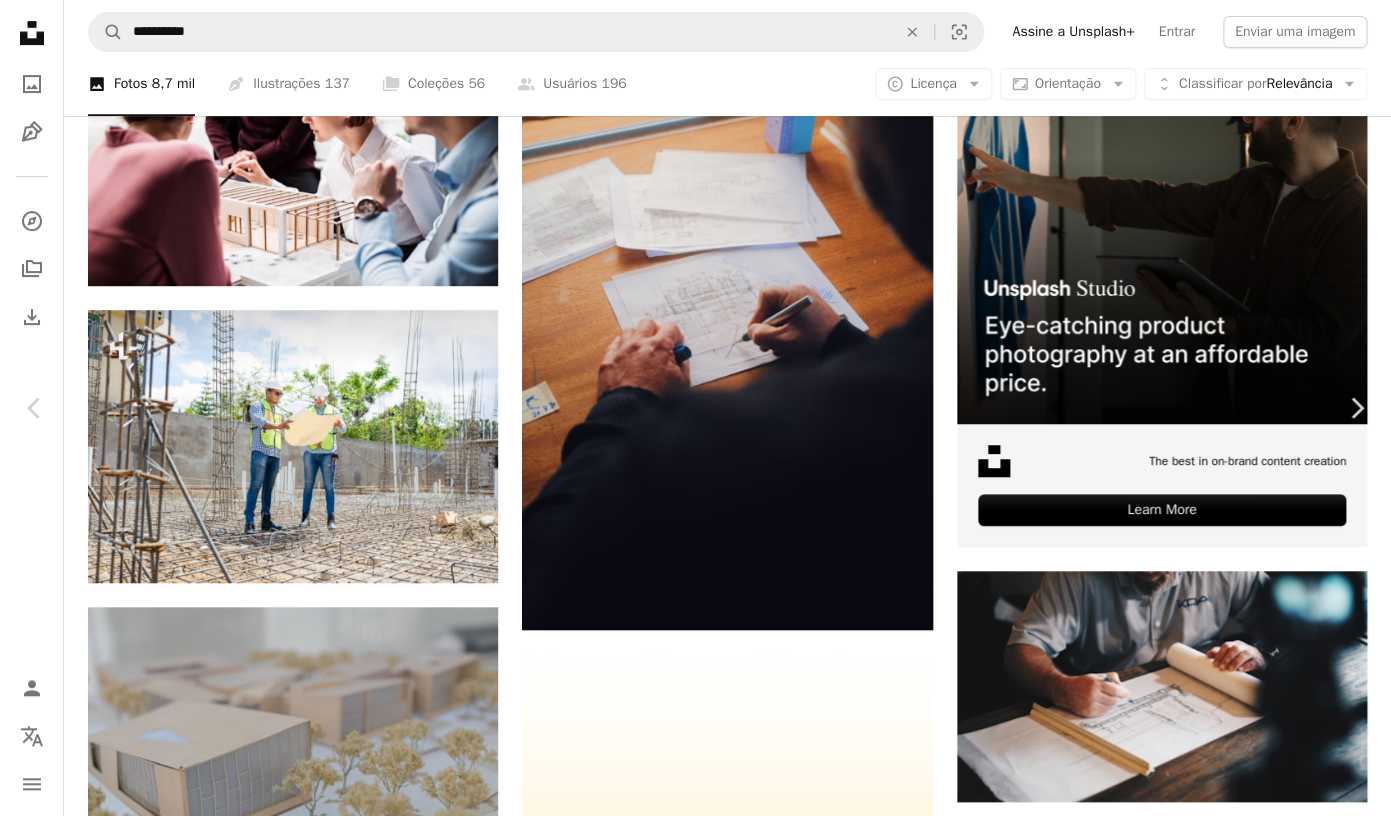 click on "Baixar gratuitamente" at bounding box center (1171, 4654) 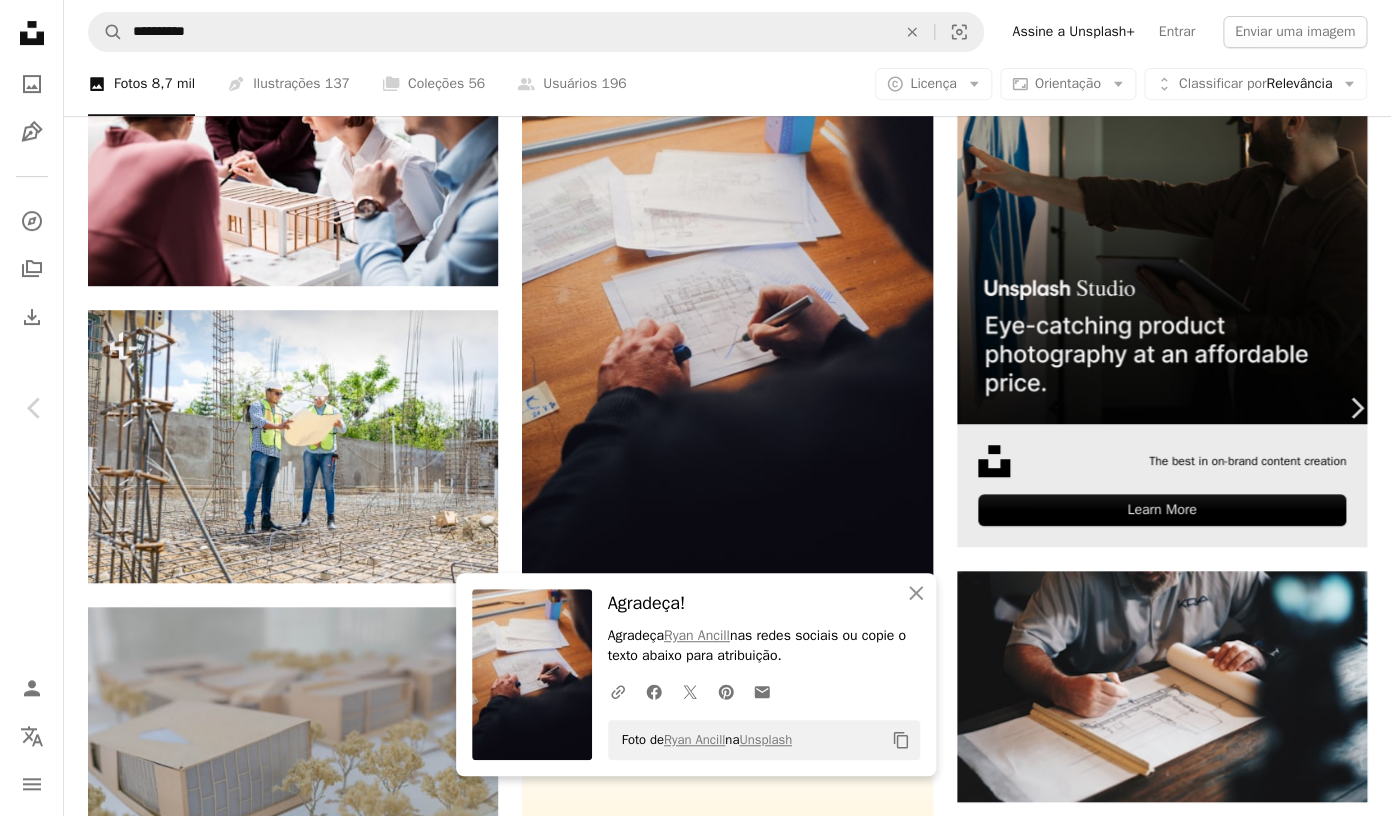 click on "An X shape Fechar Agradeça! Agradeça [FIRST] [LAST] nas redes sociais ou copie o texto abaixo para atribuição. A URL sharing icon (chains) Facebook icon X (formerly Twitter) icon Pinterest icon An envelope Foto de [FIRST] [LAST] na Unsplash
Copy content Ryan Ancill Disponível para contratação A checkmark inside of a circle A heart A plus sign Editar imagem   Plus sign for Unsplash+ Baixar gratuitamente Chevron down Zoom in Visualizações 11.361.873 Downloads 110.135 Destaque em Fotos ,  Negócios e Trabalho ,  Original por design A forward-right arrow Compartilhar Info icon Informações More Actions A map marker Buenos Aires, [CITY], [COUNTRY] Calendar outlined Publicada em  25 de agosto de 2020 Camera FUJIFILM, X100F Safety Uso gratuito sob a  Licença da Unsplash escritório arte arquitetura projetar madeira mesa filme desenho Fresco artista desenhista estilo arquiteto esquete Fuji desenhar Fujifilm Trabalhe em casa humano mobiliário  |   ↗" at bounding box center (695, 5015) 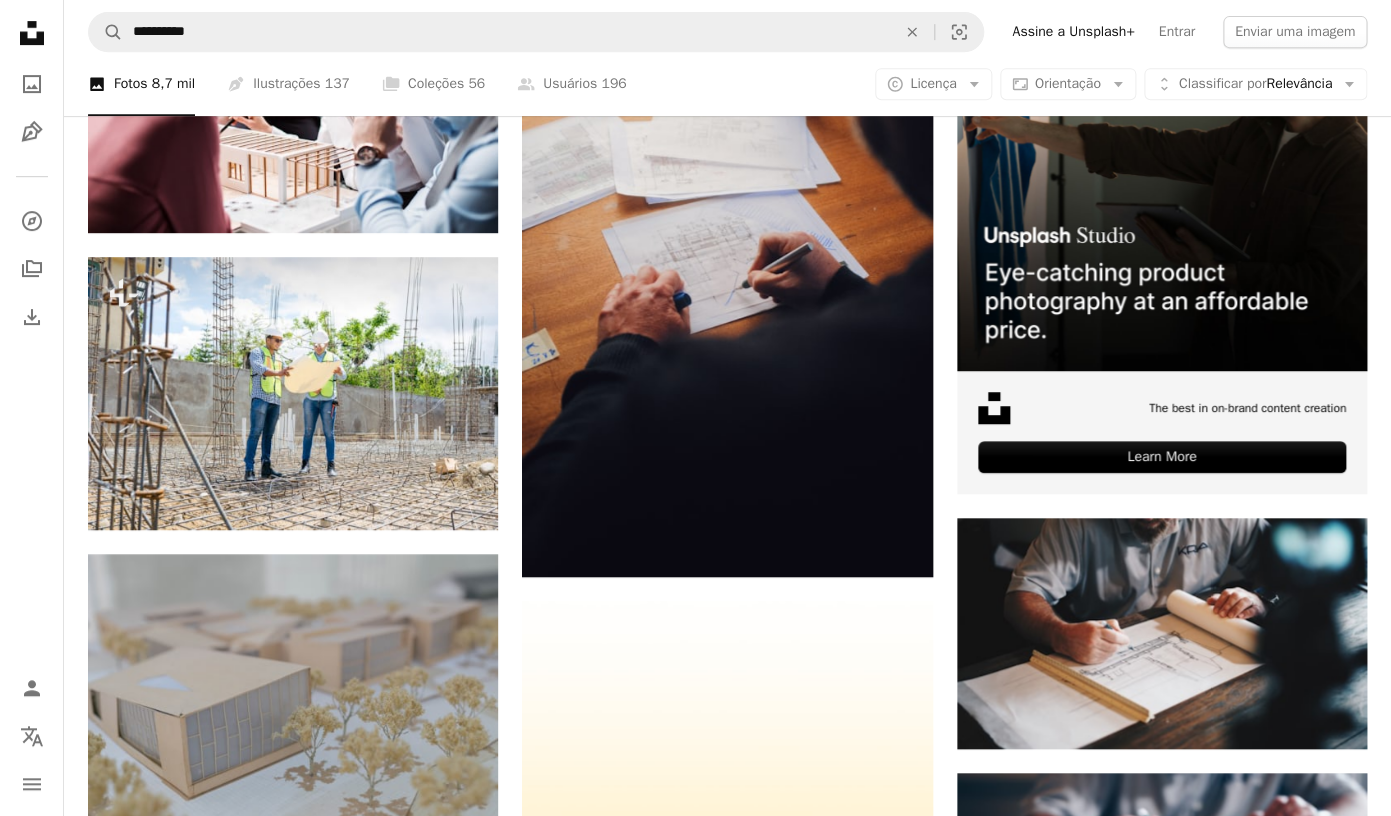 scroll, scrollTop: 0, scrollLeft: 0, axis: both 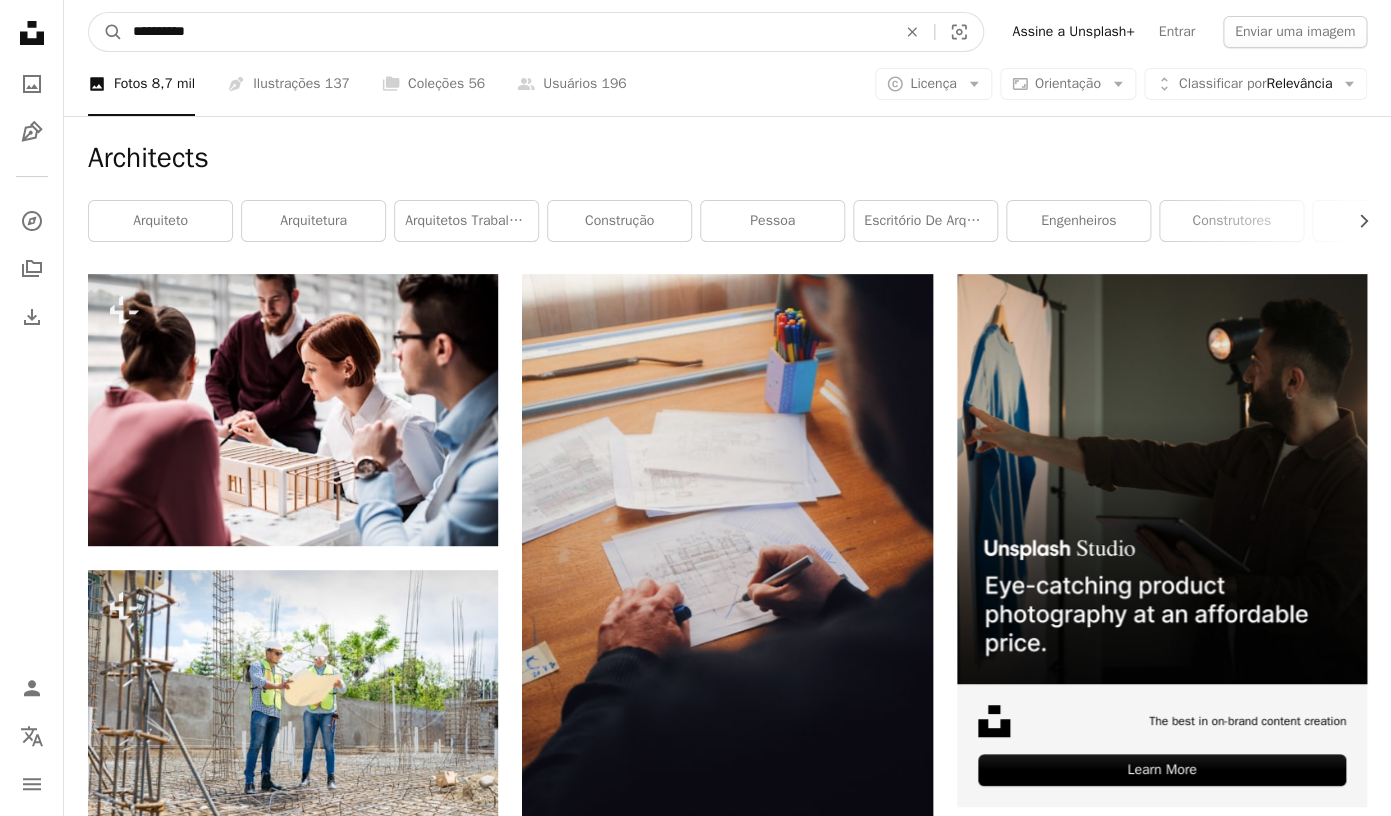 click on "**********" at bounding box center [506, 32] 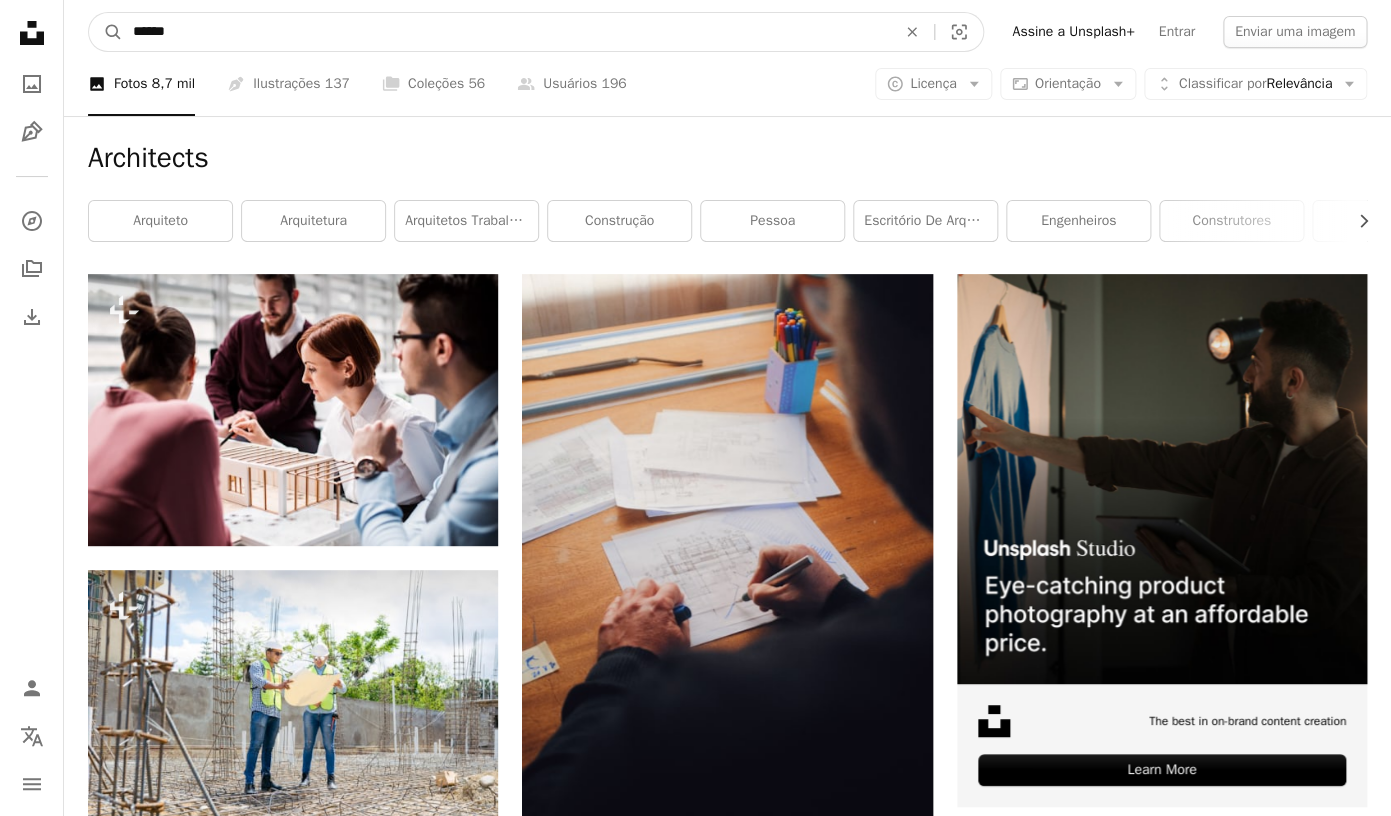 type on "*******" 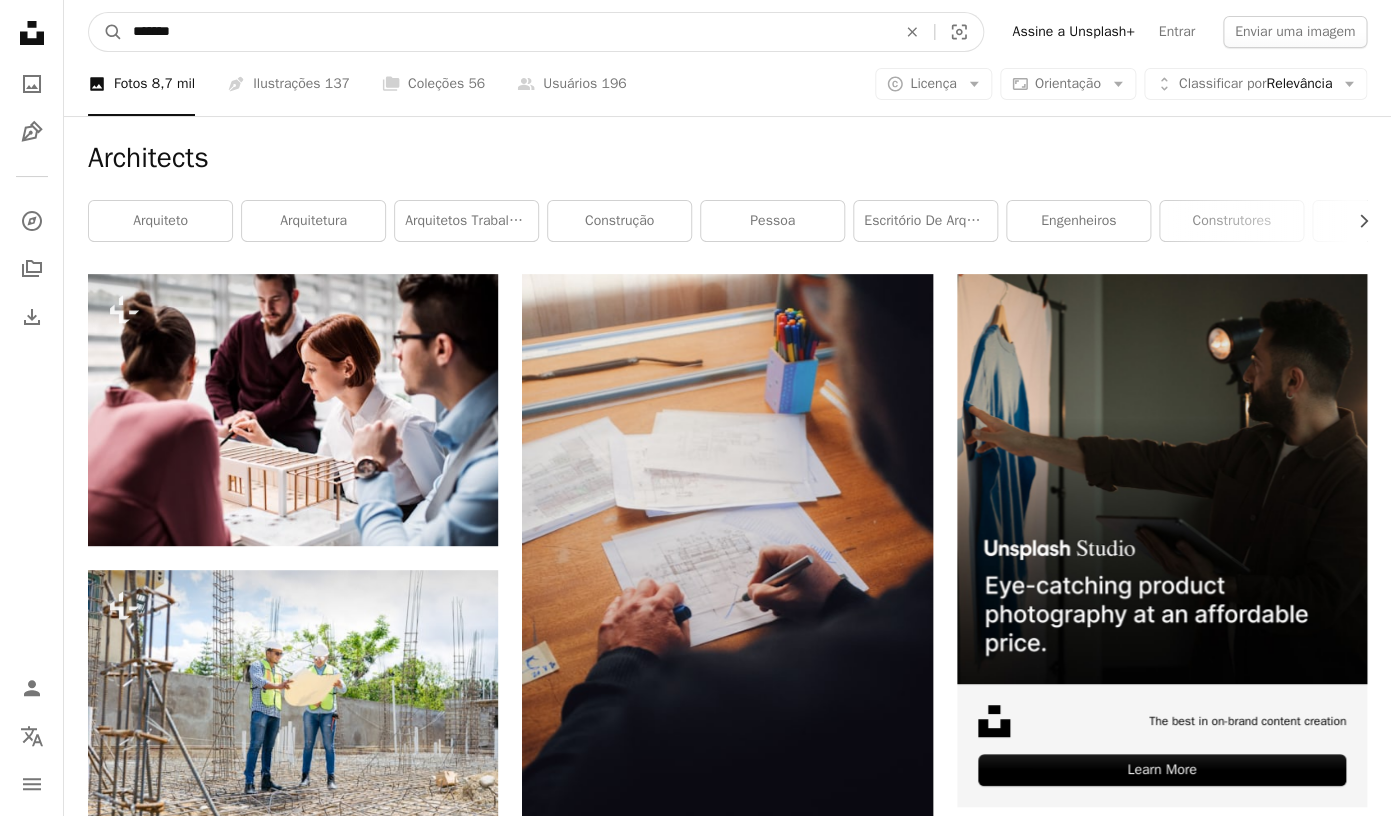 click on "A magnifying glass" at bounding box center (106, 32) 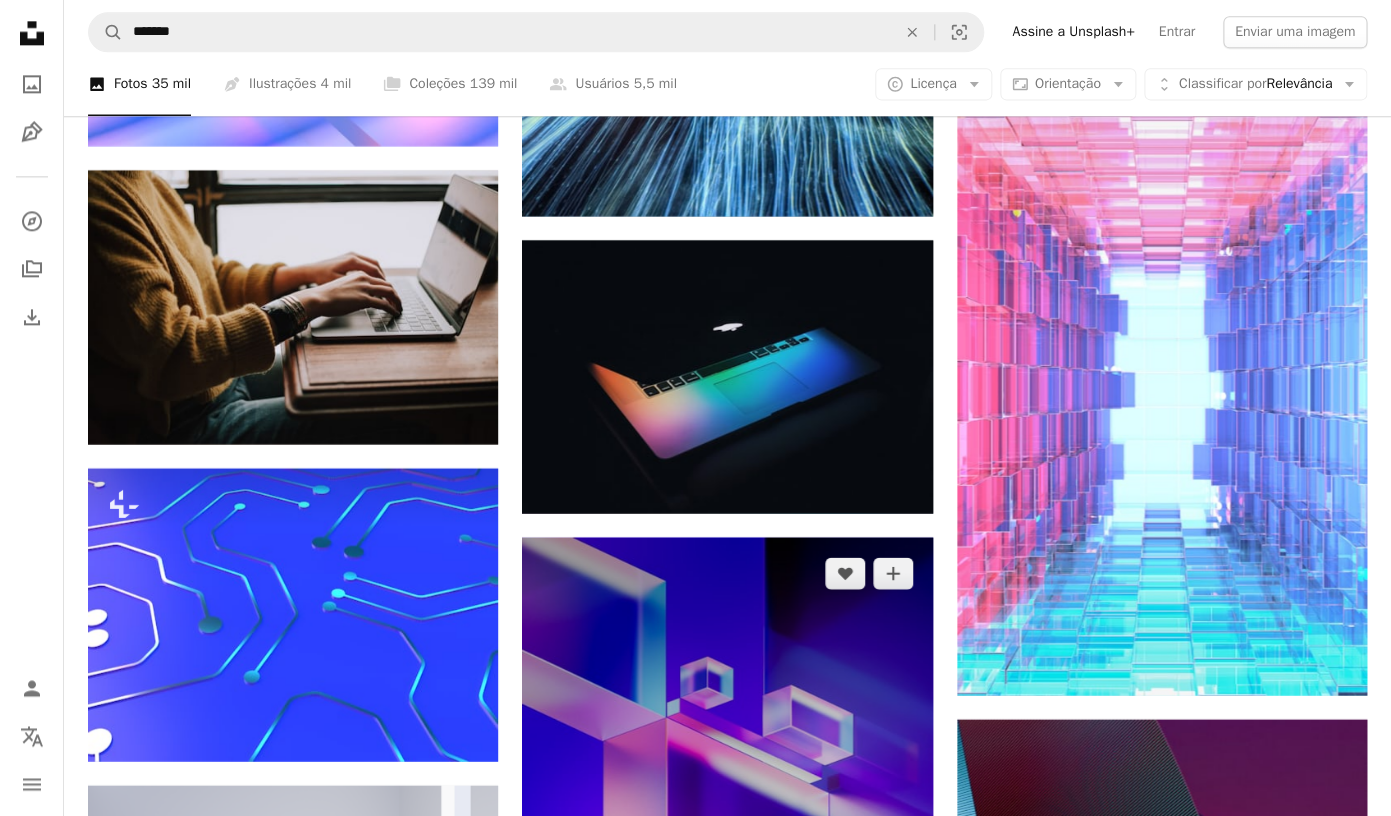 scroll, scrollTop: 15240, scrollLeft: 0, axis: vertical 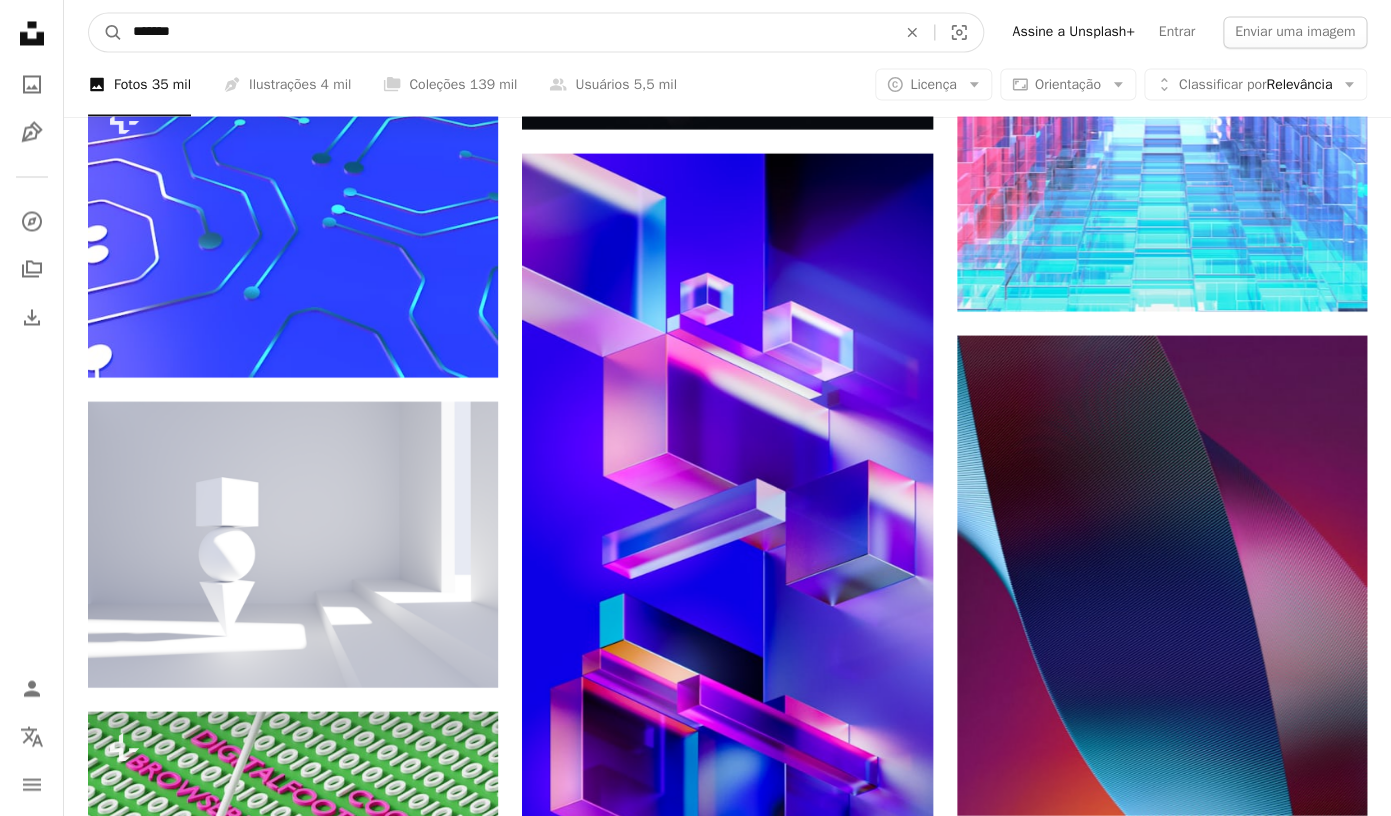 click on "*******" at bounding box center [506, 32] 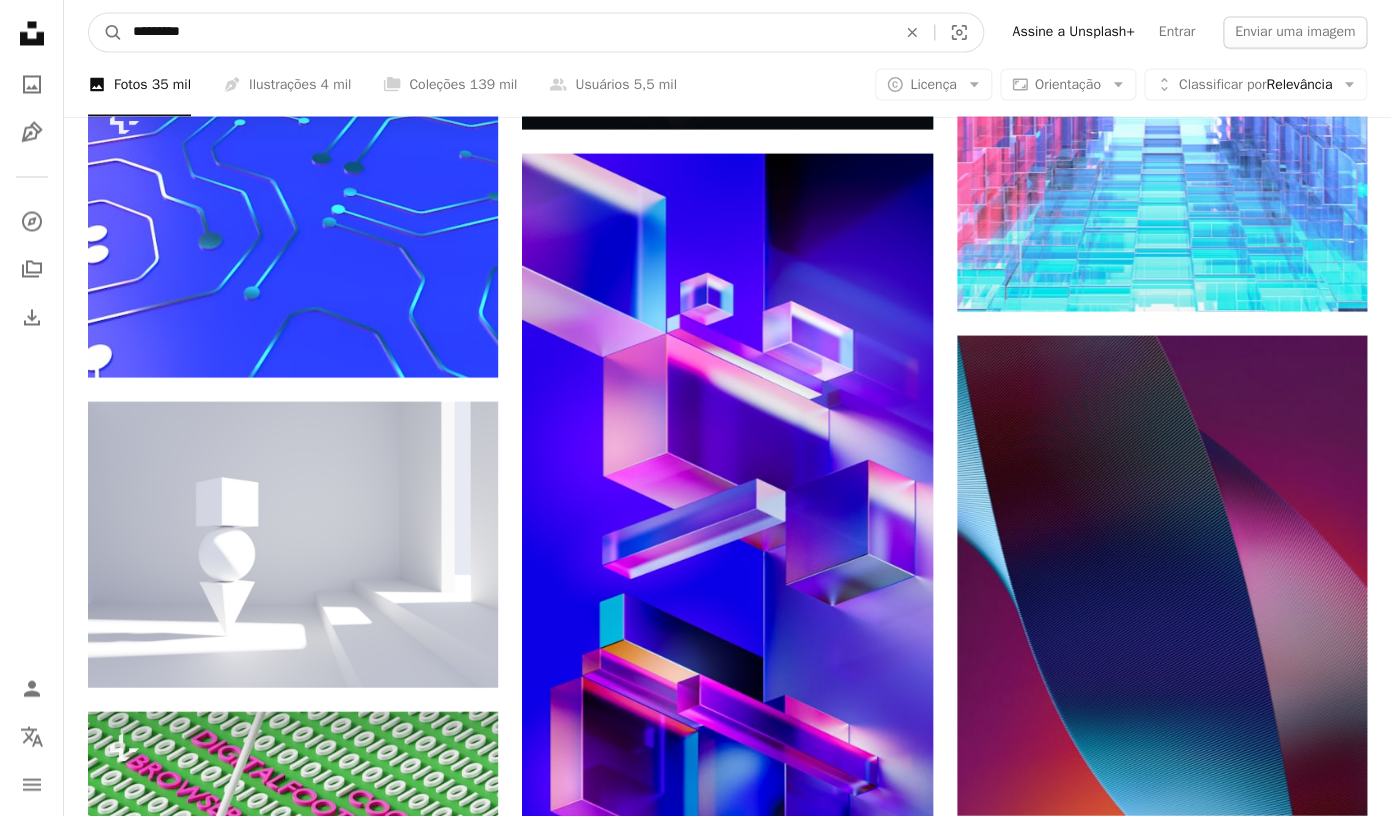 type on "**********" 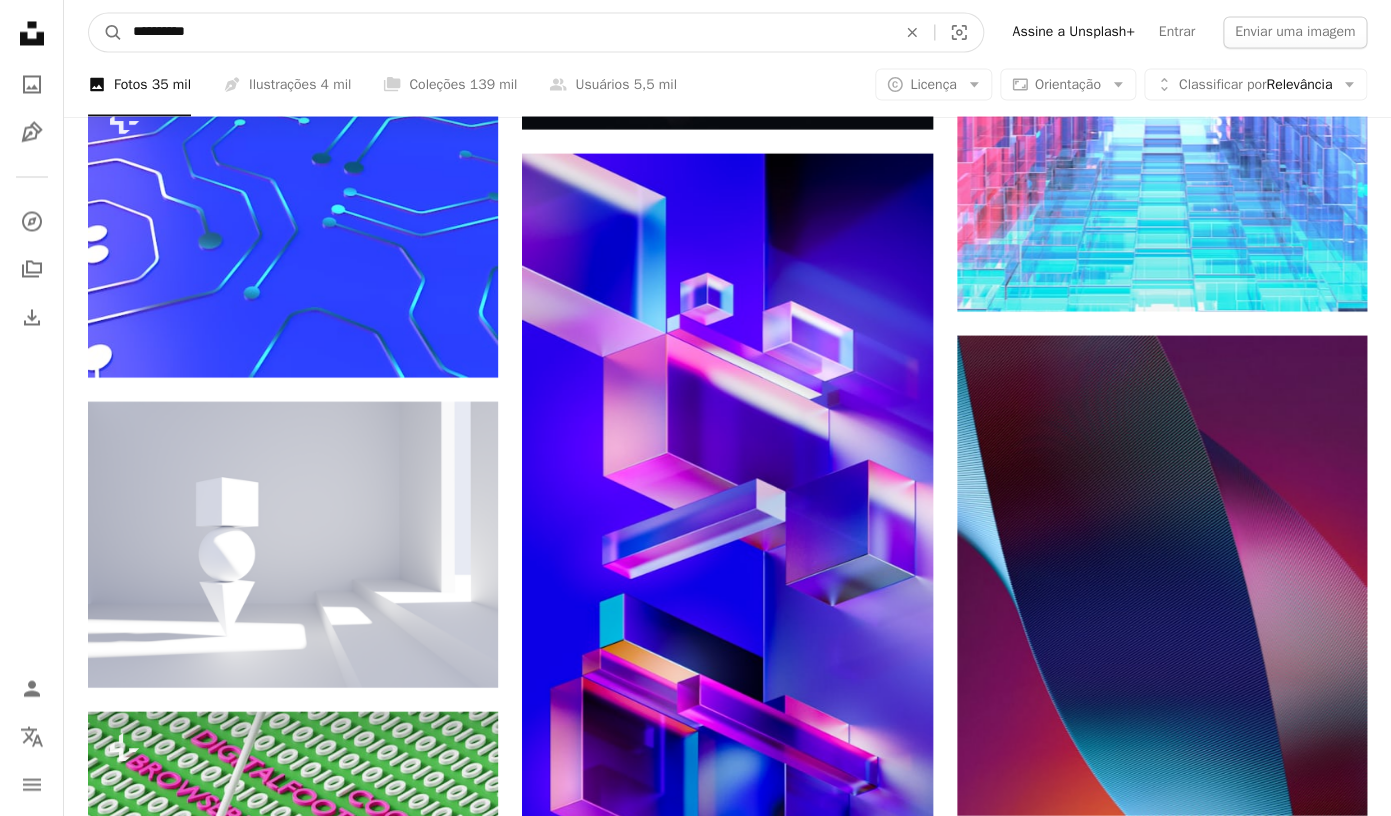 click on "A magnifying glass" at bounding box center [106, 32] 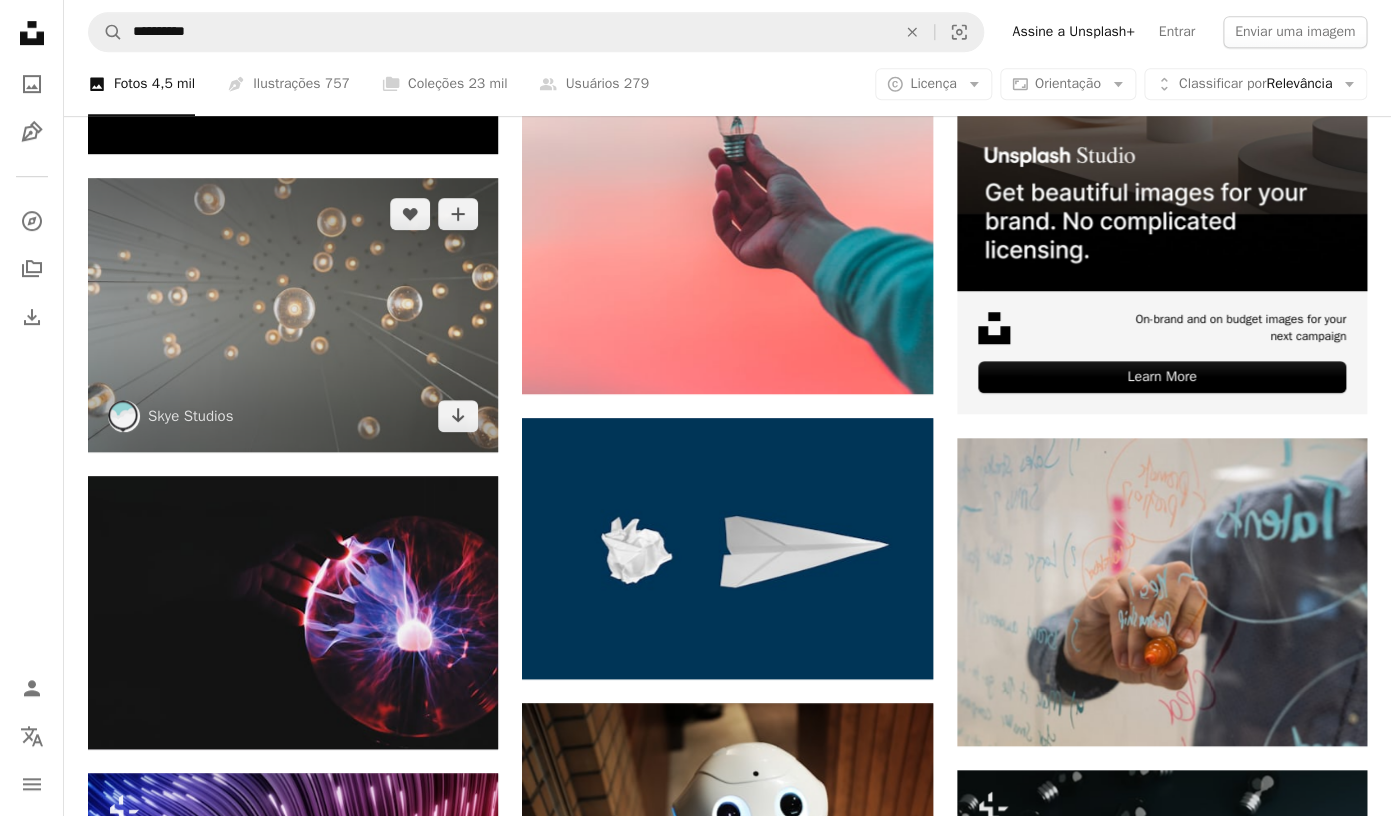 scroll, scrollTop: 338, scrollLeft: 0, axis: vertical 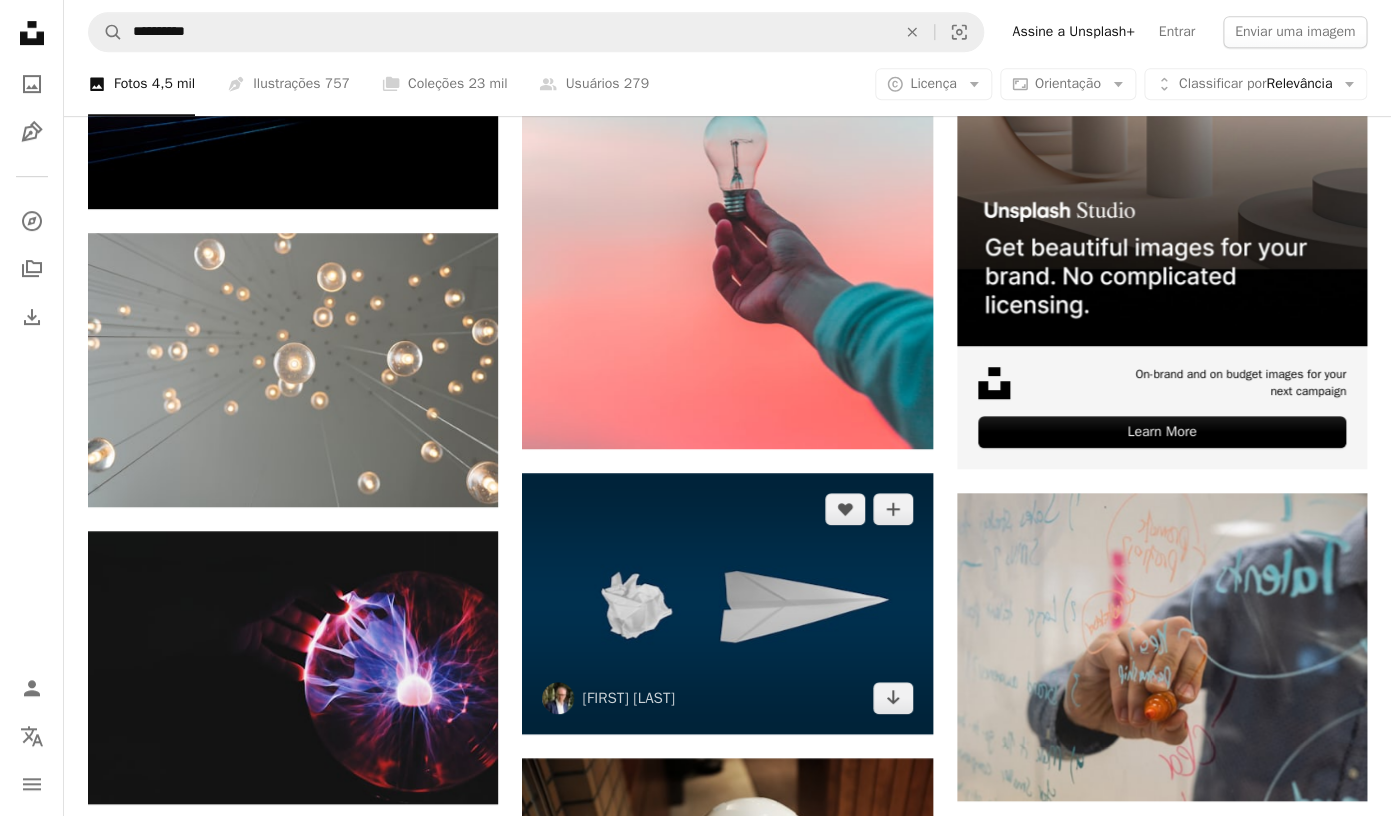 click at bounding box center [727, 603] 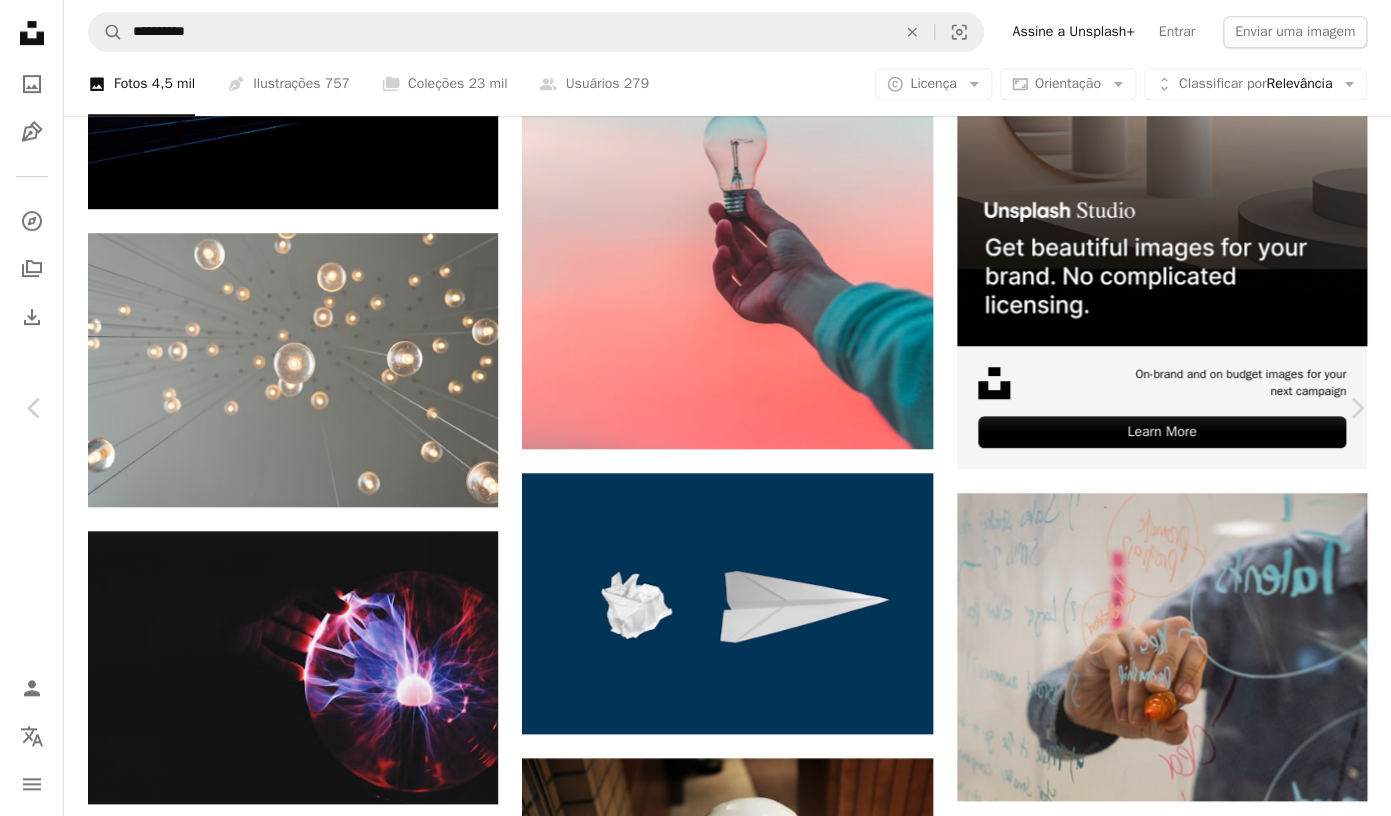 click on "Baixar gratuitamente" at bounding box center (1171, 4191) 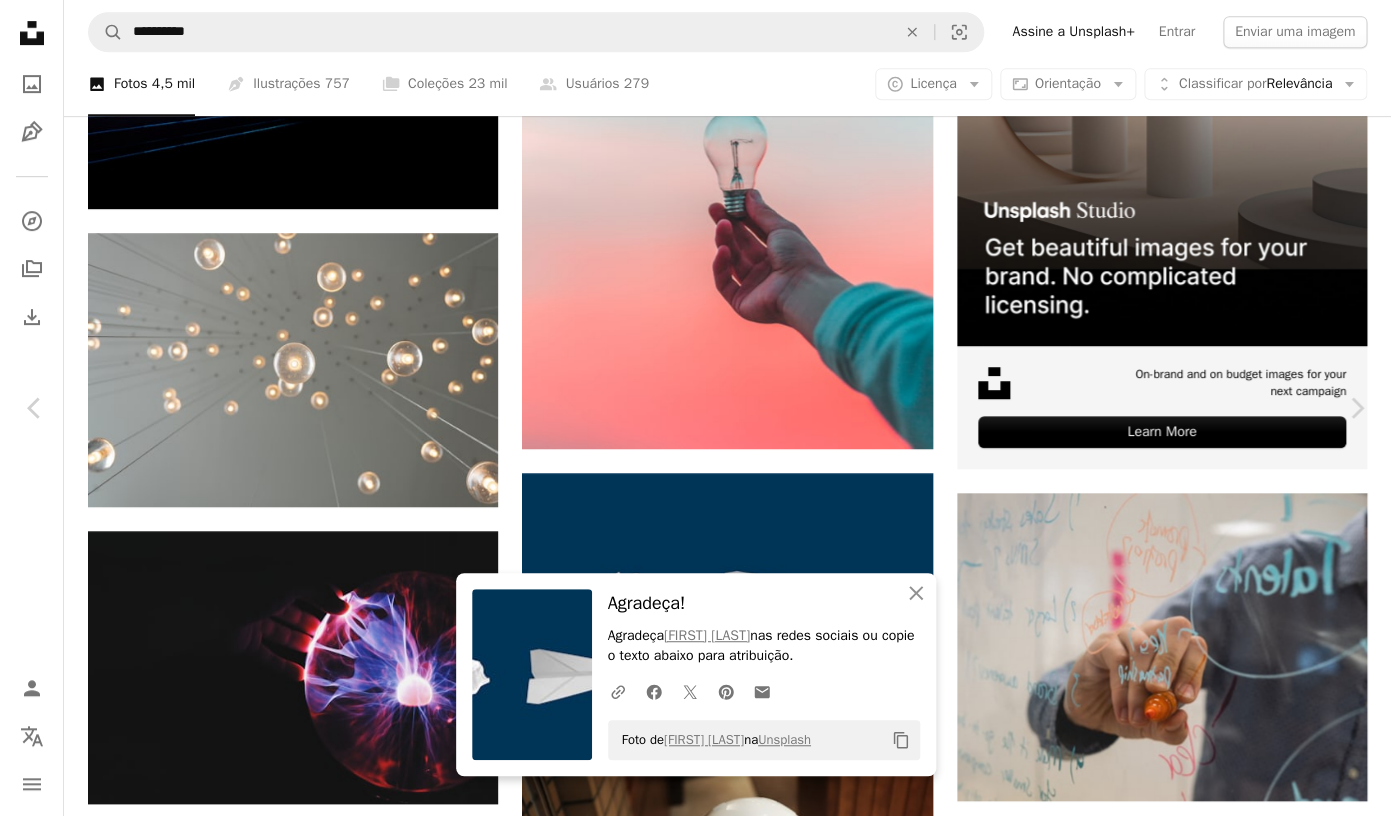 click on "An X shape Chevron left Chevron right An X shape Fechar Agradeça! Agradeça  [FIRST] [LAST]  nas redes sociais ou copie o texto abaixo para atribuição. A URL sharing icon (chains) Facebook icon X (formerly Twitter) icon Pinterest icon An envelope Foto de  [FIRST] [LAST]  na  Unsplash
Copy content [FIRST] [LAST] [FIRST] [LAST] A heart A plus sign Editar imagem   Plus sign for Unsplash+ Baixar gratuitamente Chevron down Zoom in Visualizações 8.960.196 Downloads 73.566 A forward-right arrow Compartilhar Info icon Informações More Actions Calendar outlined Publicada em  18 de maio de 2020 Safety Uso gratuito sob a  Licença da Unsplash papel avião inovação flor rosa planta cinza florescer símbolo flecha ponta de flecha Imagens de domínio público Pesquise imagens premium relacionadas na iStock  |   Economize 20% com o código UNSPLASH20 Ver mais na iStock  ↗ Imagens relacionadas A heart A plus sign [FIRST] [LAST] Arrow pointing down A heart A plus sign [FIRST] [LAST] Arrow pointing down A heart A plus sign" at bounding box center (695, 4552) 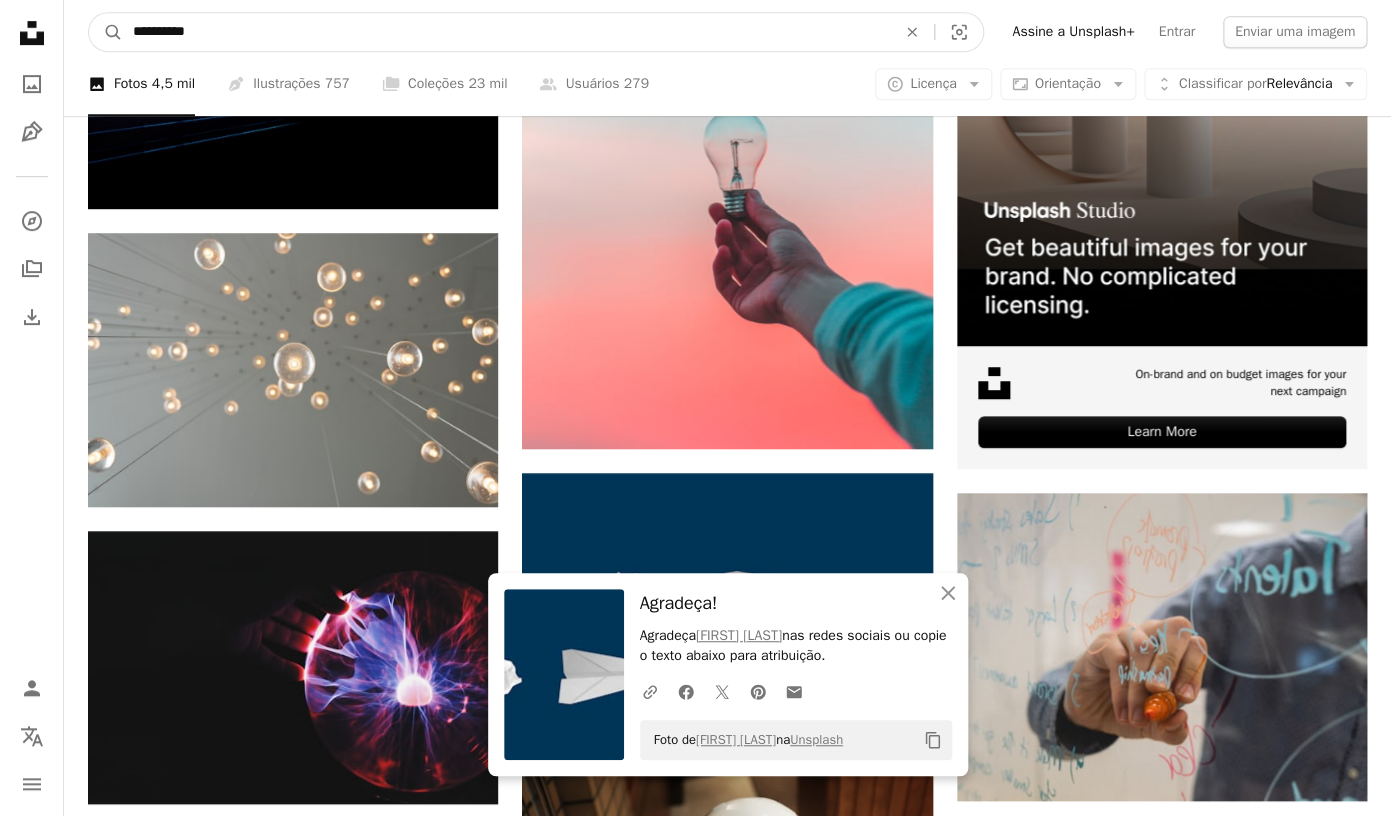 click on "**********" at bounding box center (506, 32) 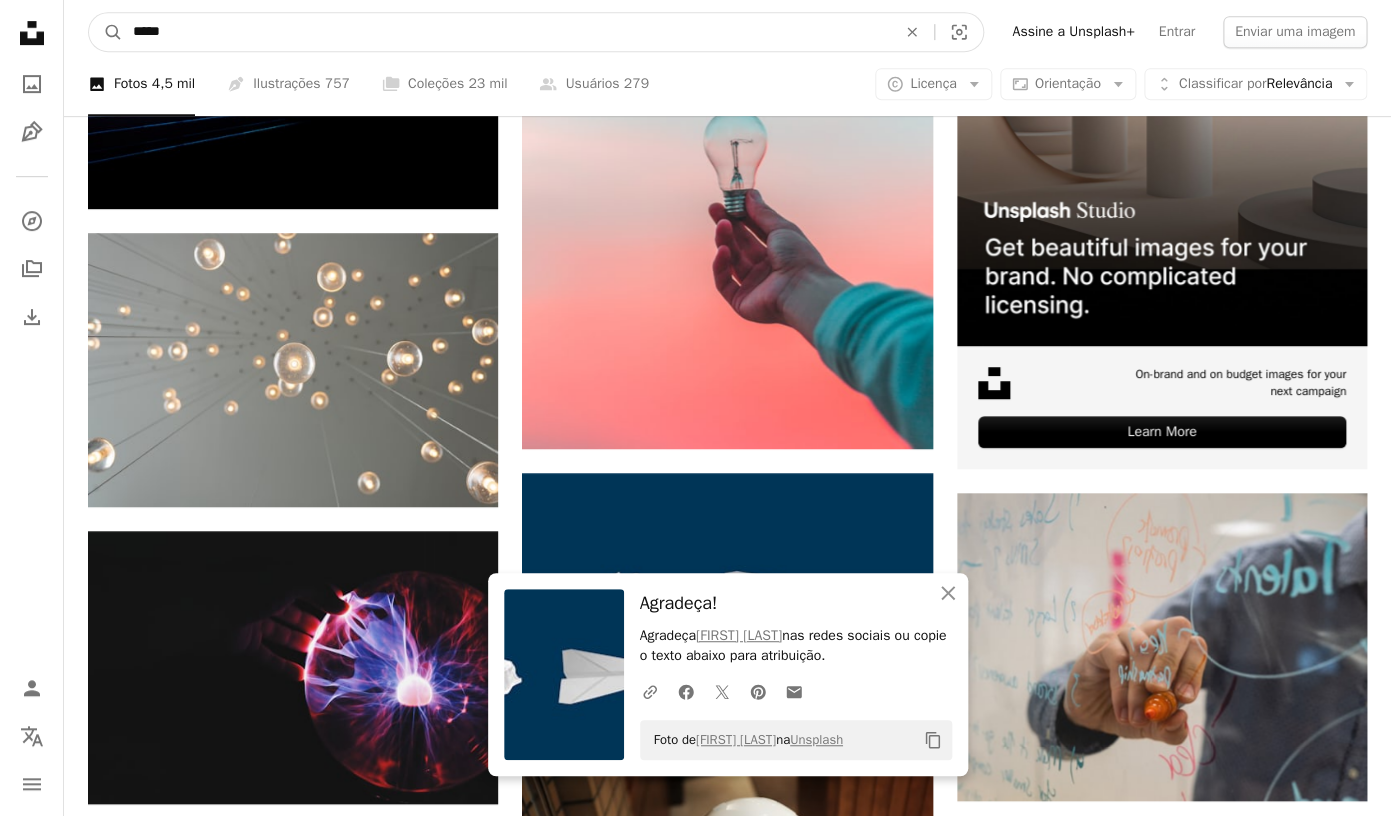 type on "******" 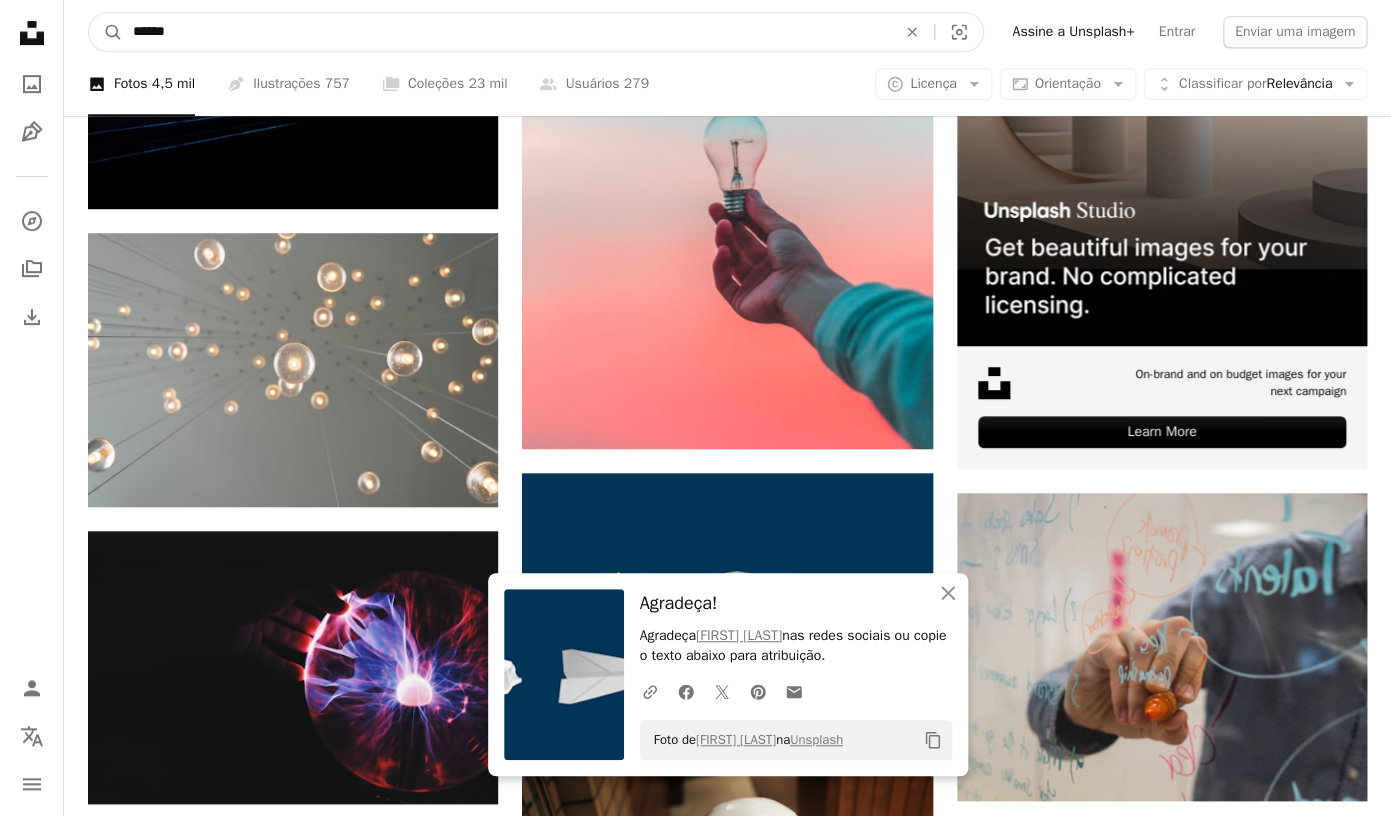 click on "A magnifying glass" at bounding box center [106, 32] 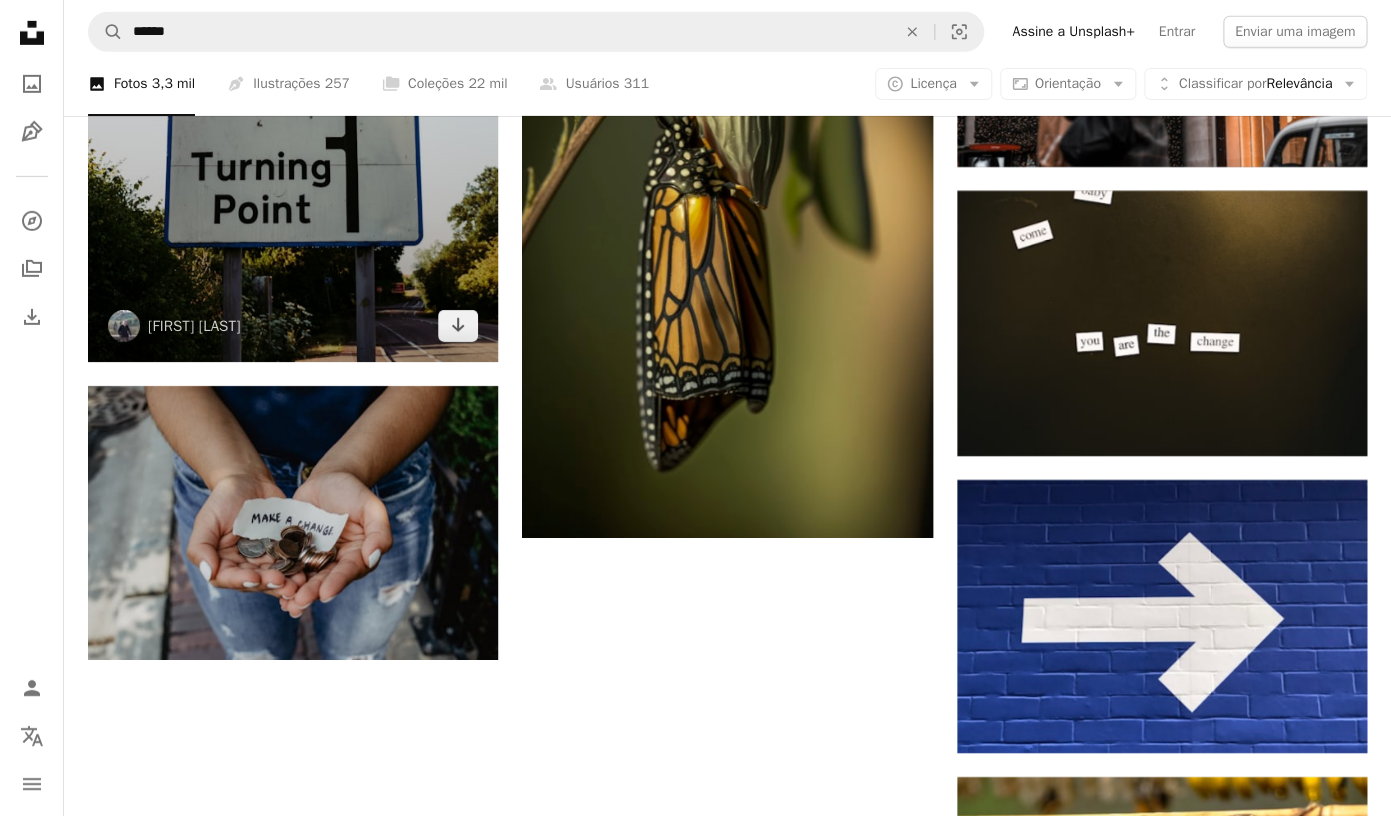scroll, scrollTop: 2397, scrollLeft: 0, axis: vertical 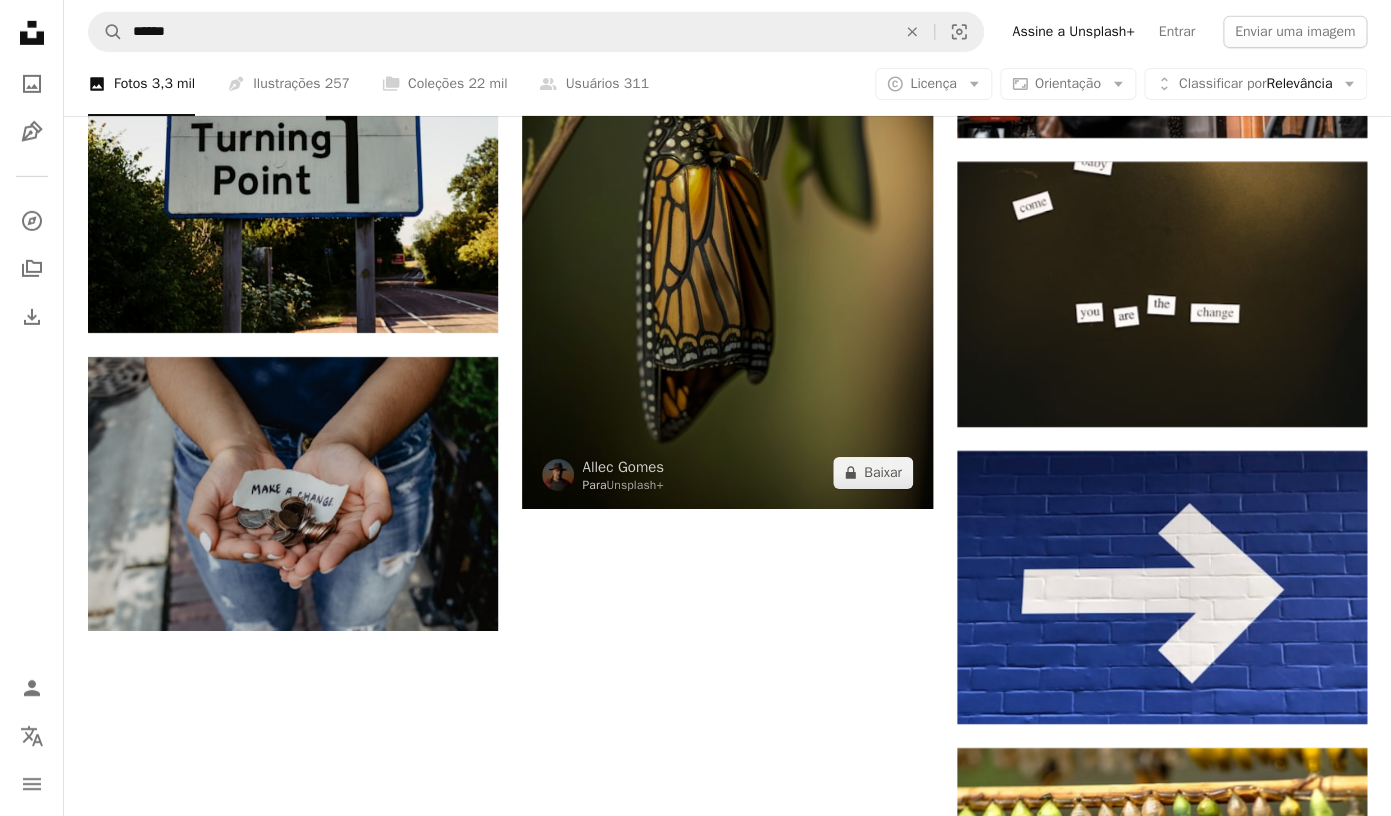 click at bounding box center [727, 201] 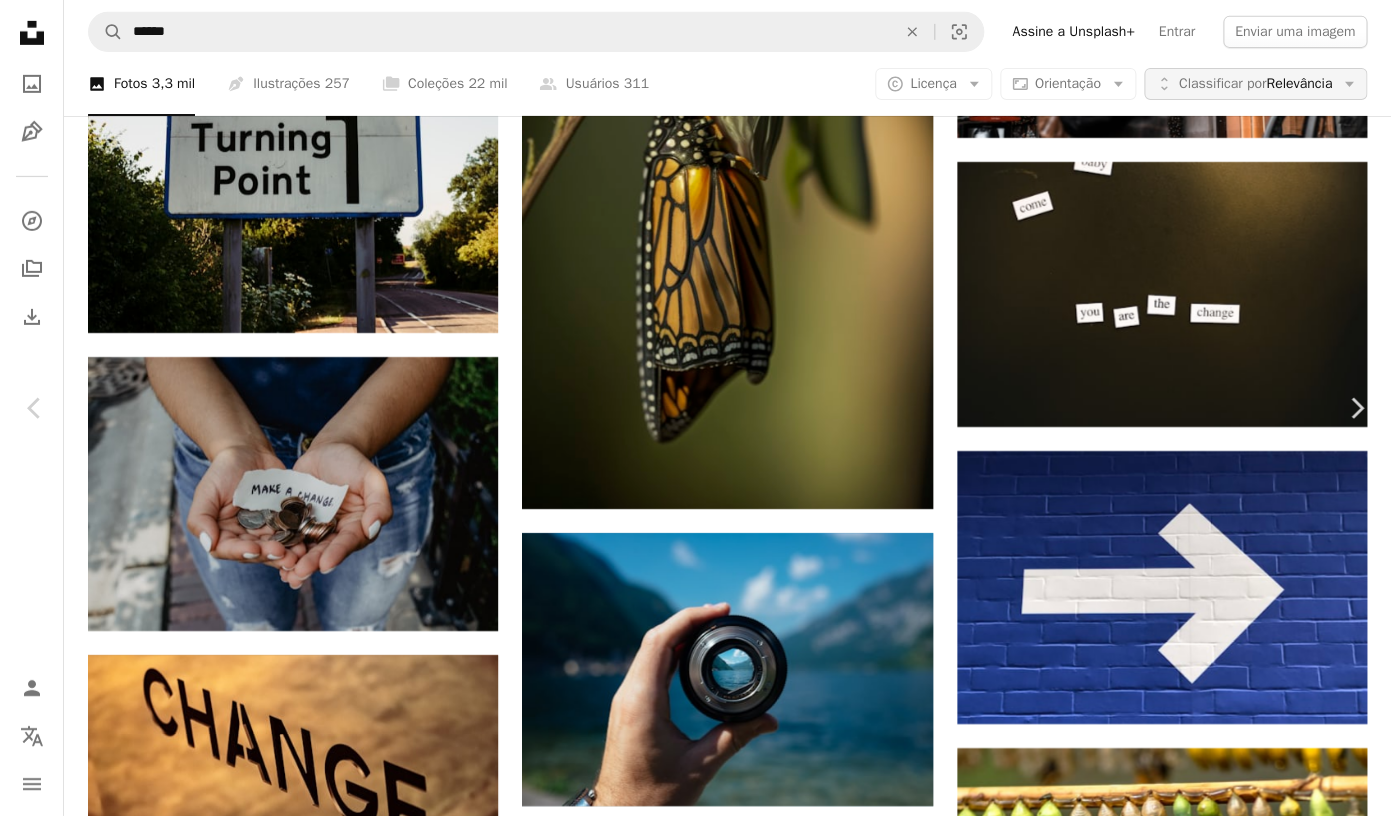 click on "An X shape Chevron left Chevron right [FIRST] [LAST] Para  Unsplash+ A heart A plus sign Editar imagem   Plus sign for Unsplash+ A lock   Baixar Zoom in A forward-right arrow Compartilhar More Actions Calendar outlined Publicada em  14 de março de 2023 Safety Com a  Licença da Unsplash+ natural planta borboleta crescimento mudar Brasil Borboletas selvagem mariposa mentalidade de crescimento borboleta monarca momento metamorfose monarca borboleta preta borboleta escura Imagens de domínio público Desta série Plus sign for Unsplash+ Plus sign for Unsplash+ Imagens relacionadas Plus sign for Unsplash+ A heart A plus sign [FIRST] [LAST] Para  Unsplash+ A lock   Baixar Plus sign for Unsplash+ A heart A plus sign [FIRST] [LAST] Para  Unsplash+ A lock   Baixar Plus sign for Unsplash+ A heart A plus sign [FIRST] [LAST] Para  Unsplash+ A lock   Baixar Plus sign for Unsplash+ A heart A plus sign [FIRST] [LAST] Para  Unsplash+ A lock   Baixar Plus sign for Unsplash+ A heart A plus sign [FIRST] [LAST] Para  Unsplash+ A lock" at bounding box center (695, 5382) 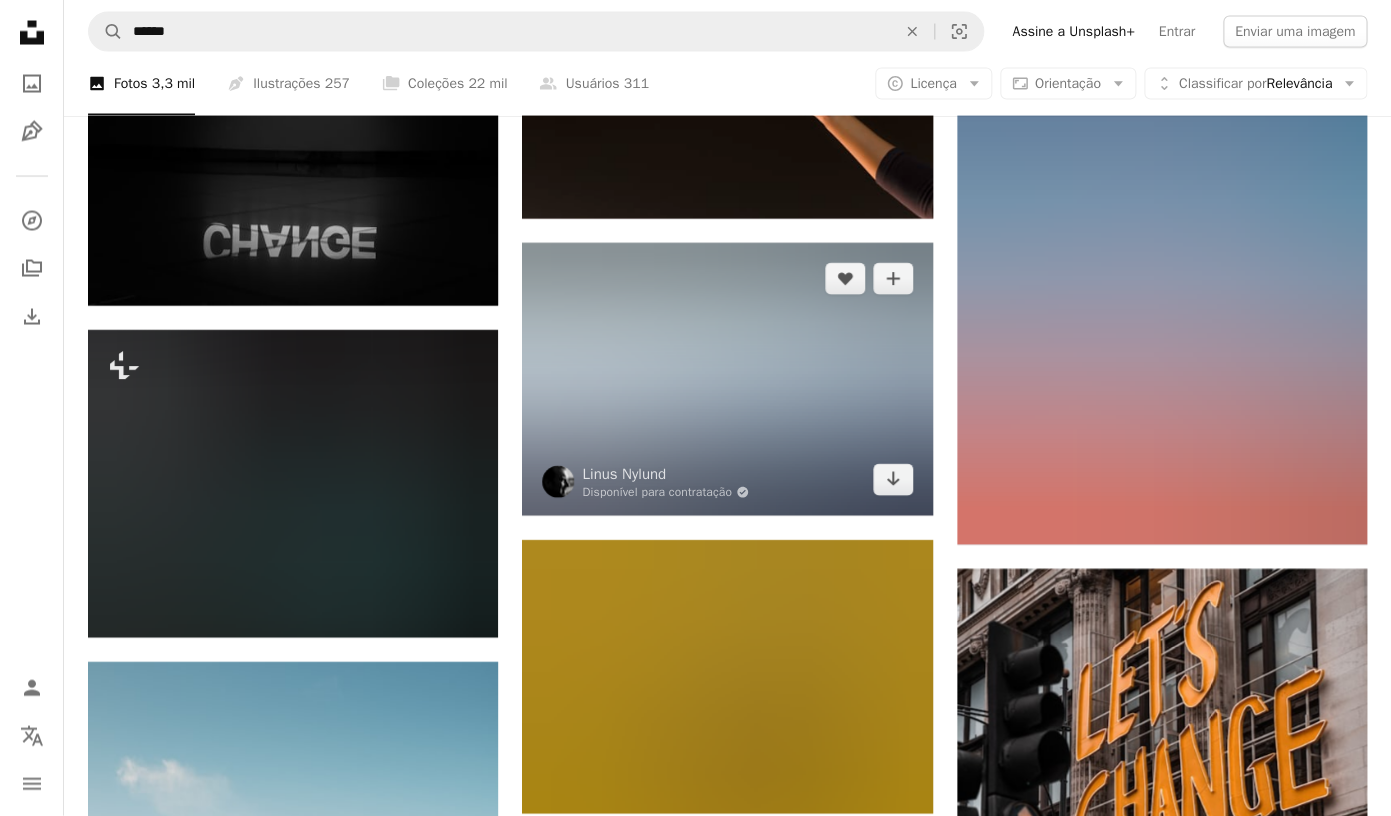scroll, scrollTop: 1439, scrollLeft: 0, axis: vertical 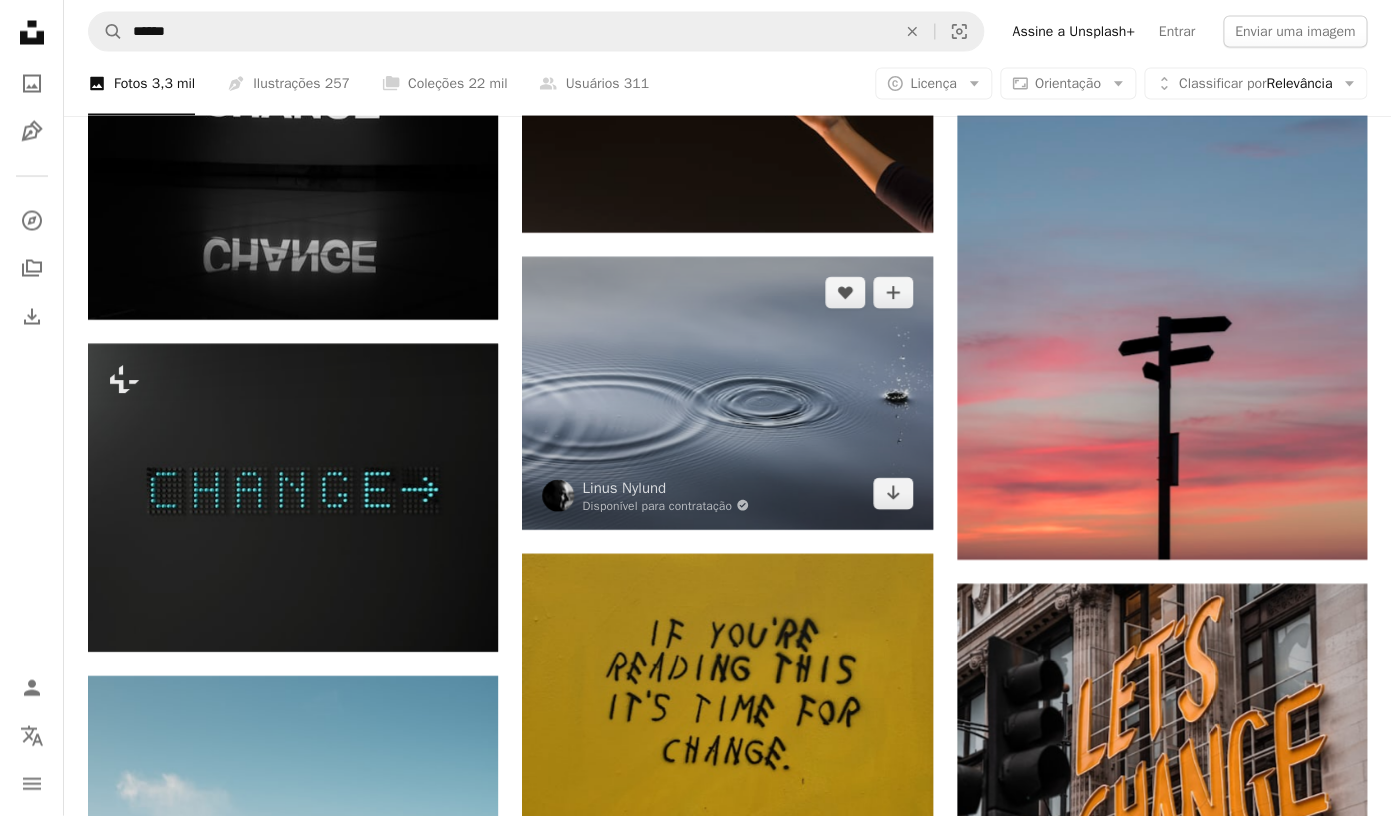 click at bounding box center [727, 393] 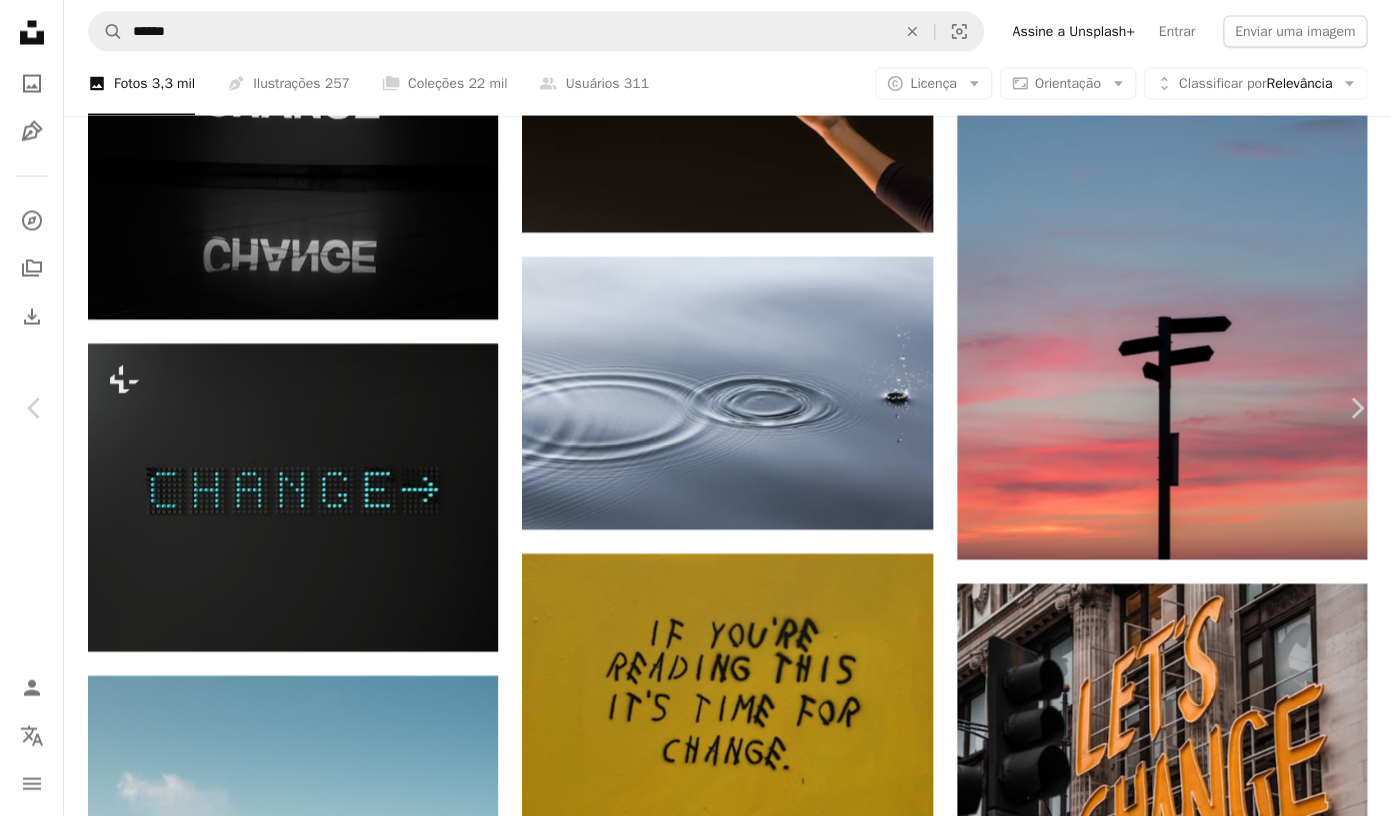 click on "Baixar gratuitamente" at bounding box center [1171, 5979] 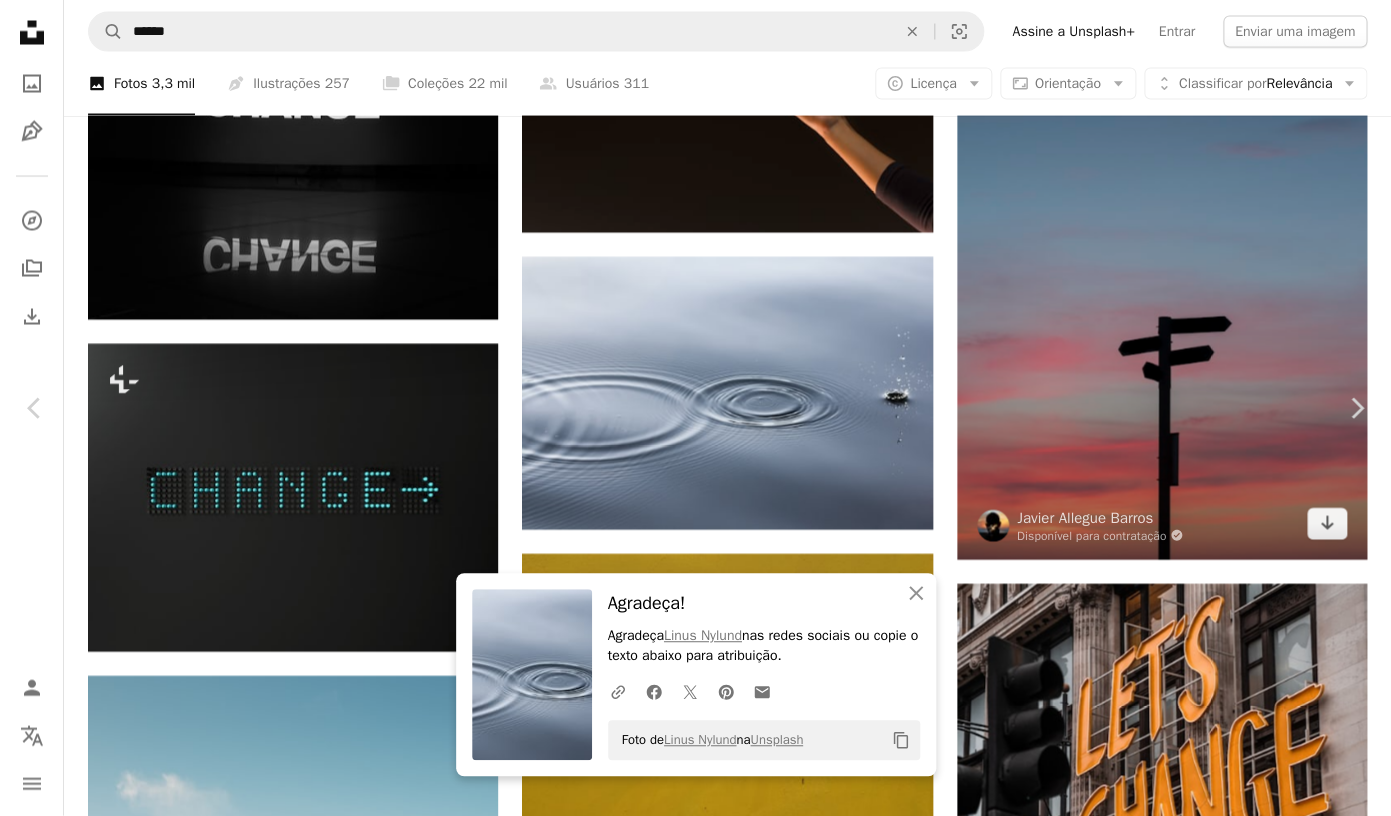 click on "An X shape Chevron left Chevron right An X shape Fechar Agradeça! Agradeça  [FIRST] [LAST]  nas redes sociais ou copie o texto abaixo para atribuição. A URL sharing icon (chains) Facebook icon X (formerly Twitter) icon Pinterest icon An envelope Foto de  [FIRST] [LAST]  na  Unsplash
Copy content [FIRST] [LAST] Disponível para contratação A checkmark inside of a circle A heart A plus sign Editar imagem   Plus sign for Unsplash+ Baixar gratuitamente Chevron down Zoom in Visualizações 22.671.048 Downloads 215.779 Destaque em Fotos ,  Tons Legais ,  Saúde e Bem-Estar A forward-right arrow Compartilhar Info icon Informações More Actions A map marker [CITY], [COUNTRY] Calendar outlined Publicada em  1 de dezembro de 2017 Camera Canon, EOS 60D Safety Uso gratuito sob a  Licença da Unsplash fundo textura chapinhar mar padrão bem-estar lago calmo idéia Espiritualidade ondulação Superfície água limpa gotícula Eureka mindfull local na rede Internet cinza Spa massagem Planos de fundo  |   ↗" at bounding box center (695, 6340) 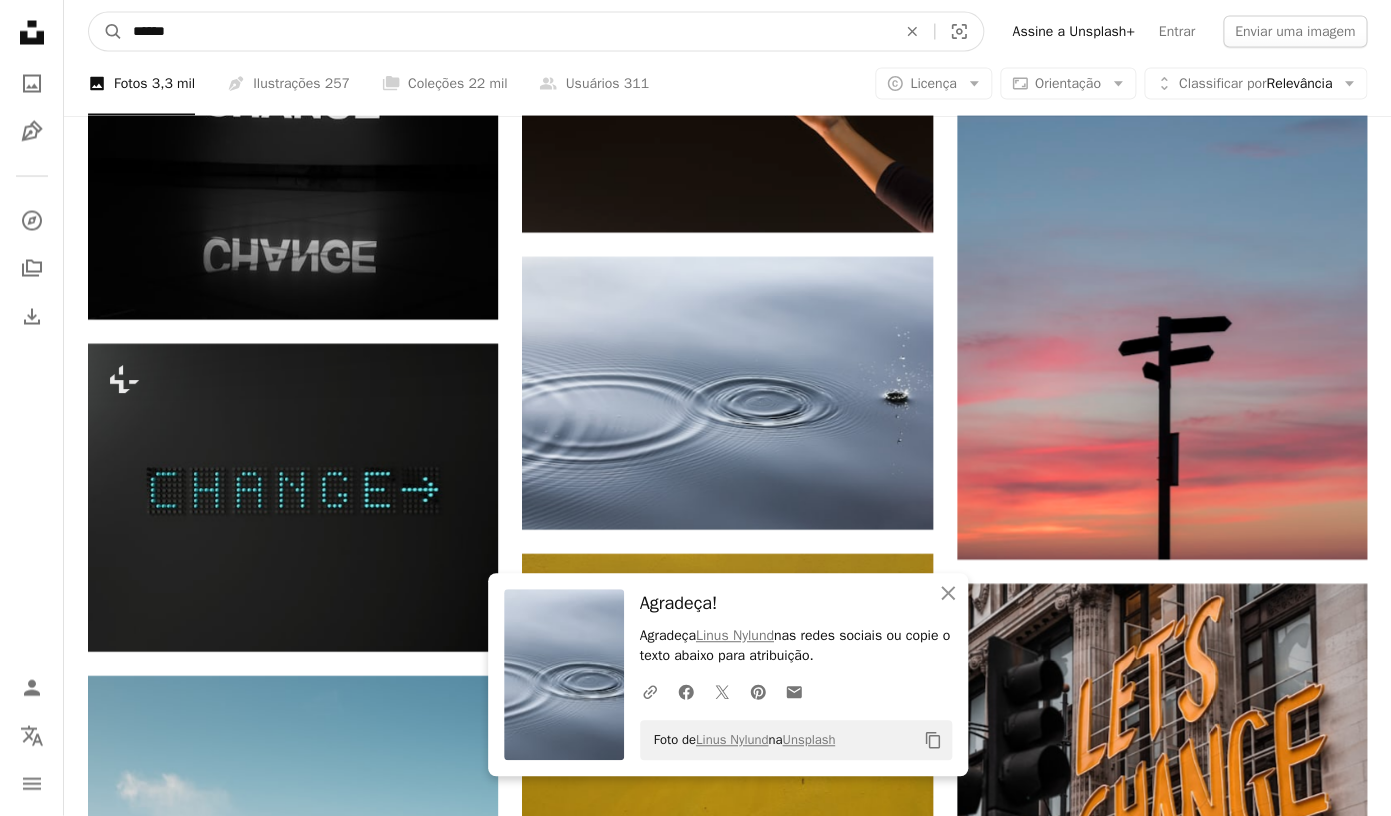 click on "******" at bounding box center [506, 32] 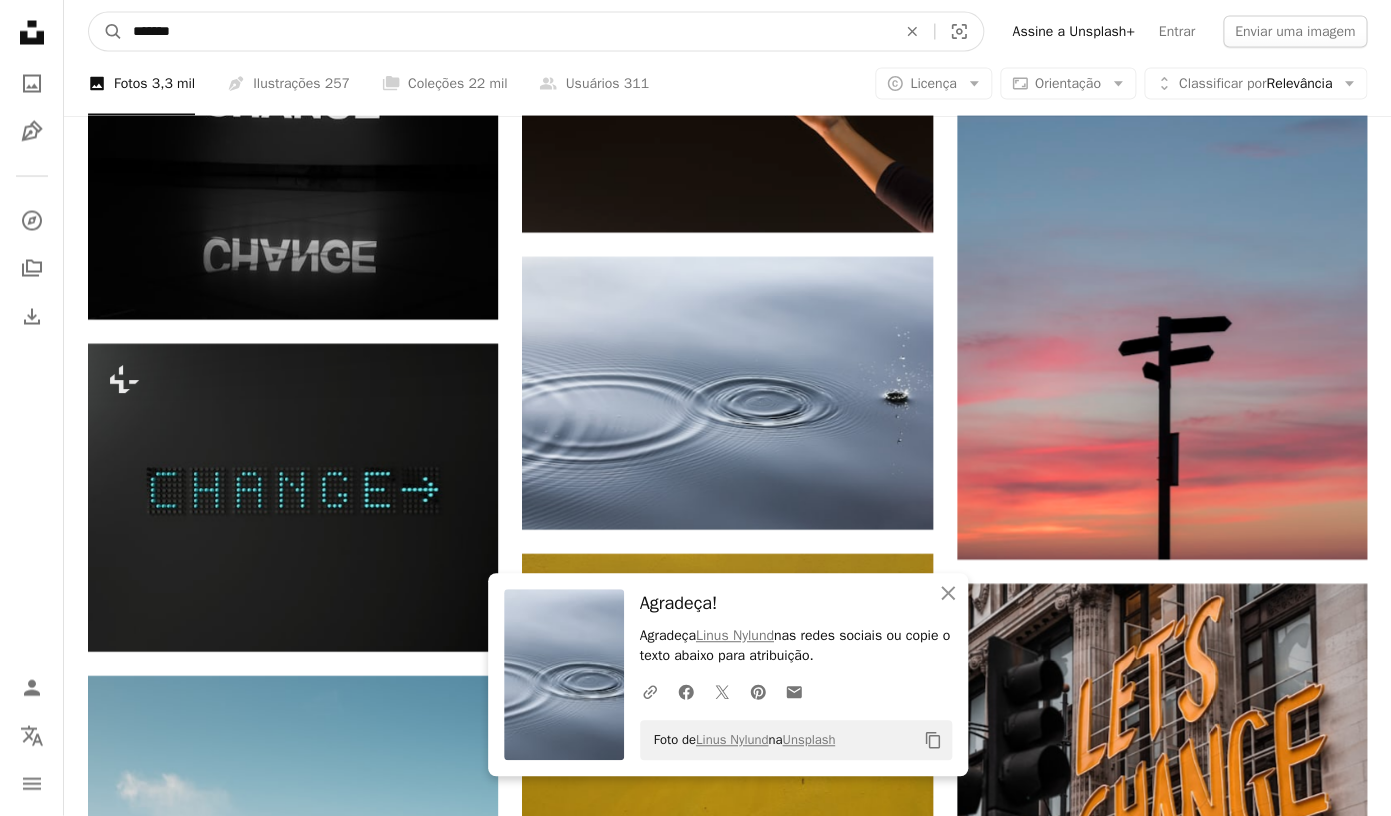 click on "A magnifying glass" at bounding box center (106, 32) 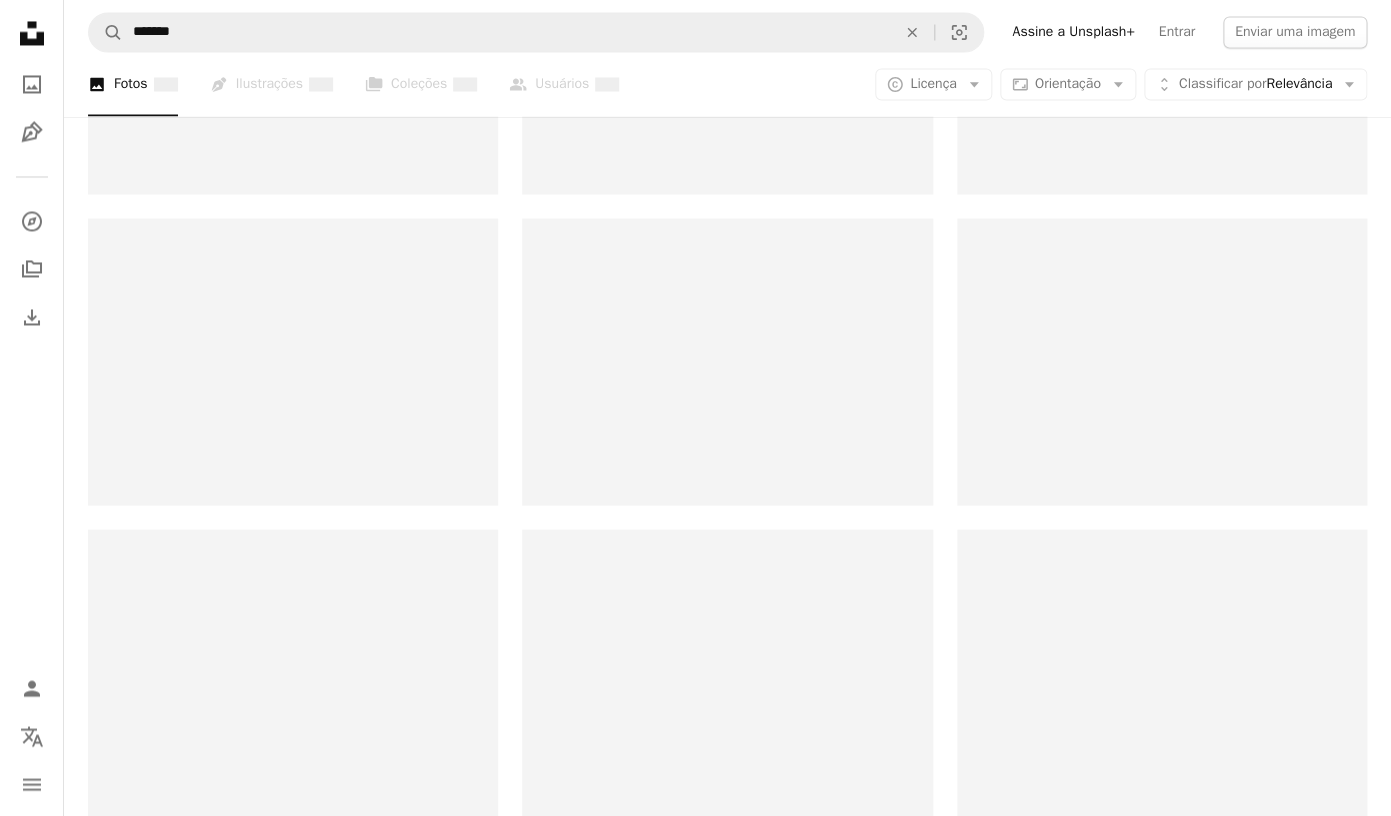 scroll, scrollTop: 0, scrollLeft: 0, axis: both 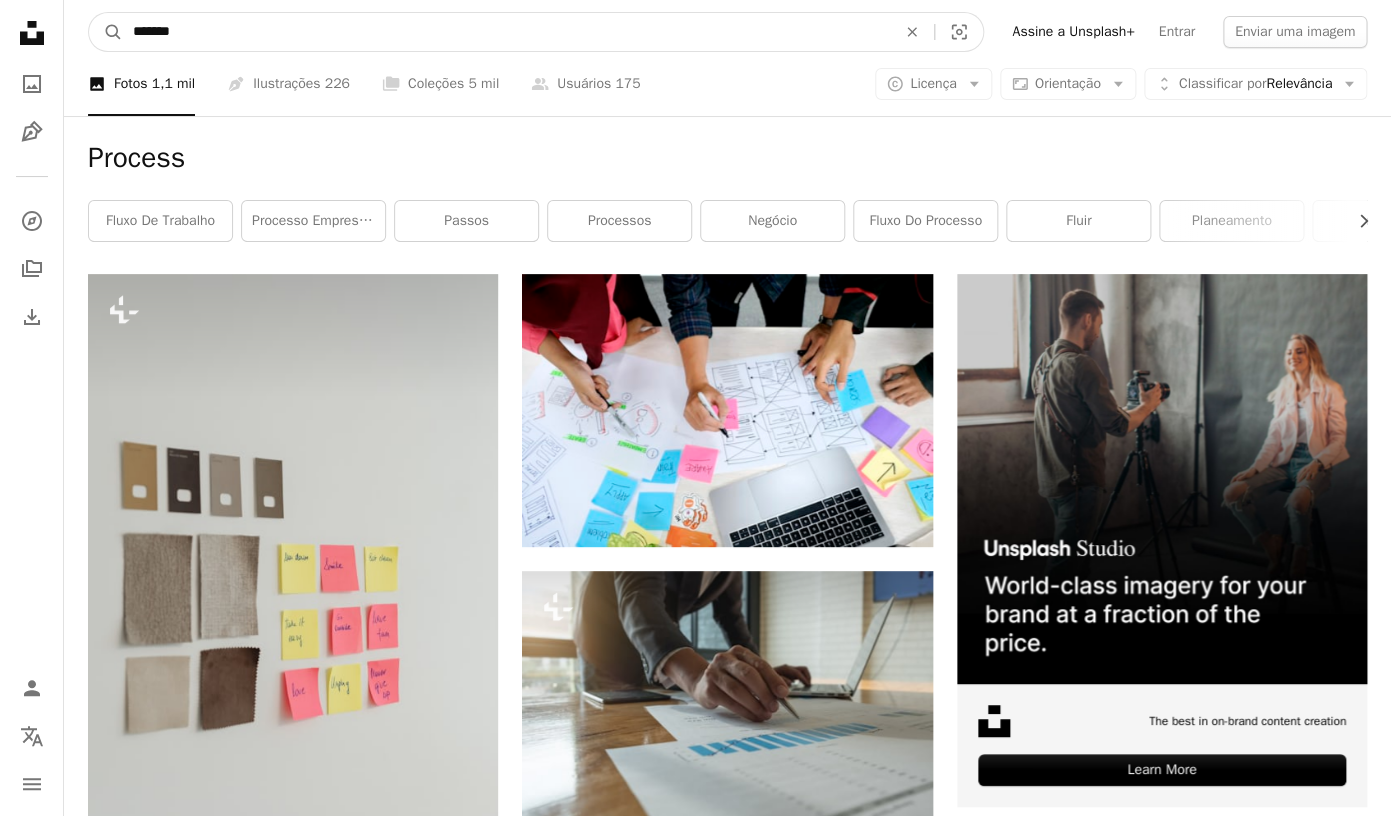 click on "*******" at bounding box center (506, 32) 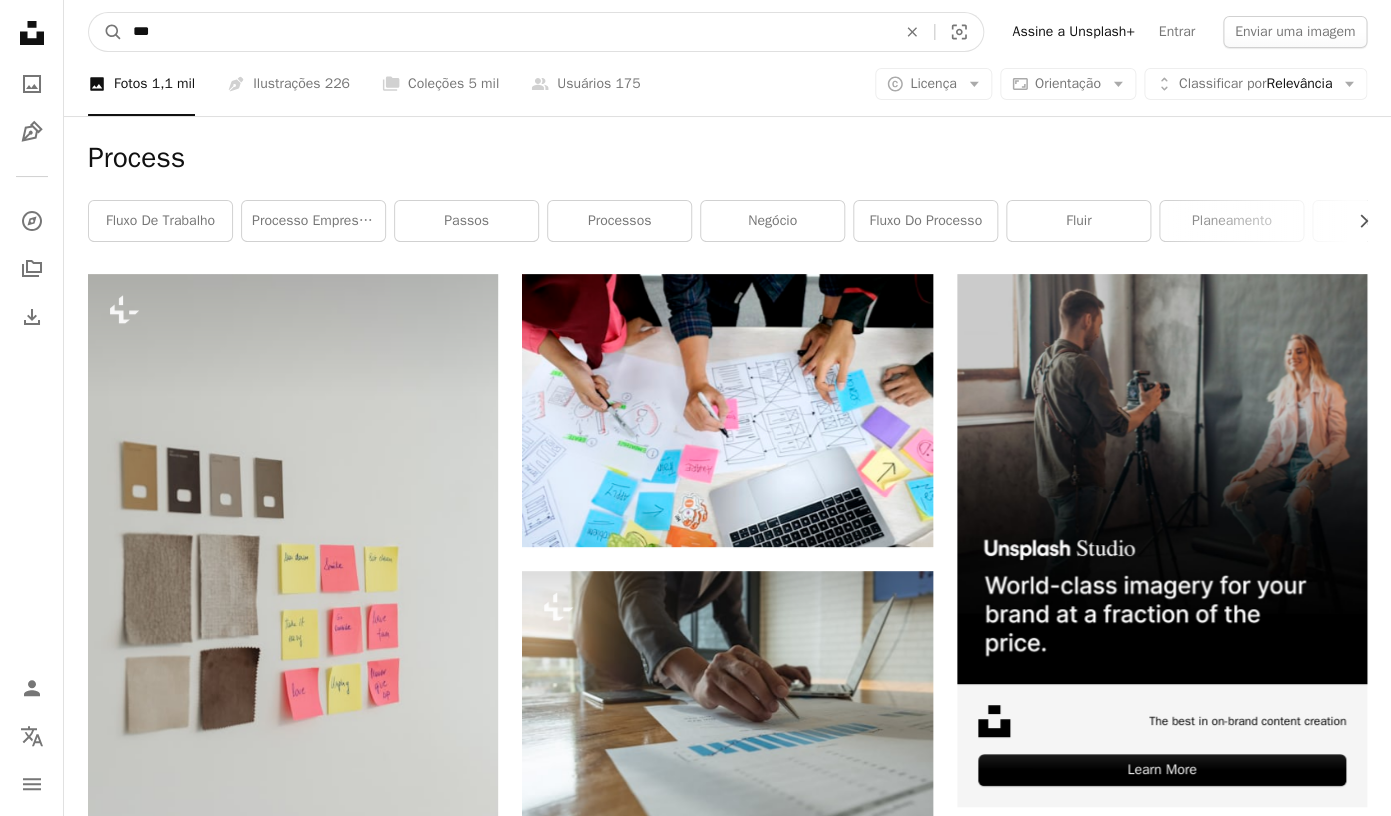 type on "****" 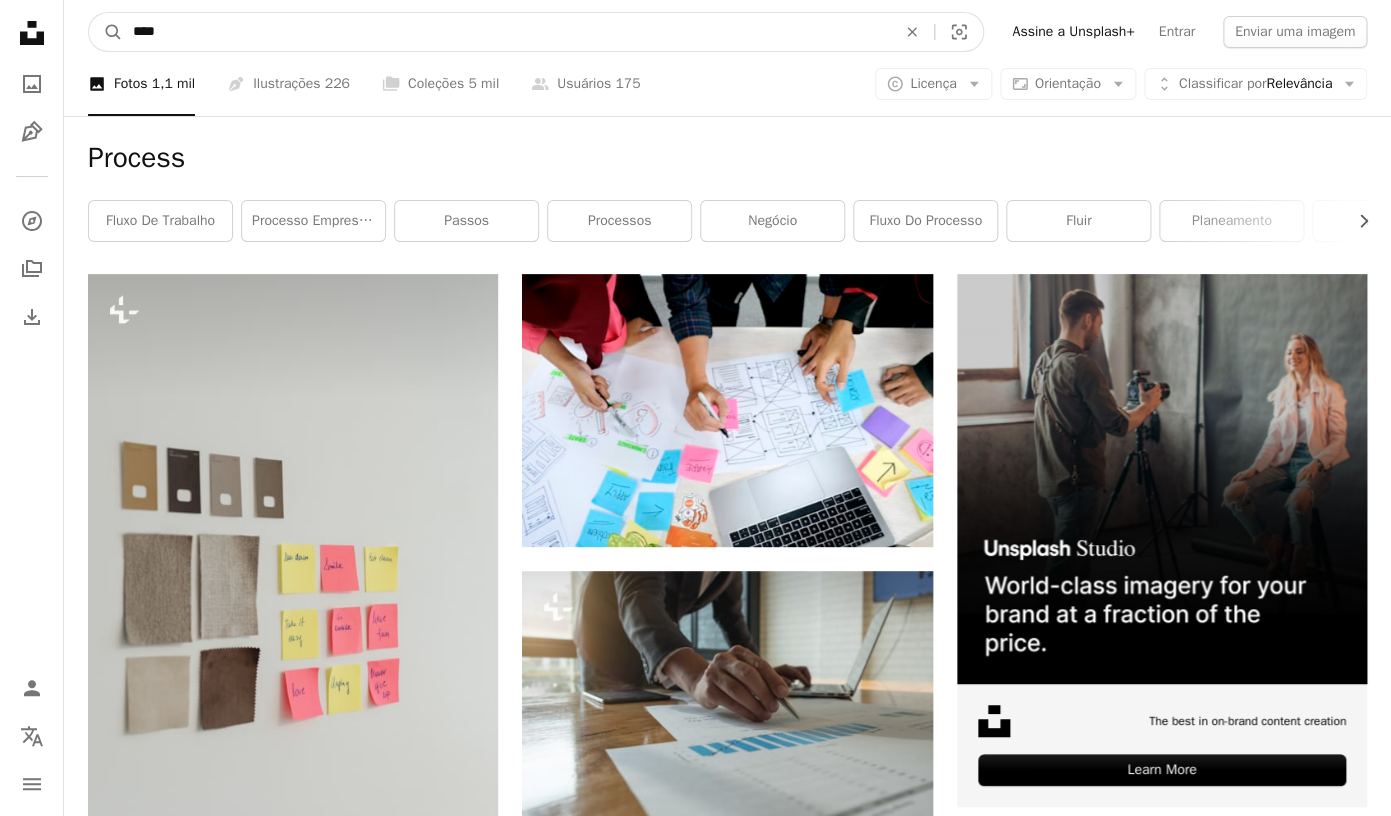 click on "A magnifying glass" at bounding box center [106, 32] 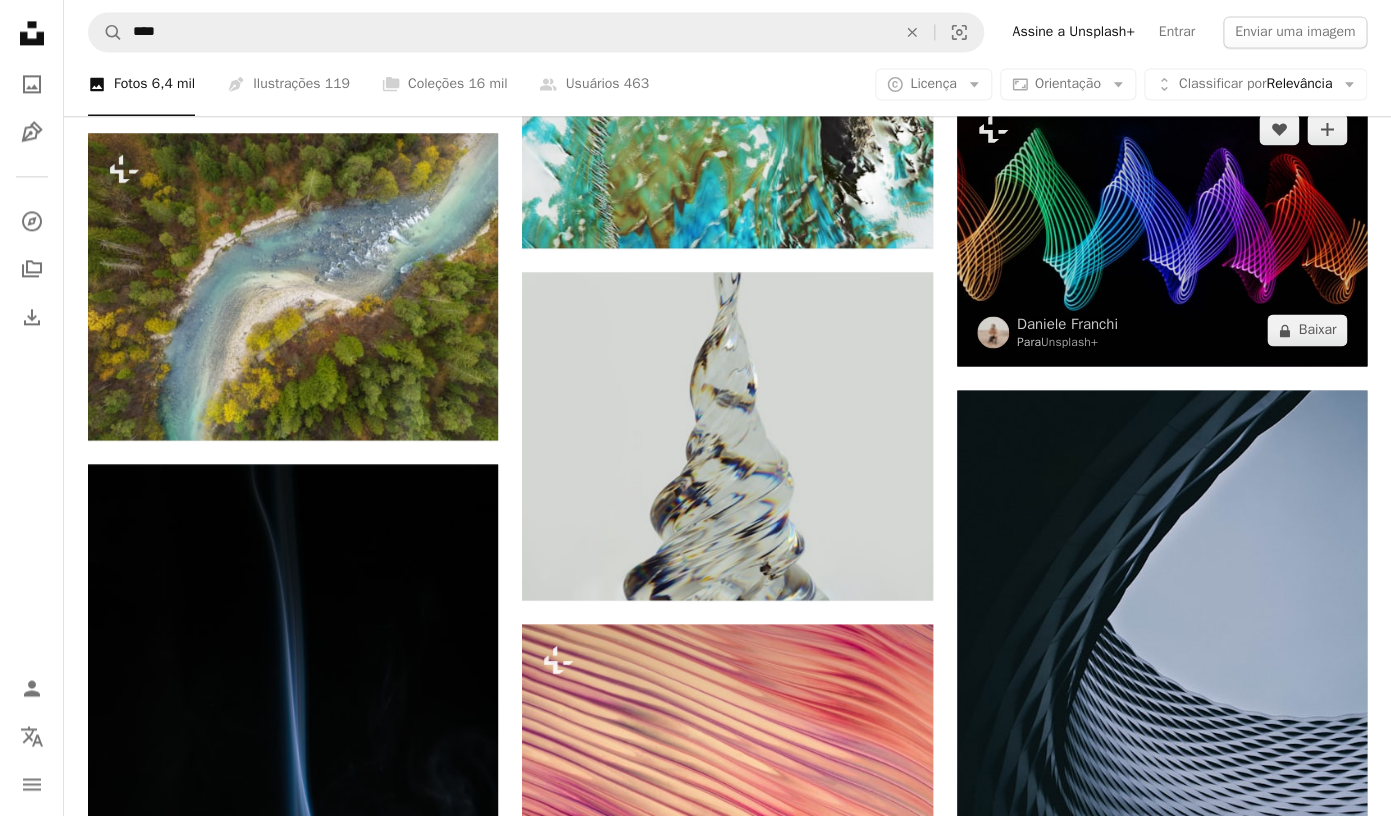 scroll, scrollTop: 827, scrollLeft: 0, axis: vertical 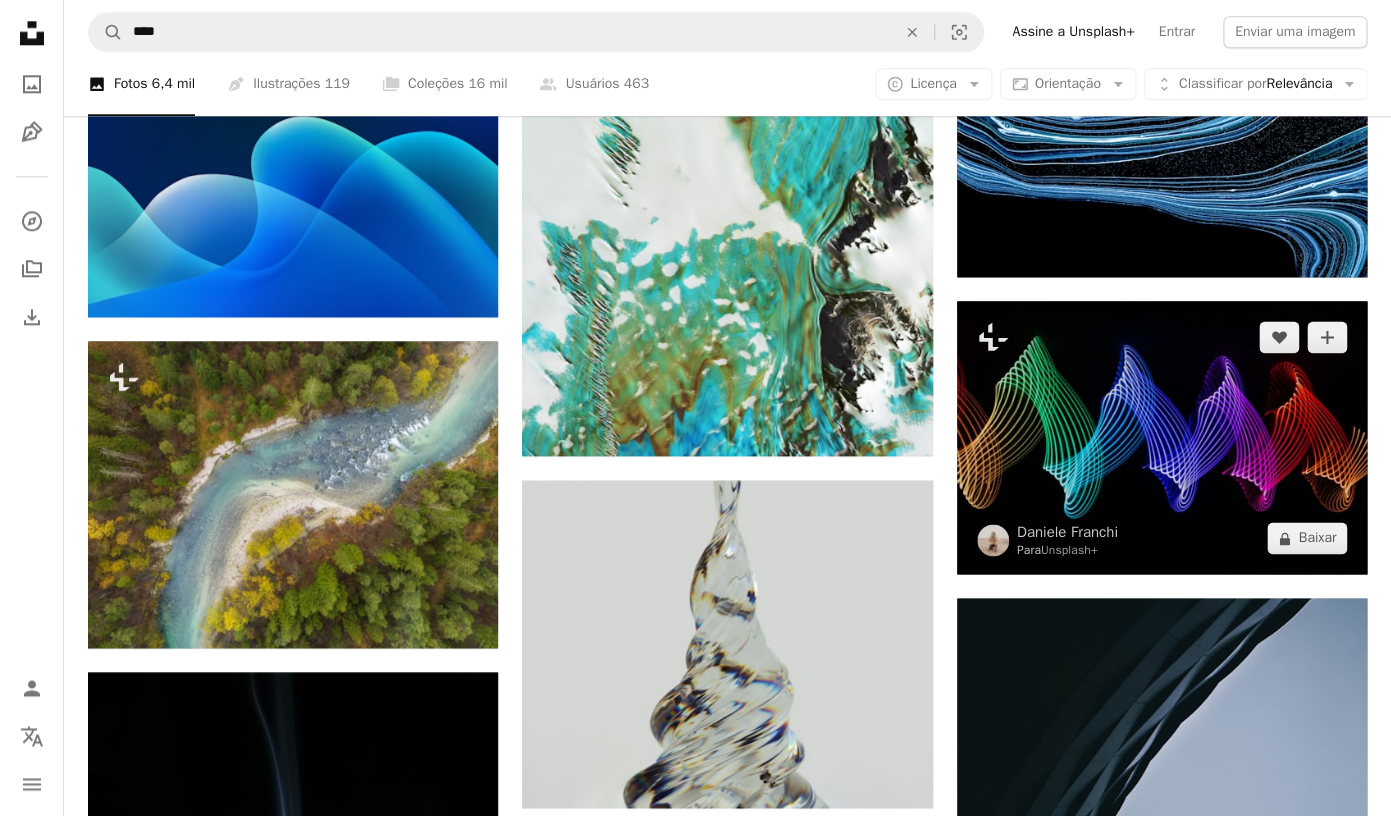 click at bounding box center [1162, 437] 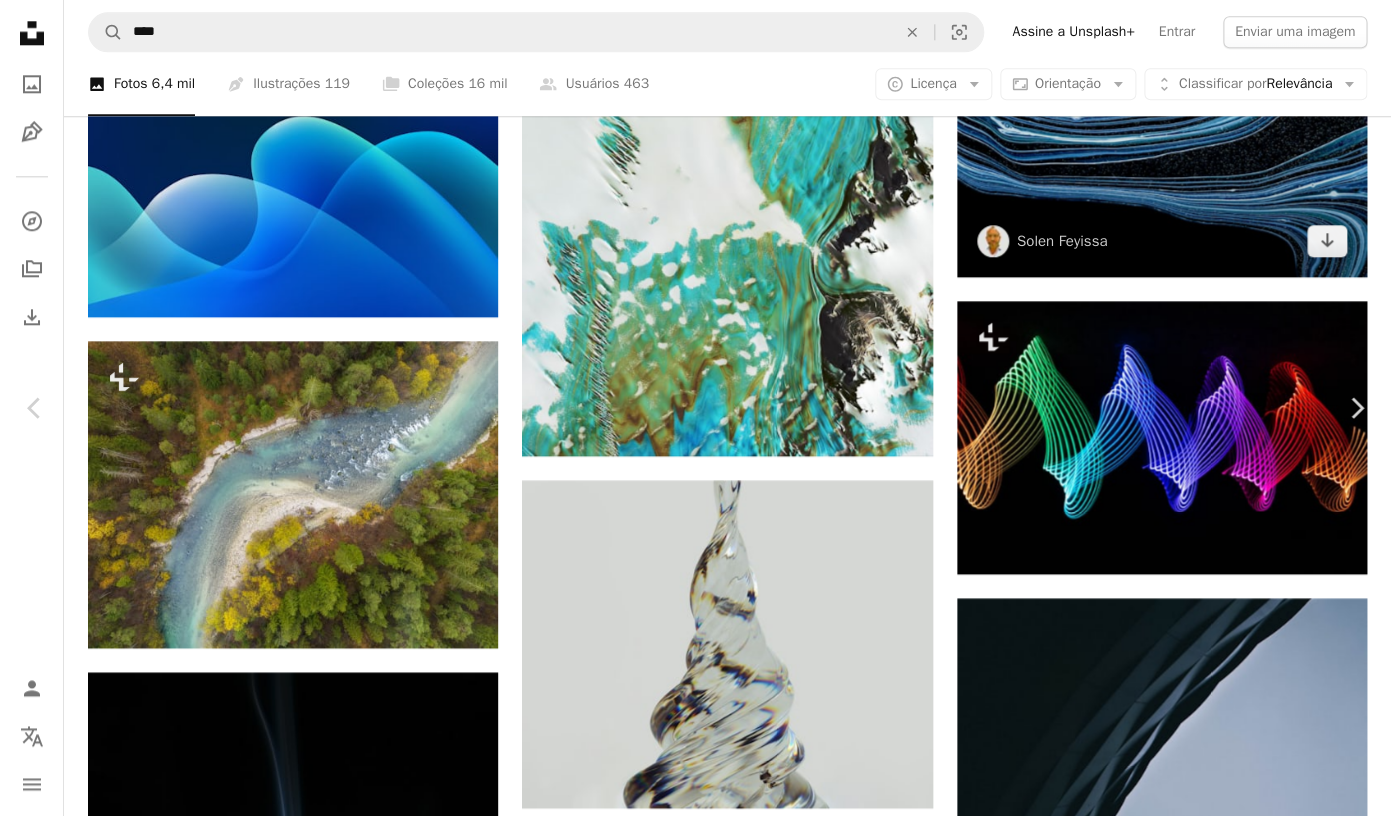 click on "An X shape Chevron left Chevron right [FIRST] [LAST] Para  Unsplash+ A heart A plus sign Editar imagem   Plus sign for Unsplash+ A lock   Baixar Zoom in A forward-right arrow Compartilhar More Actions A map marker [CITY], [COUNTRY] Calendar outlined Publicada em  [DATE] Safety Com a  Licença da Unsplash+ papel de parede Imagens 4K Mais de 1.000.000 de imagens gratuitas luz desporto néon protetor de tela área de trabalho do papel de parede Wallpapers Fundos design de fundo Cores luz de néon efeito de luz paleta proteção de tela bambolê corda de luz [COUNTRY] Fundos de tela em HD Imagens relacionadas Plus sign for Unsplash+ A heart A plus sign Getty Images Para  Unsplash+ A lock   Baixar Plus sign for Unsplash+ A heart A plus sign A. C. Para  Unsplash+ A lock   Baixar Plus sign for Unsplash+ A heart A plus sign A. C. Para  Unsplash+ A lock   Baixar Plus sign for Unsplash+ A heart A plus sign Resource Database Para  Unsplash+ A lock   Baixar Plus sign for Unsplash+ A heart A plus sign [FIRST] [LAST]" at bounding box center [695, 4757] 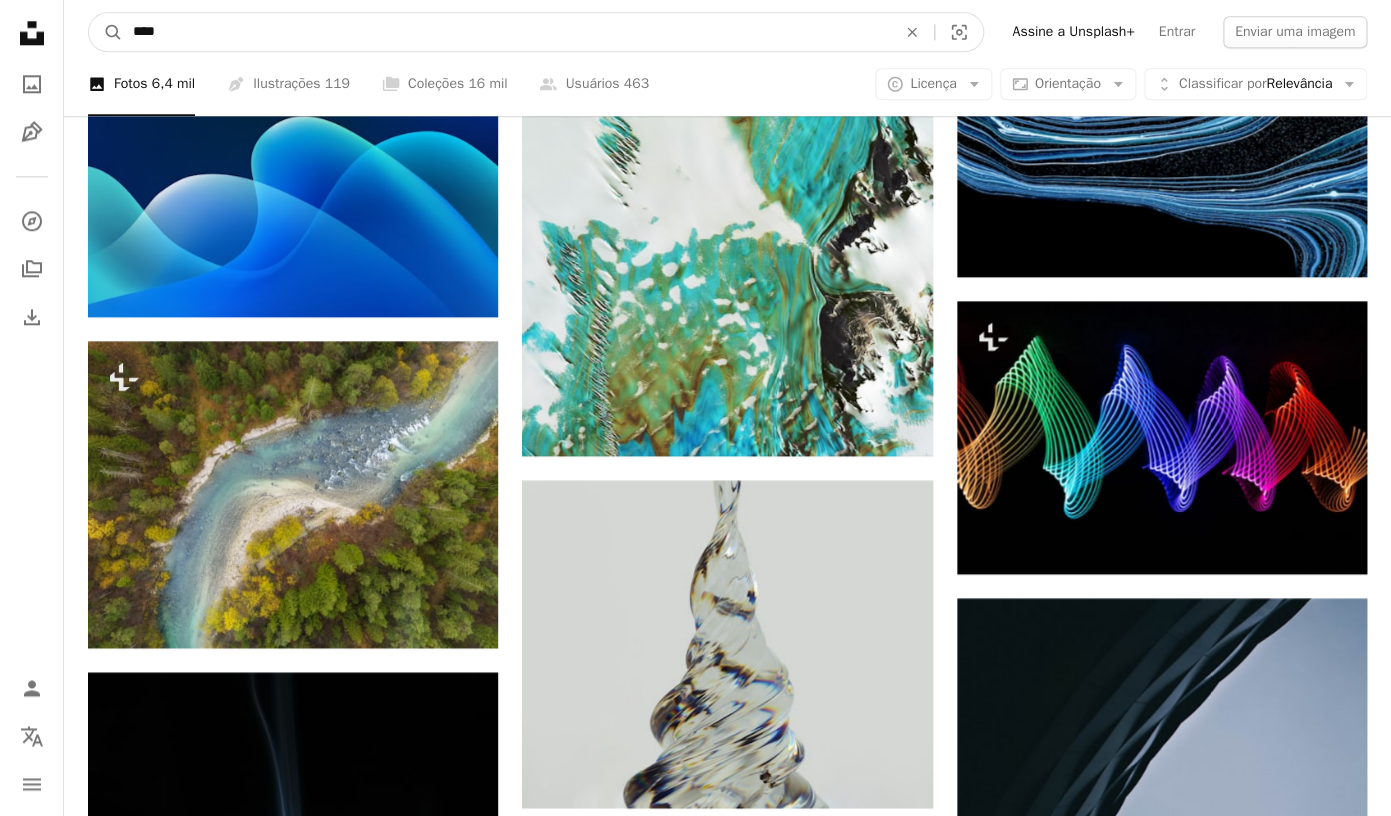 click on "****" at bounding box center (506, 32) 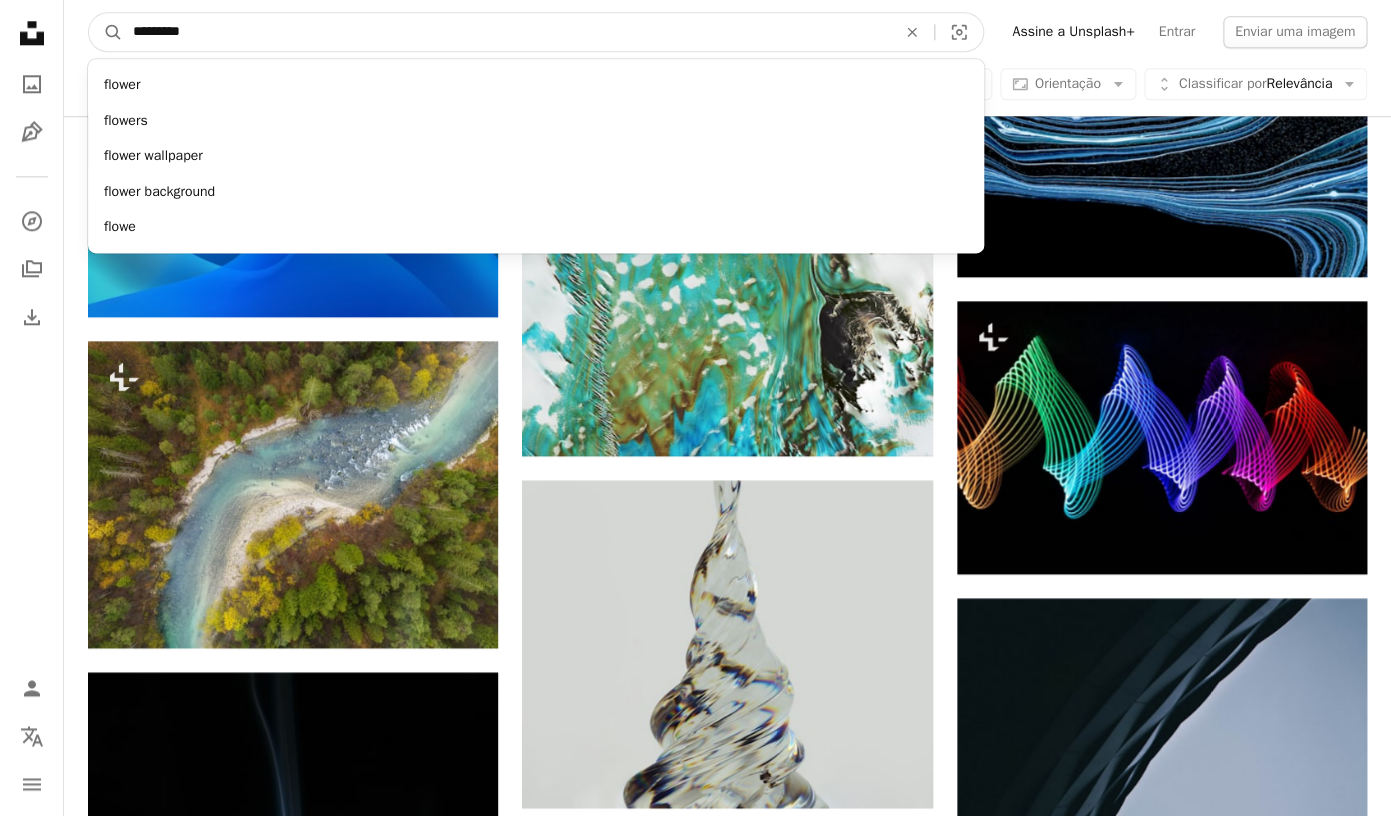 type on "**********" 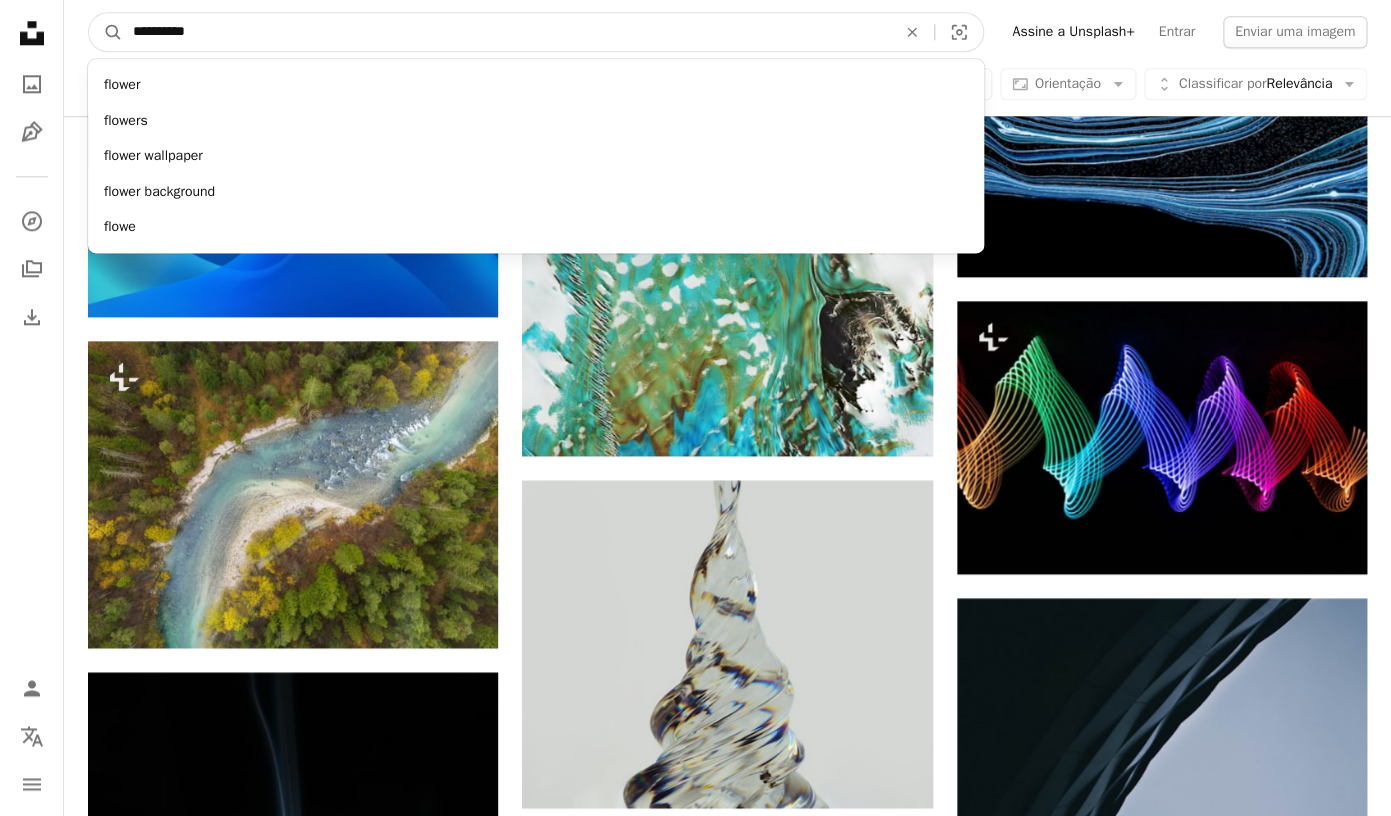 click on "A magnifying glass" at bounding box center [106, 32] 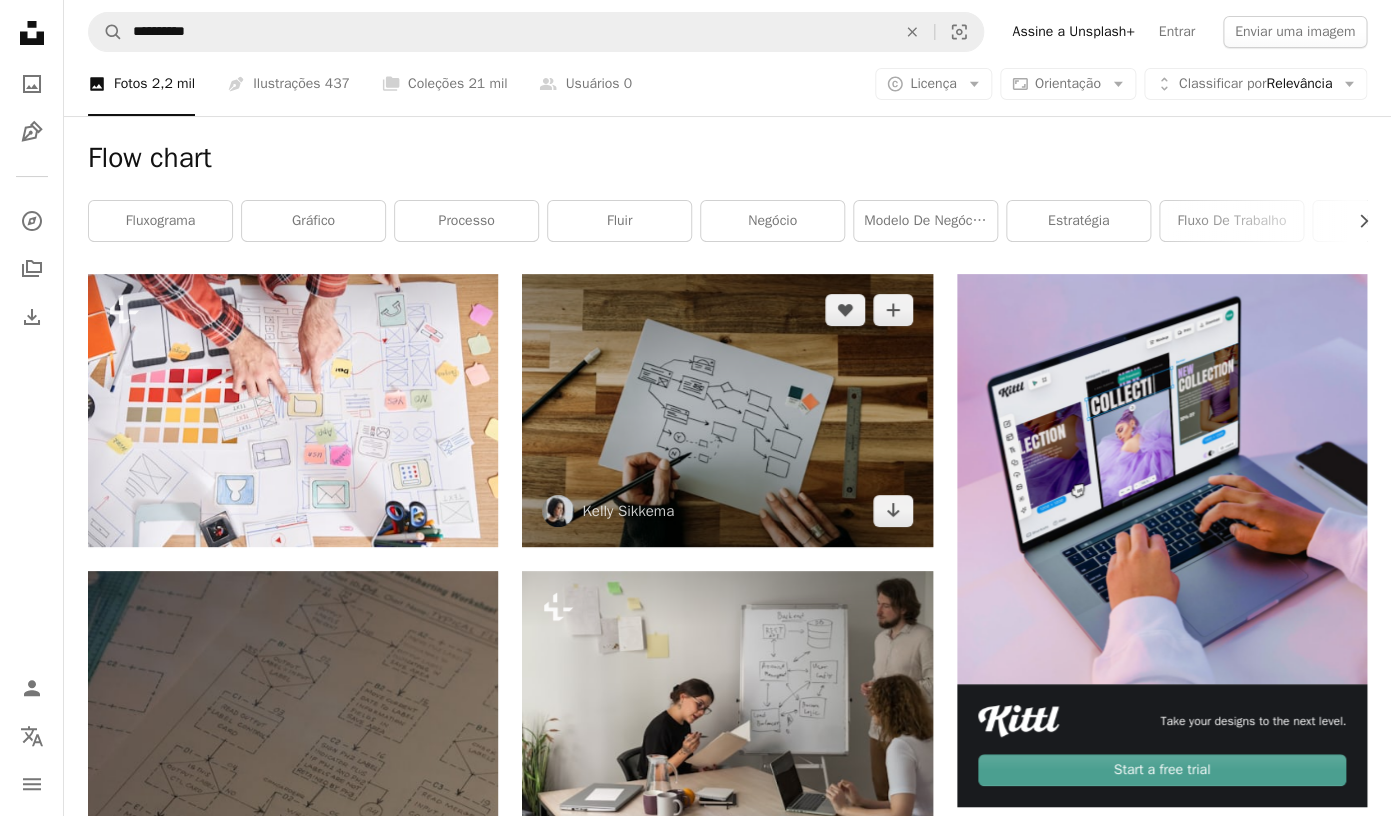 click at bounding box center [727, 410] 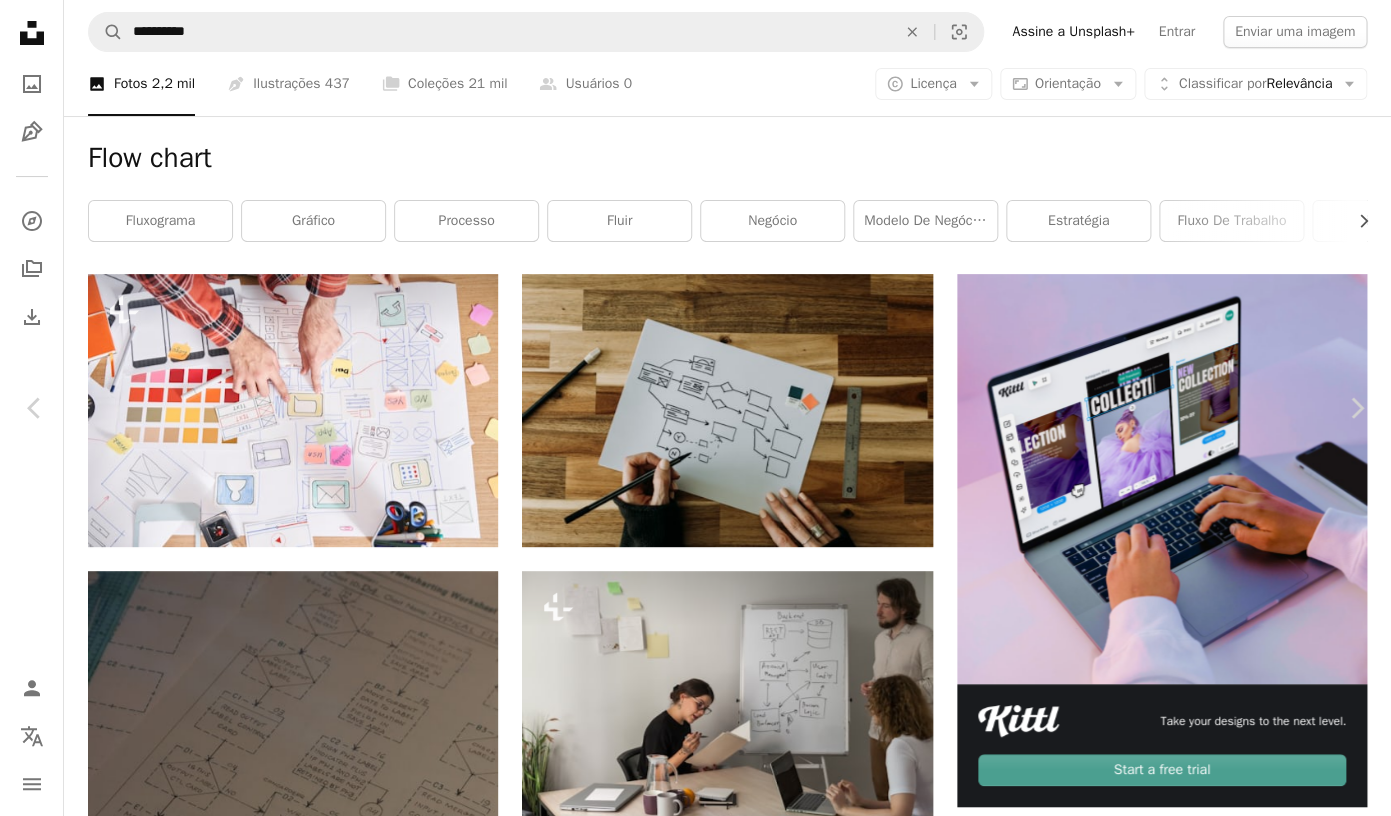 click on "Baixar gratuitamente" at bounding box center [1171, 4155] 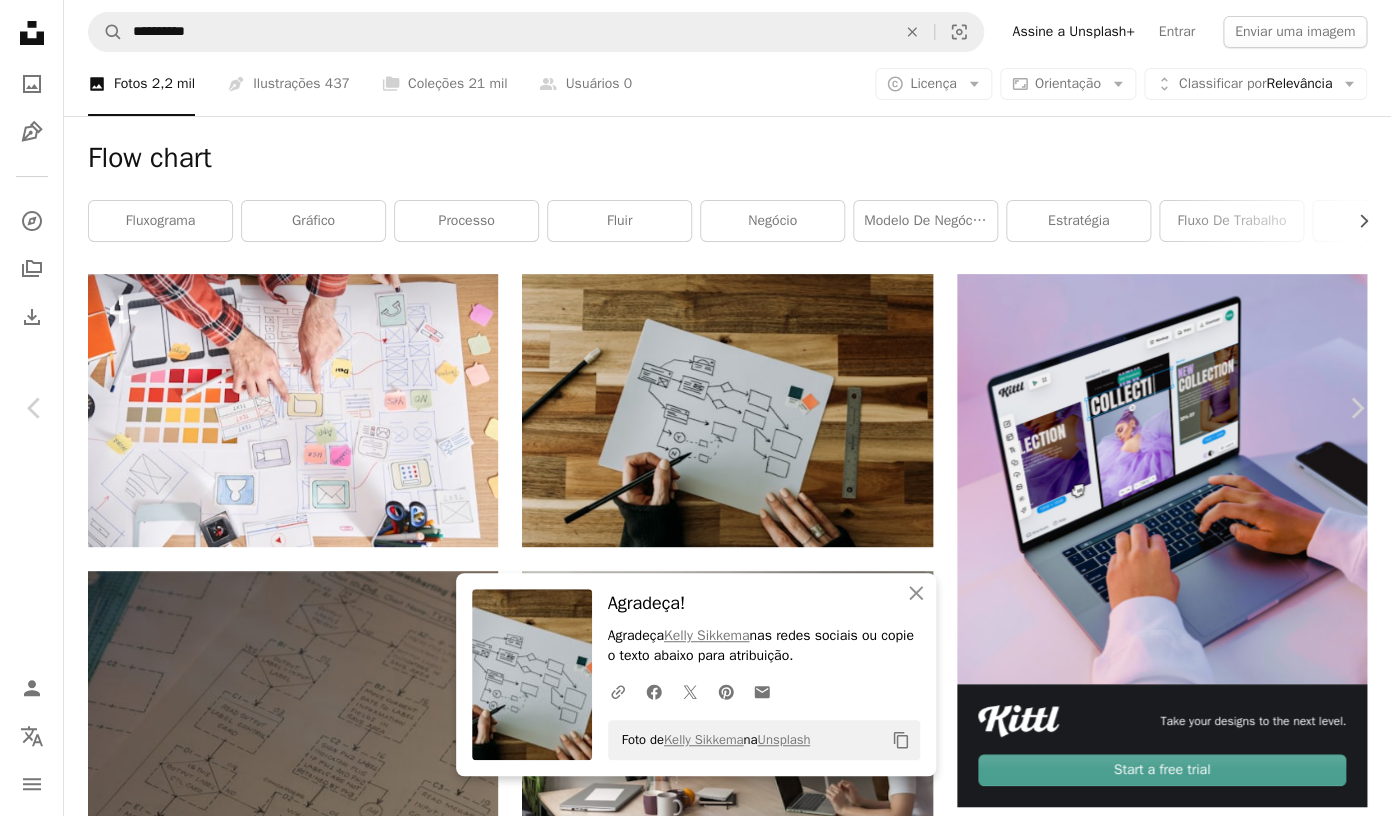 click on "An X shape Chevron left Chevron right An X shape Fechar Agradeça! Agradeça  [FIRST] [LAST]  nas redes sociais ou copie o texto abaixo para atribuição. A URL sharing icon (chains) Facebook icon X (formerly Twitter) icon Pinterest icon An envelope Foto de  [FIRST] [LAST]  na  Unsplash
Copy content [FIRST] [LAST] [FIRST][LAST] A heart A plus sign Editar imagem   Plus sign for Unsplash+ Baixar gratuitamente Chevron down Zoom in Visualizações 2.712.933 Downloads 36.342 Destaque em Fotos ,  Negócios e Trabalho A forward-right arrow Compartilhar Info icon Informações More Actions Calendar outlined Publicada em  [DATE] Camera NIKON CORPORATION, NIKON D500 Safety Uso gratuito sob a  Licença da Unsplash arte livro projetar planeamento utilizador caderno artista desenhista gráfico caneta fluir Planejador em branco diagrama experiência do usuário desenhar marcador Tags fluxo de usuários fotografia Imagens gratuitas Pesquise imagens premium relacionadas na iStock  |  Ver mais na iStock  ↗" at bounding box center (695, 4516) 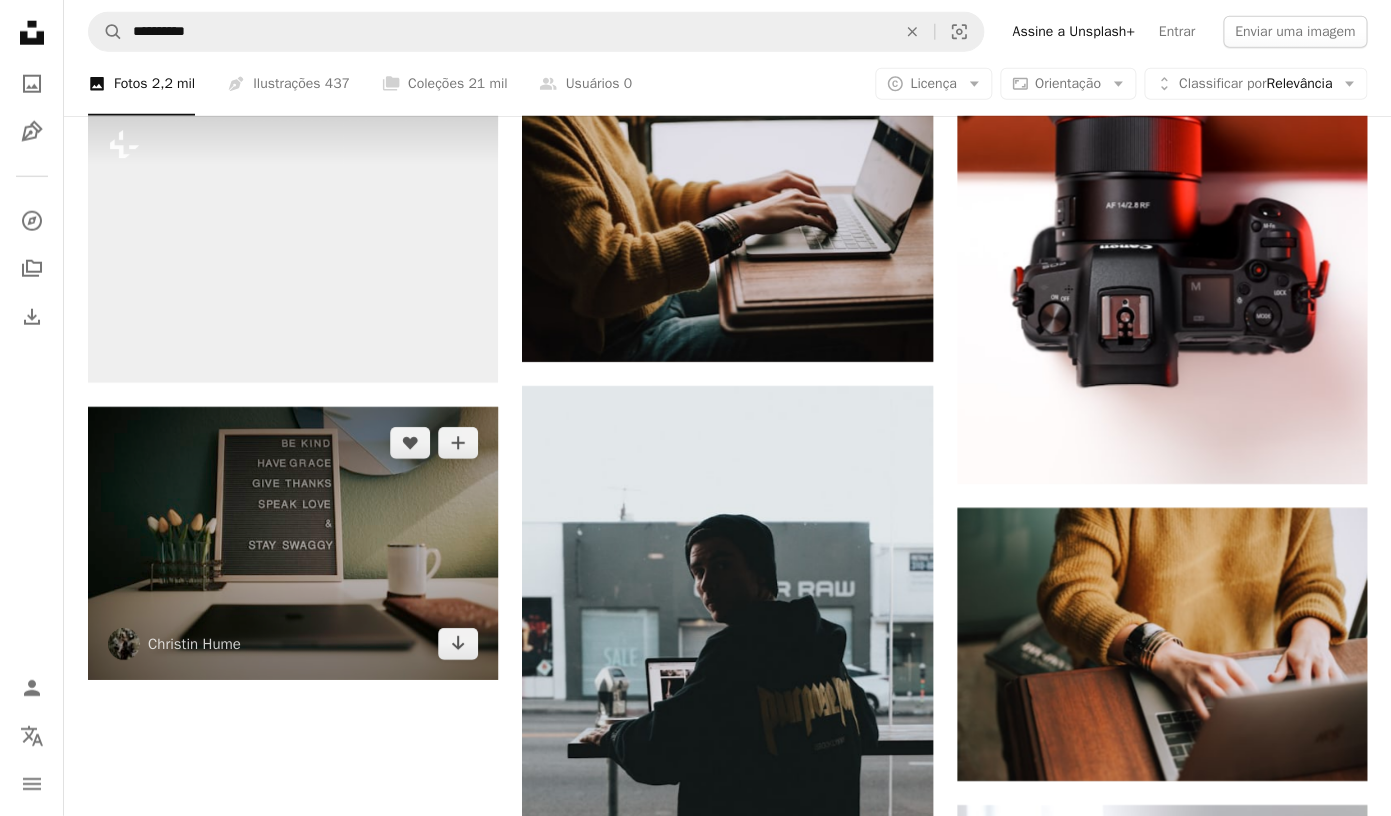 scroll, scrollTop: 2010, scrollLeft: 0, axis: vertical 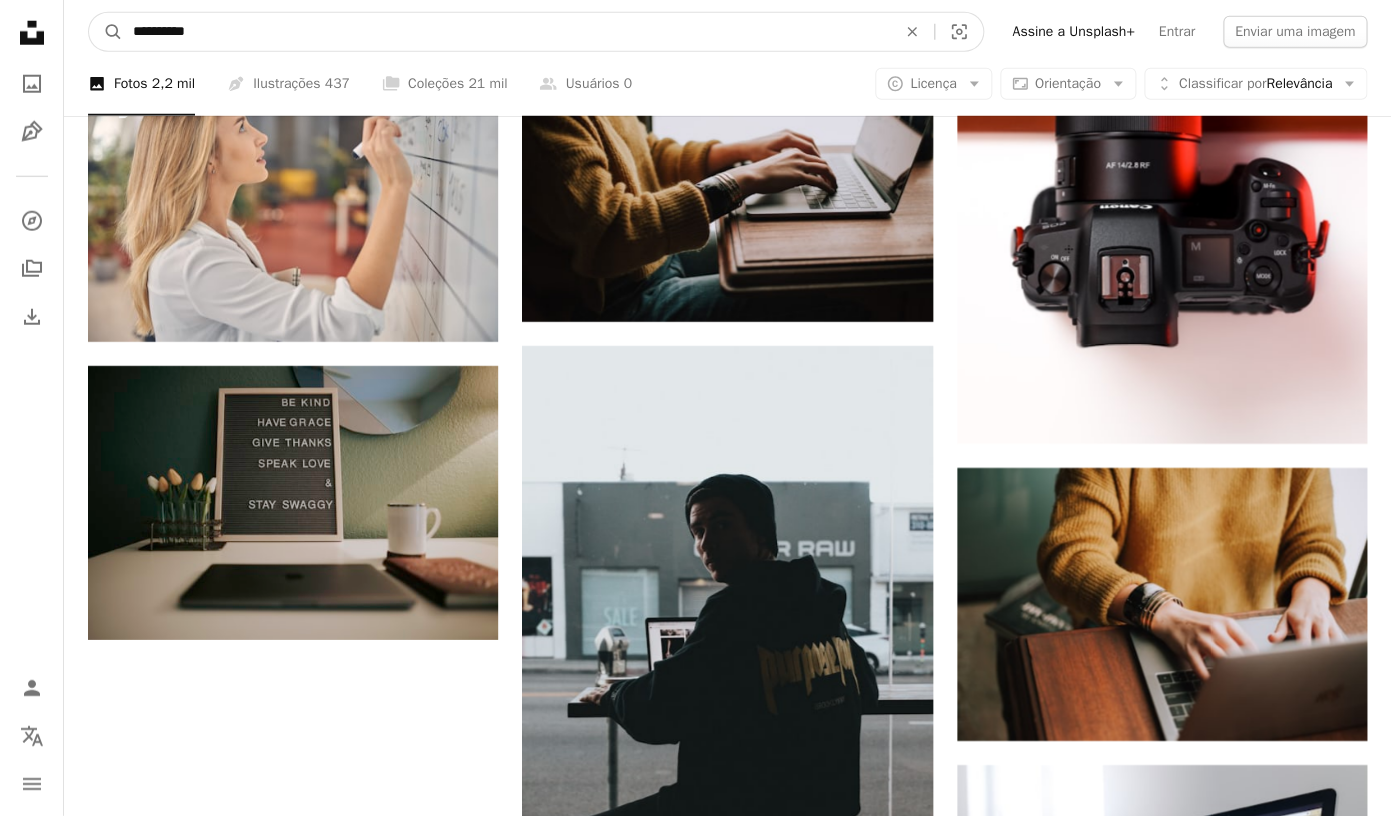 click on "**********" at bounding box center (506, 32) 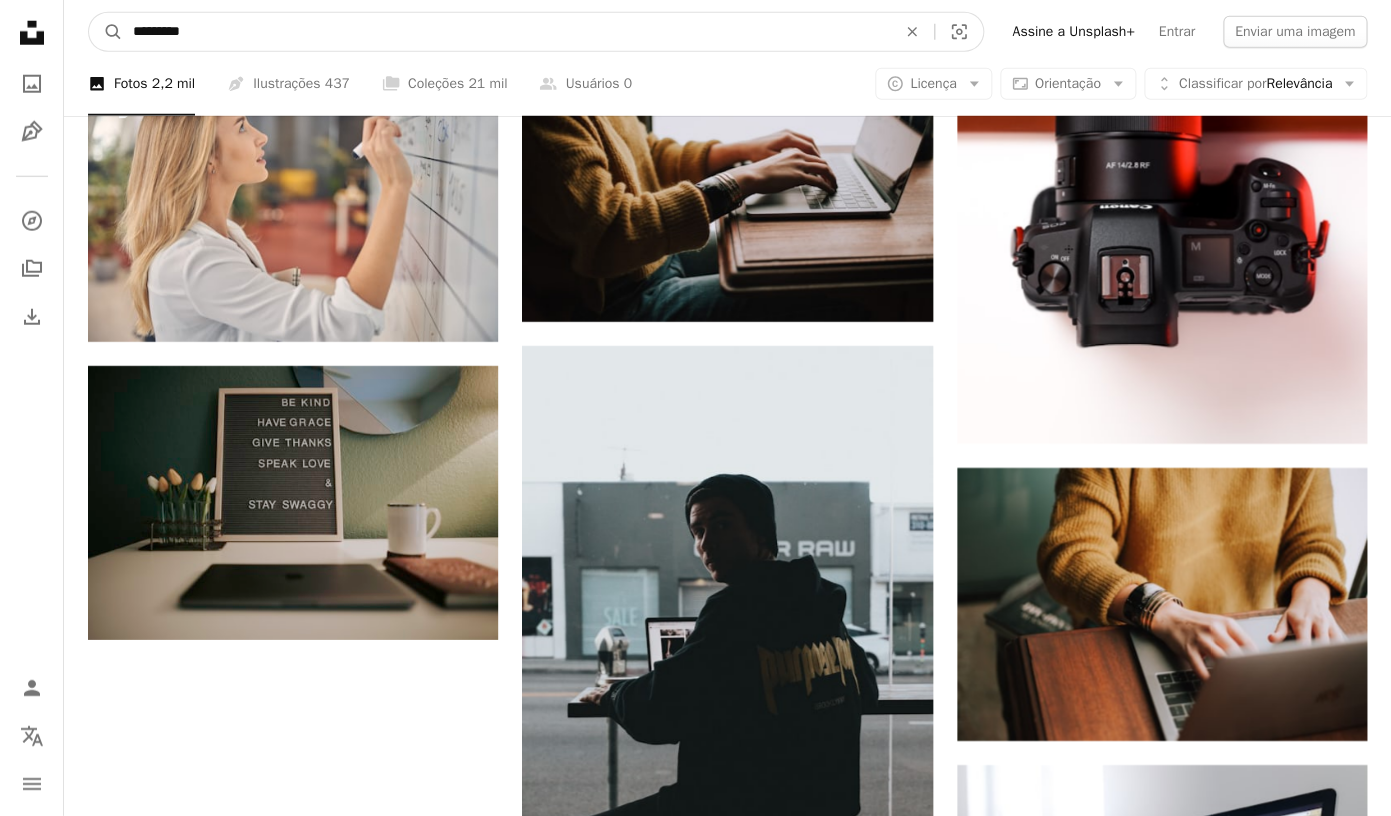 type on "**********" 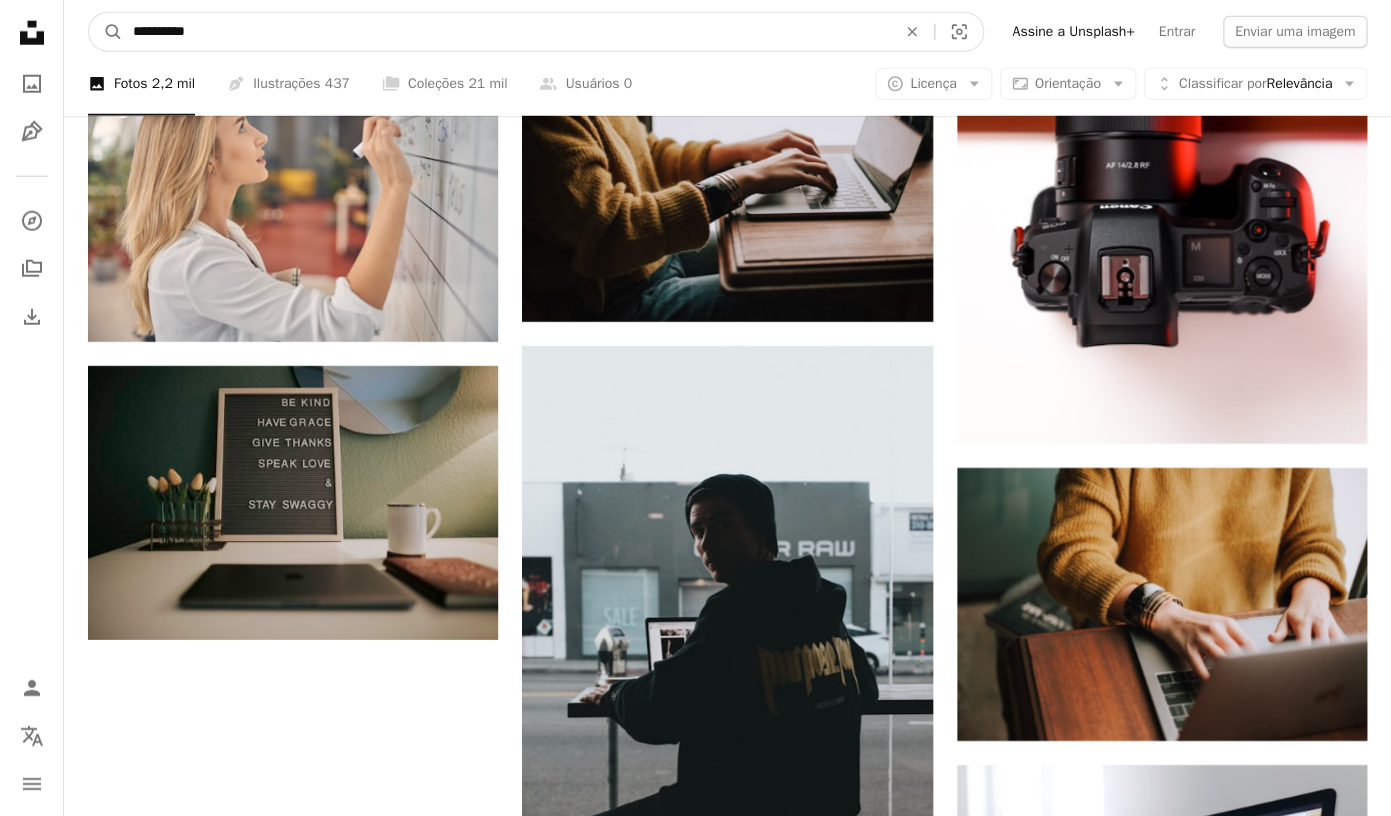 click on "A magnifying glass" at bounding box center [106, 32] 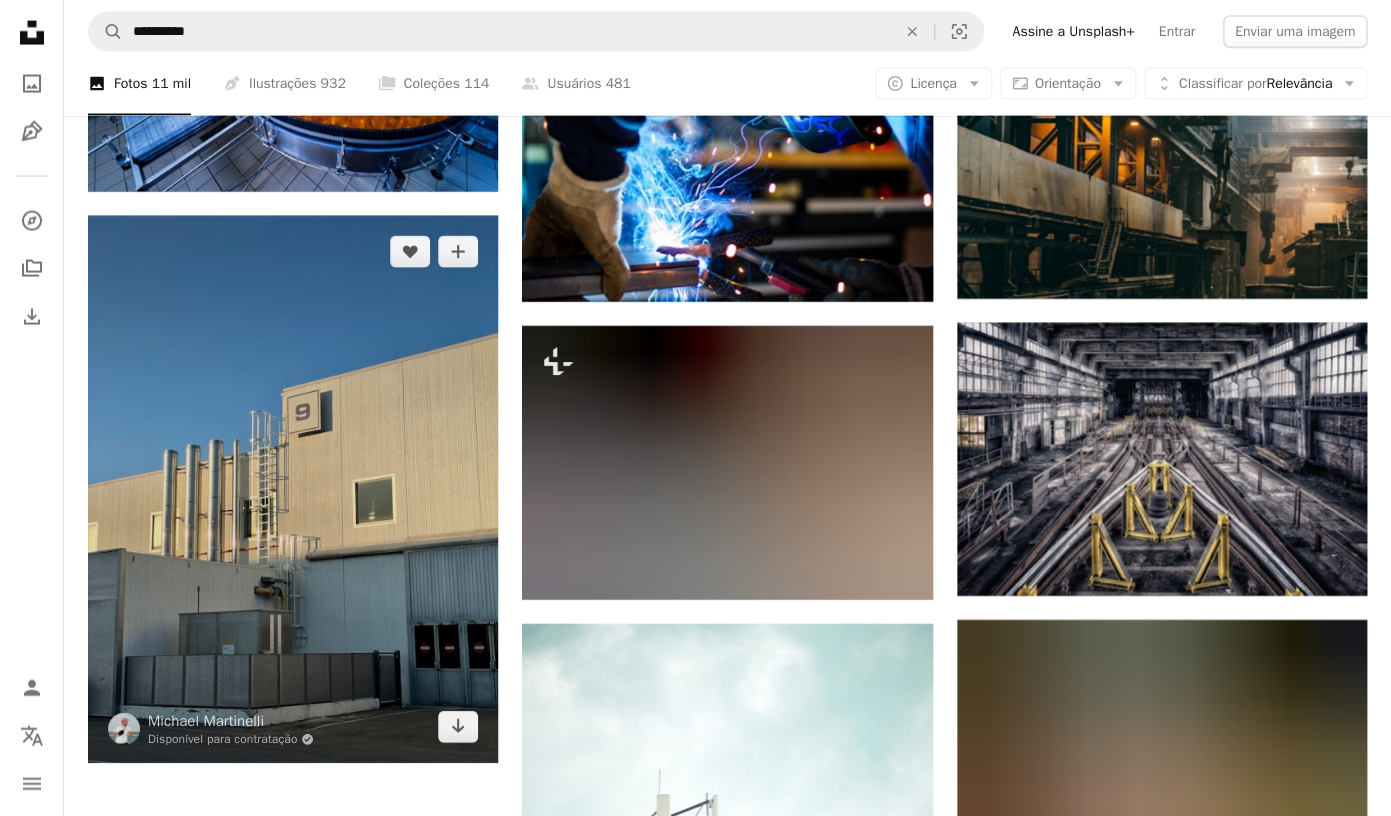 scroll, scrollTop: 0, scrollLeft: 0, axis: both 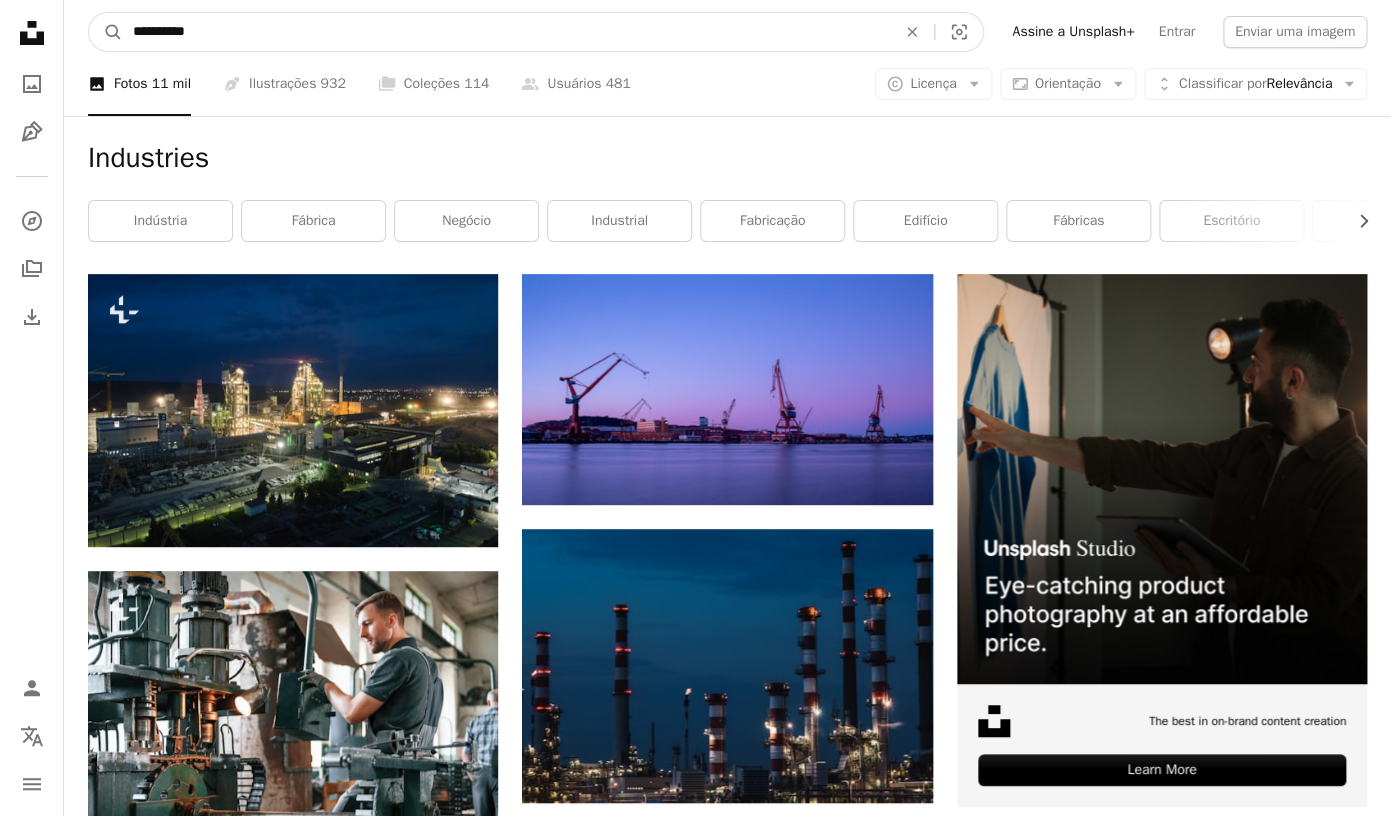 click on "**********" at bounding box center (506, 32) 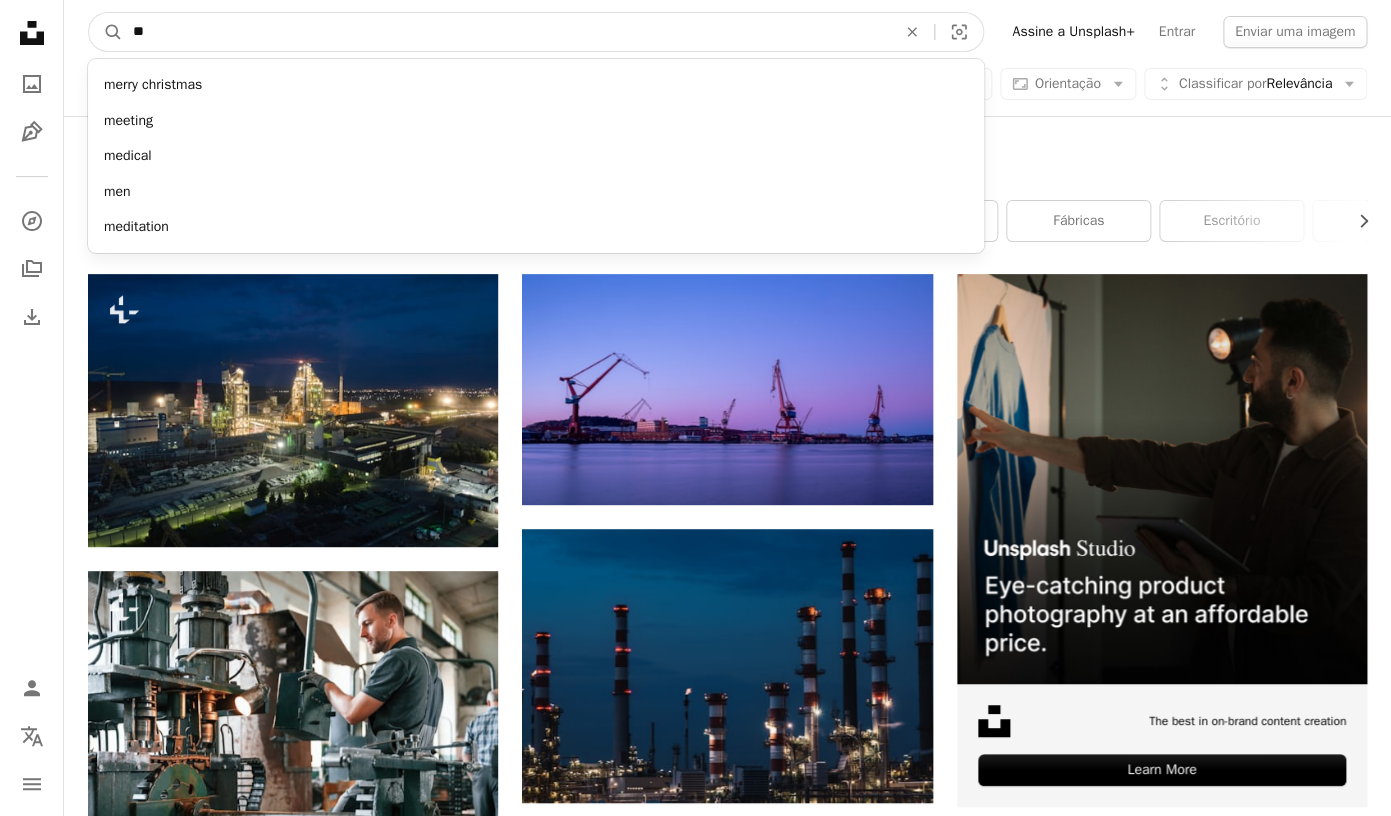 type on "*" 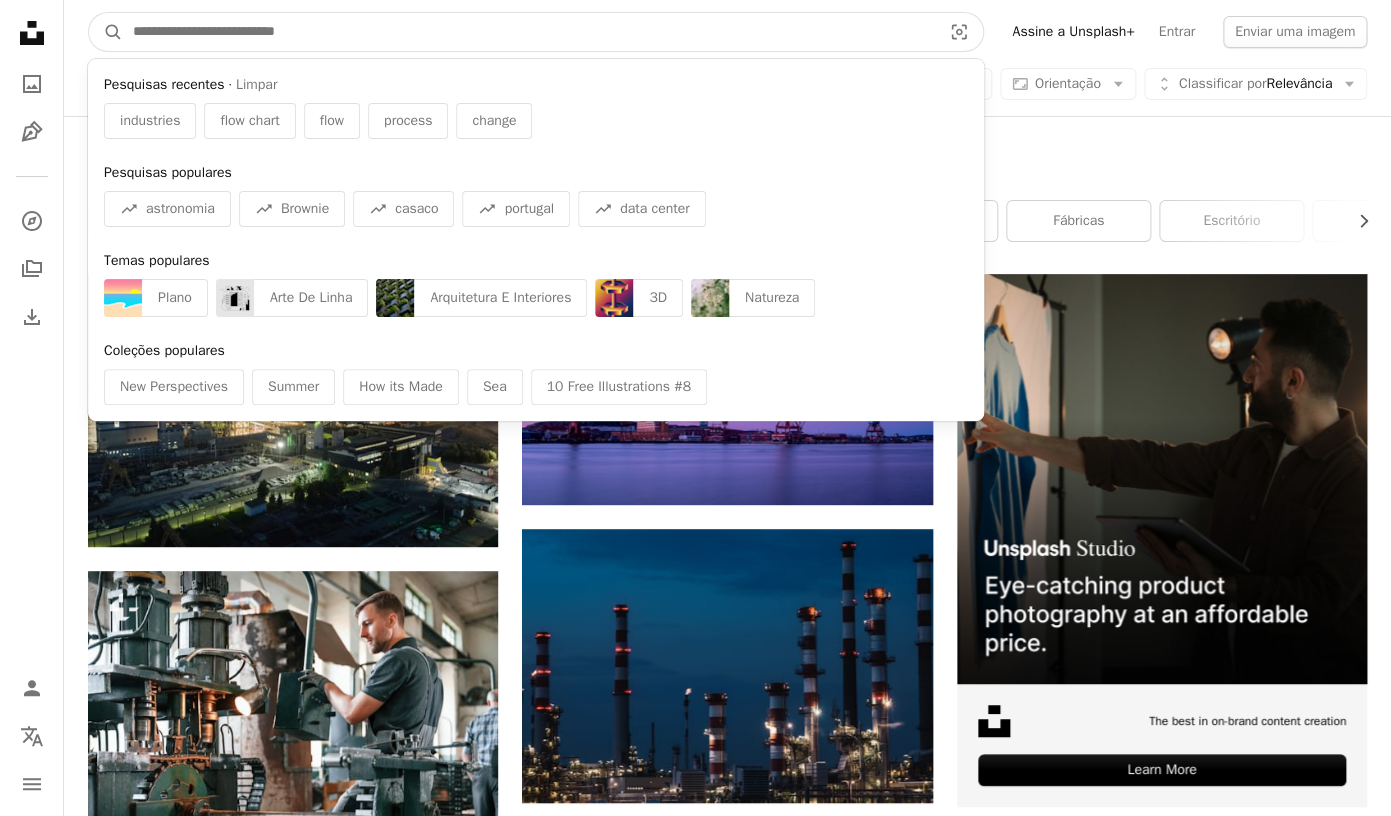 type 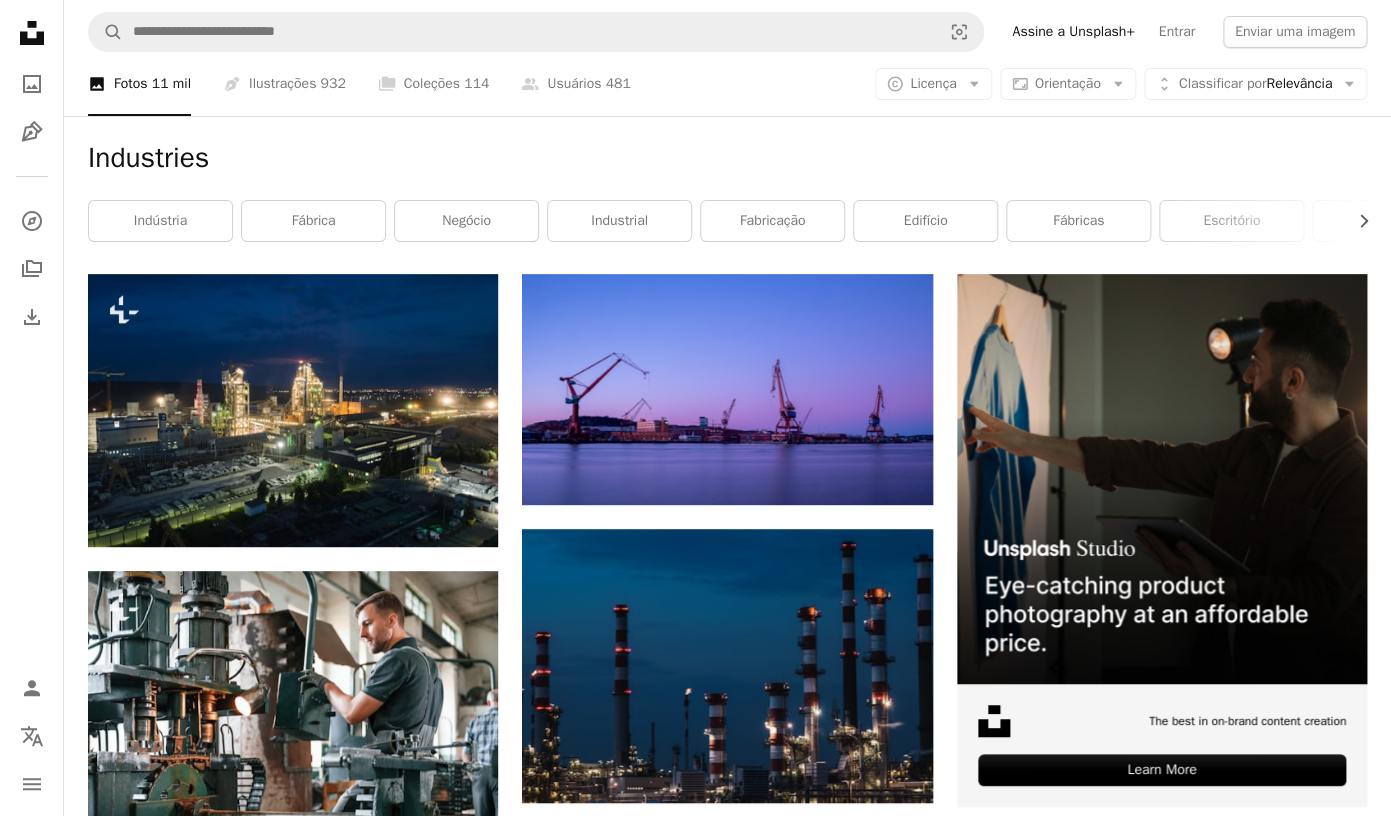 click on "A magnifying glass Visual search Assine a Unsplash+ Entrar Enviar uma imagem" at bounding box center [727, 32] 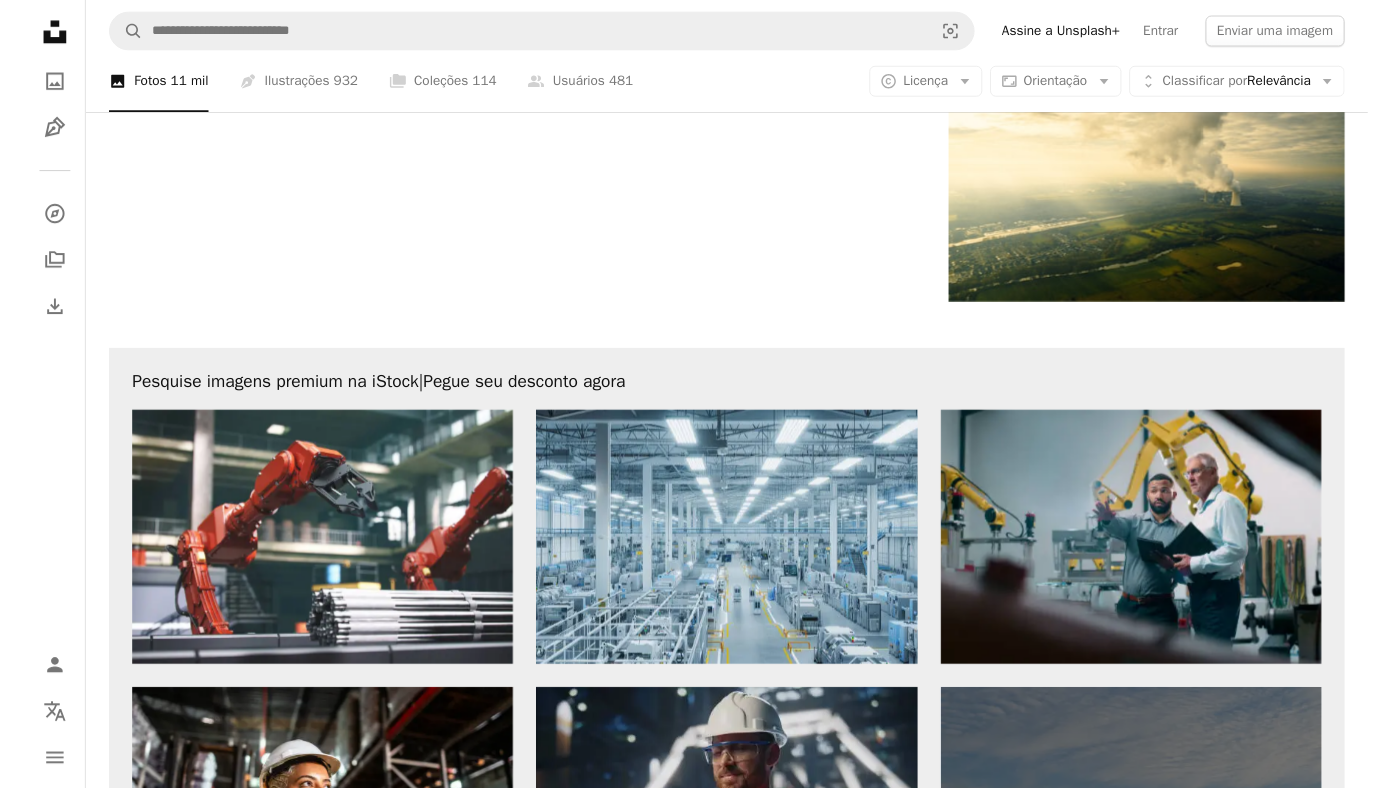 scroll, scrollTop: 2770, scrollLeft: 0, axis: vertical 